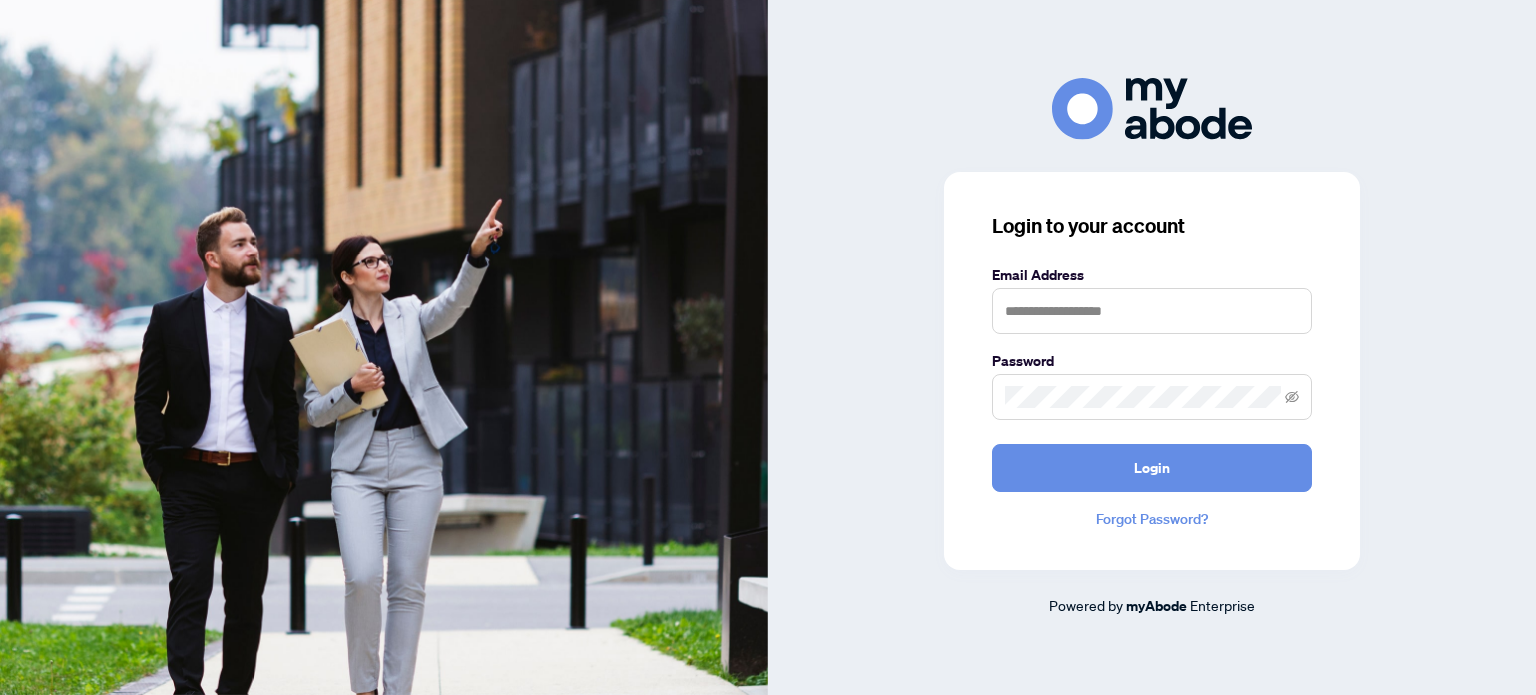 scroll, scrollTop: 0, scrollLeft: 0, axis: both 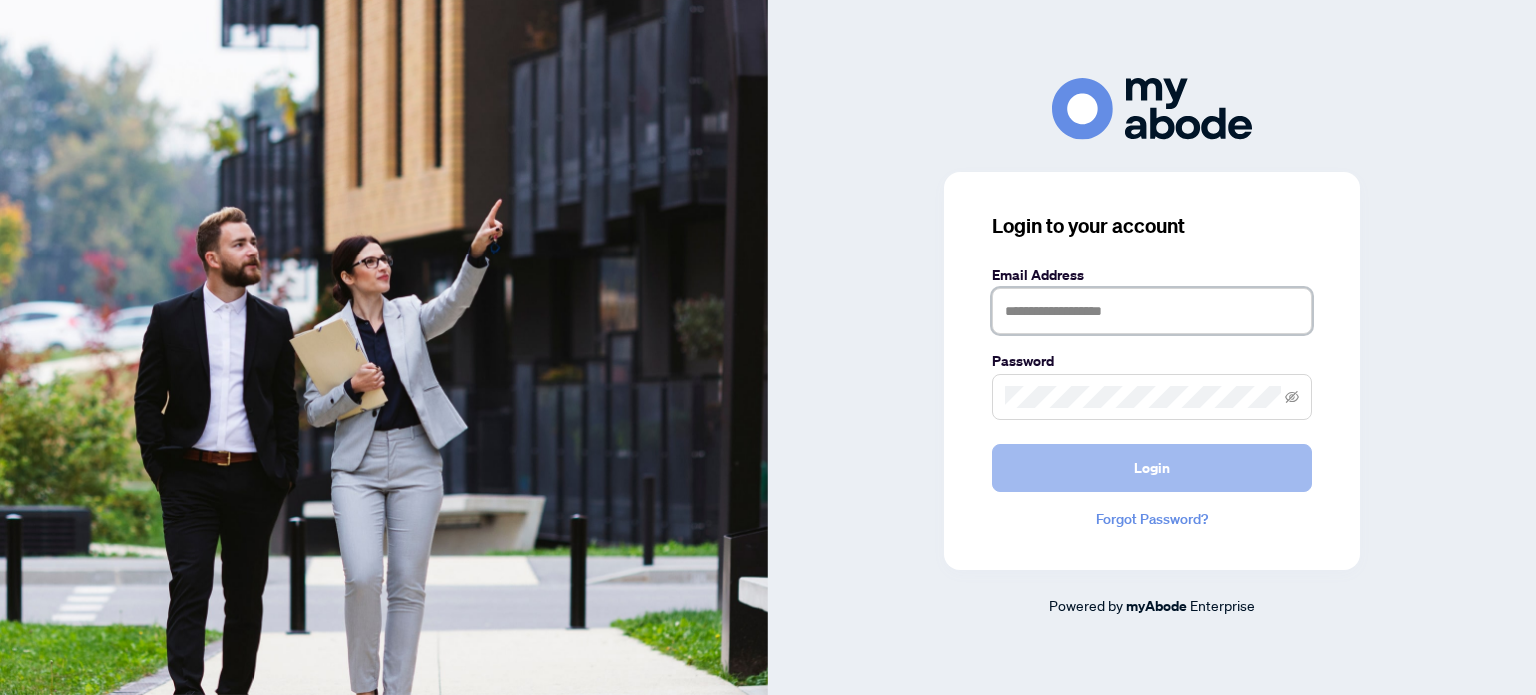 type on "**********" 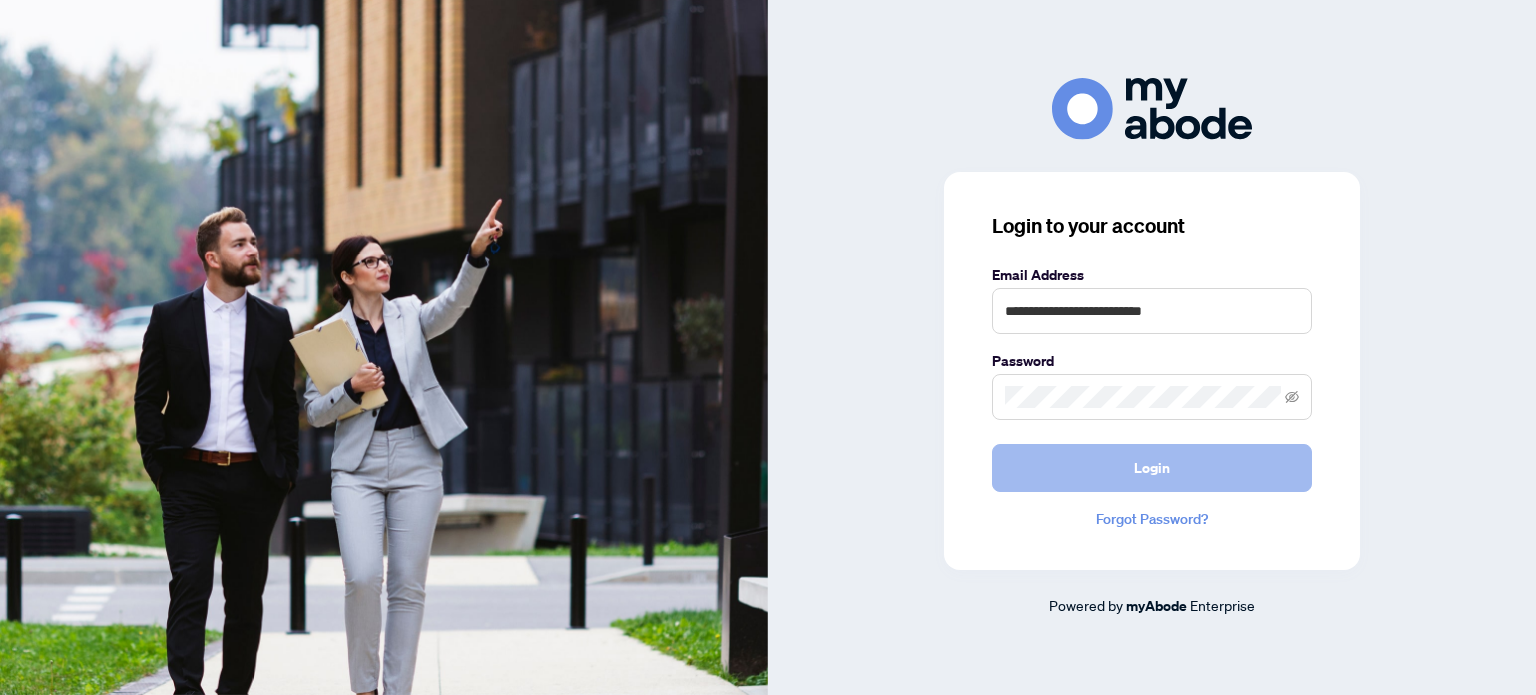 click on "Login" at bounding box center (1152, 468) 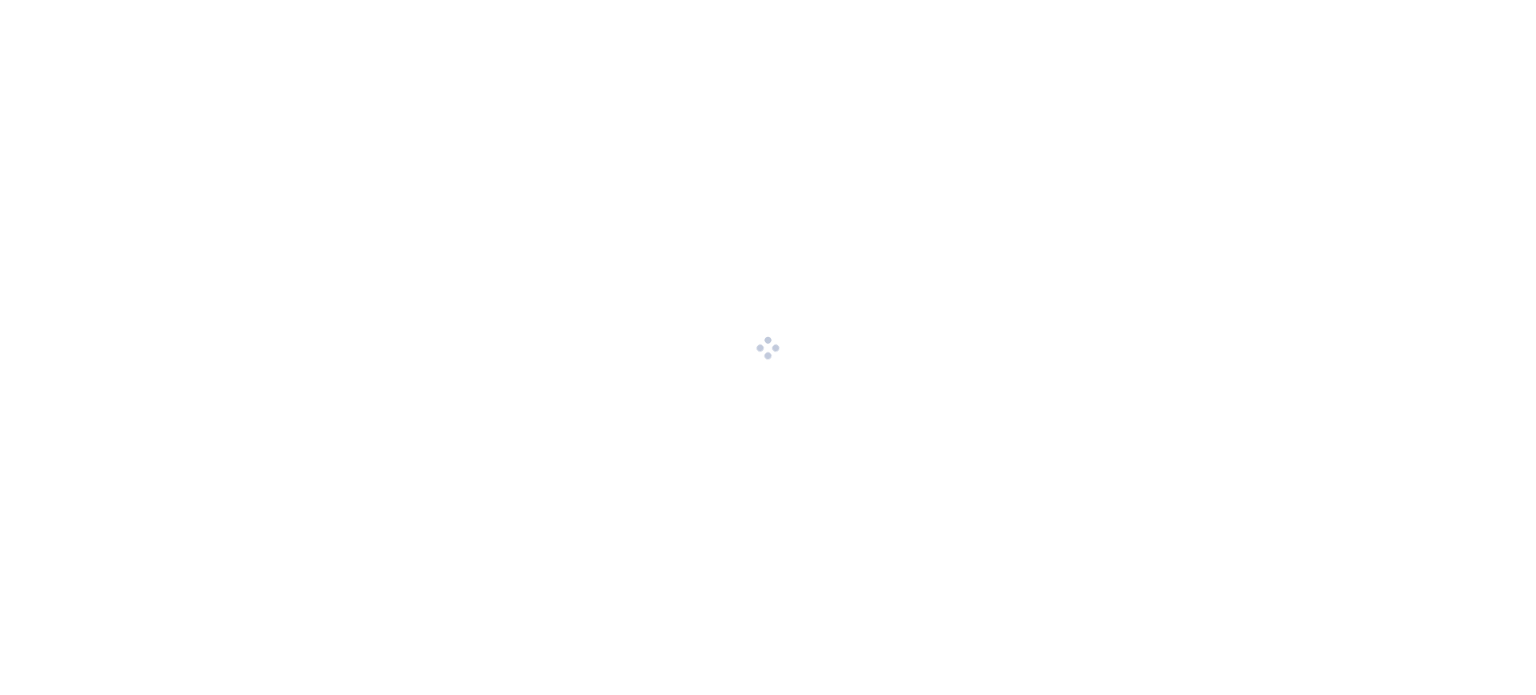 scroll, scrollTop: 0, scrollLeft: 0, axis: both 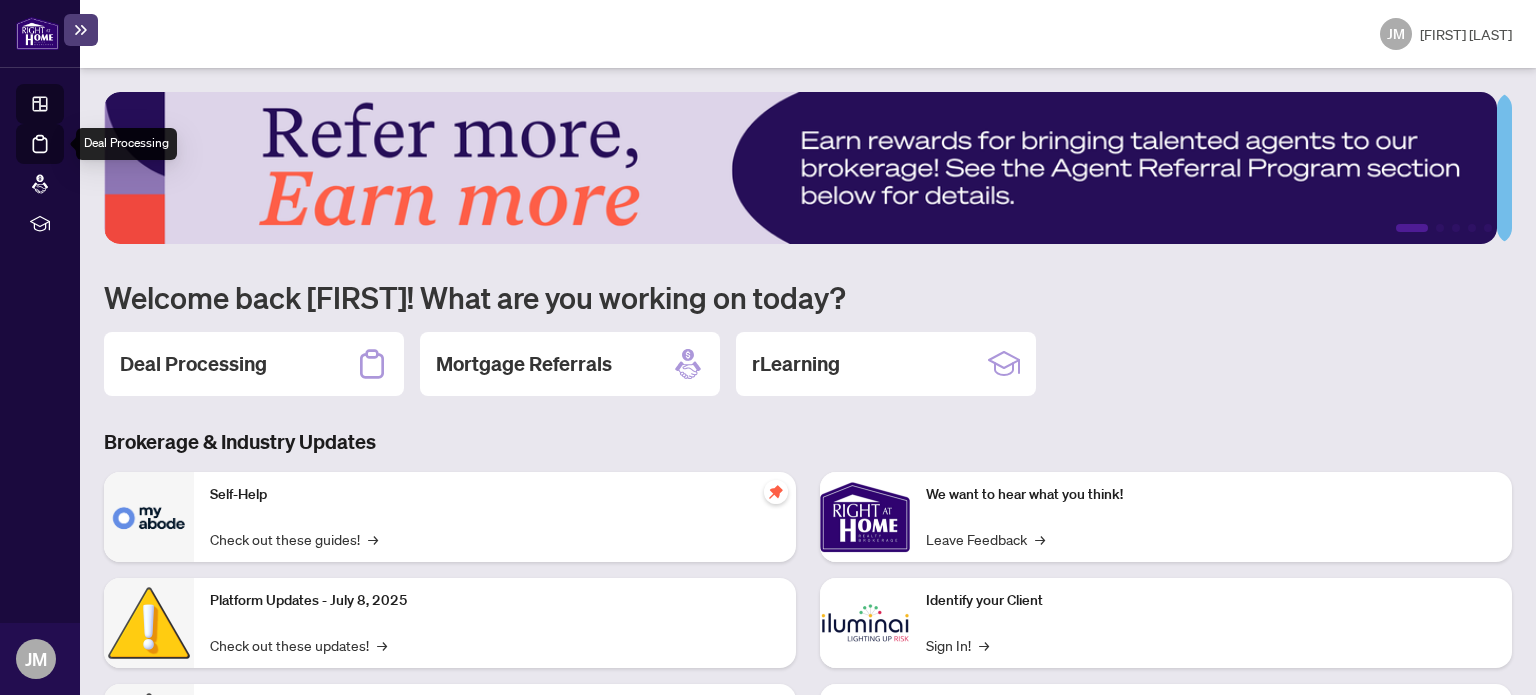 click on "Deal Processing" at bounding box center [63, 158] 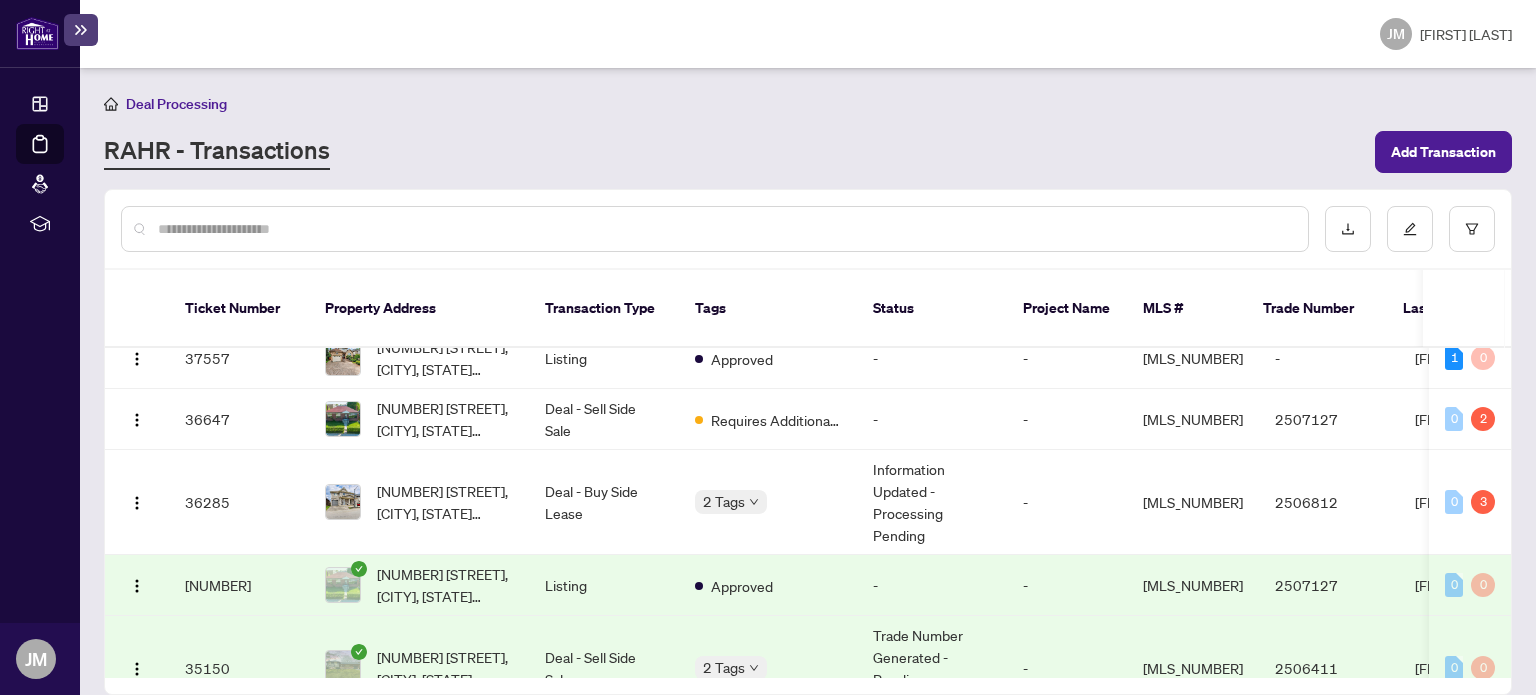 scroll, scrollTop: 621, scrollLeft: 0, axis: vertical 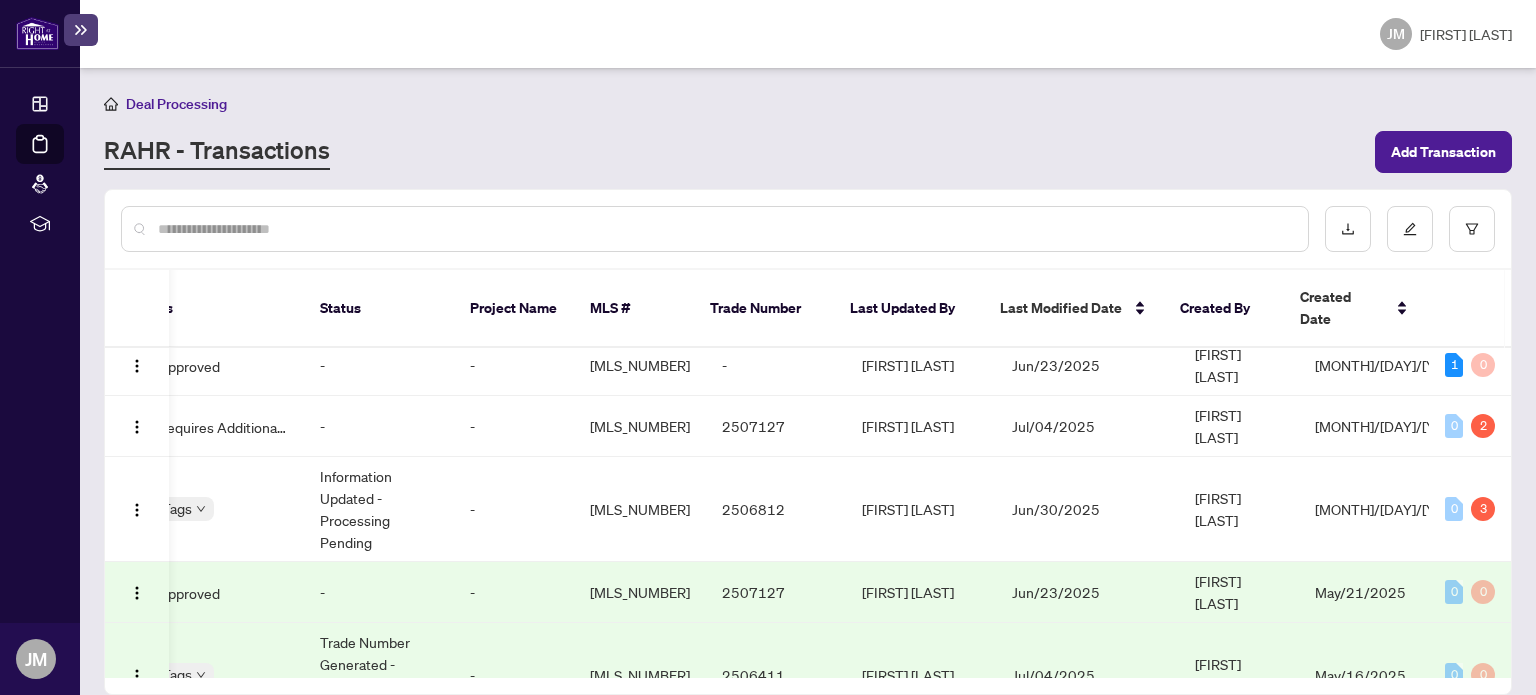 drag, startPoint x: 1504, startPoint y: 429, endPoint x: 1514, endPoint y: 379, distance: 50.990196 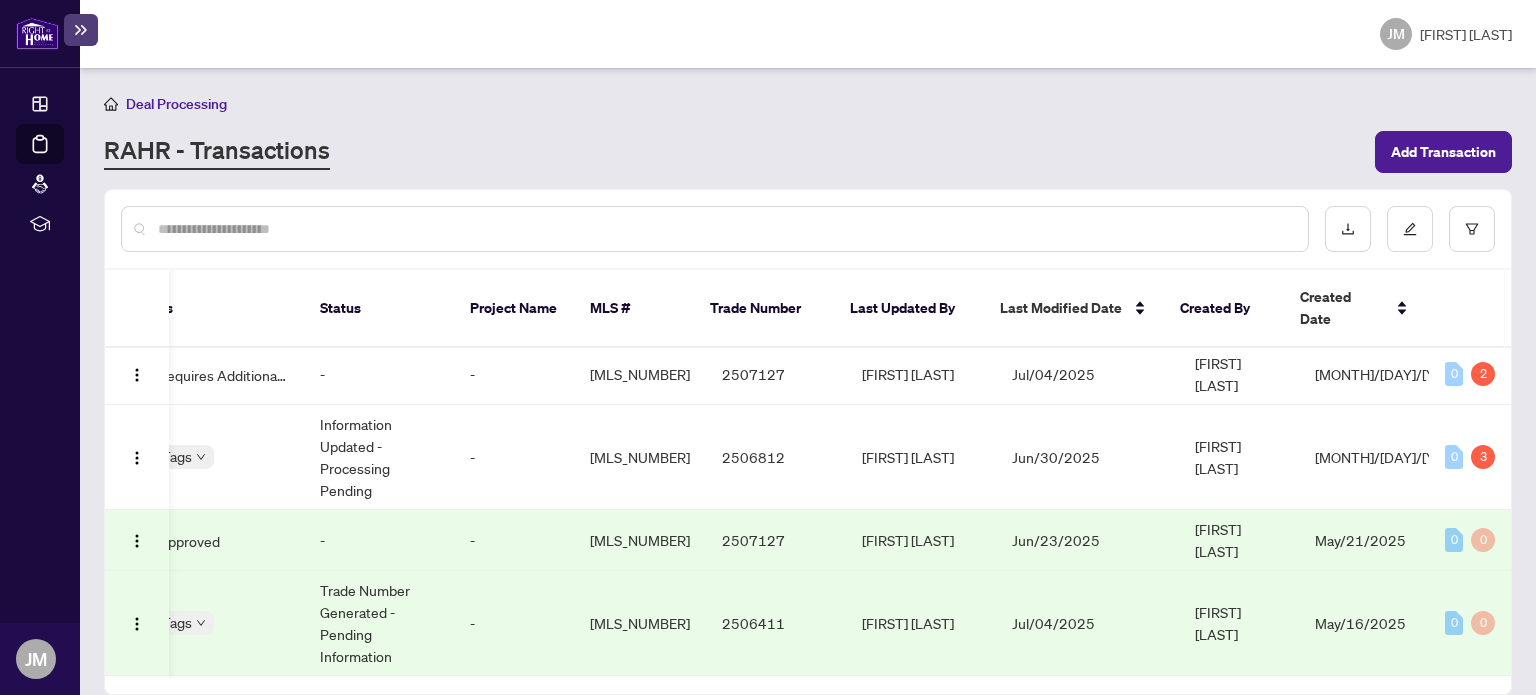 scroll, scrollTop: 667, scrollLeft: 553, axis: both 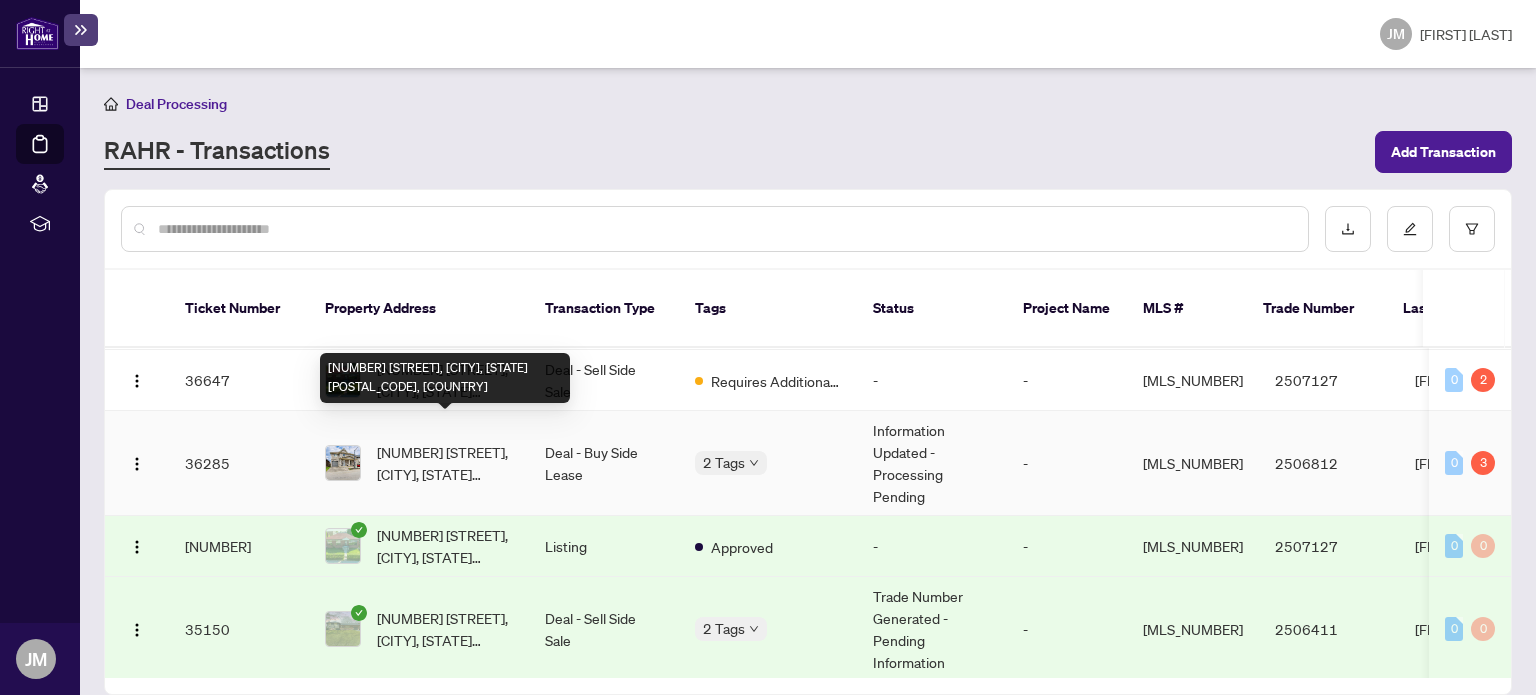 click on "[NUMBER] [STREET], [CITY], [STATE] [POSTAL_CODE], [COUNTRY]" at bounding box center (445, 463) 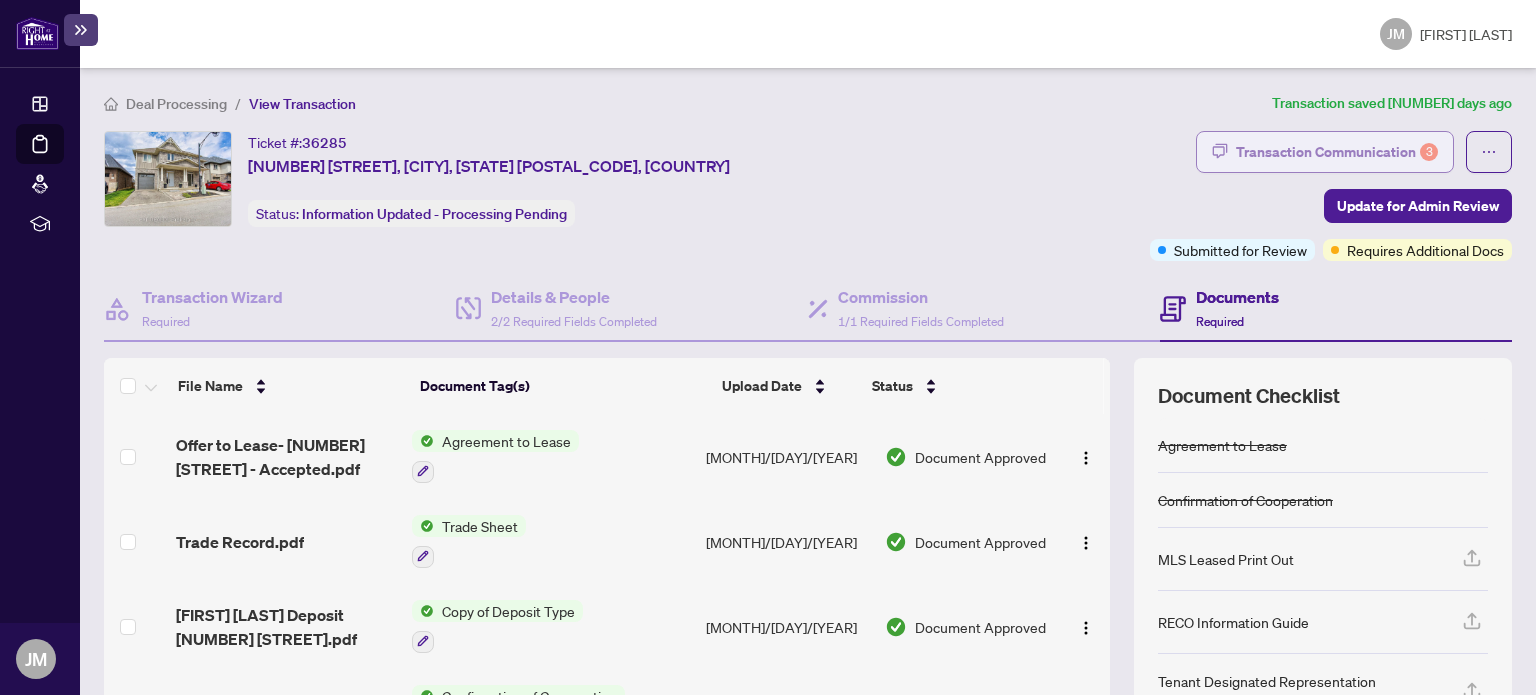 click on "Transaction Communication 3" at bounding box center [1337, 152] 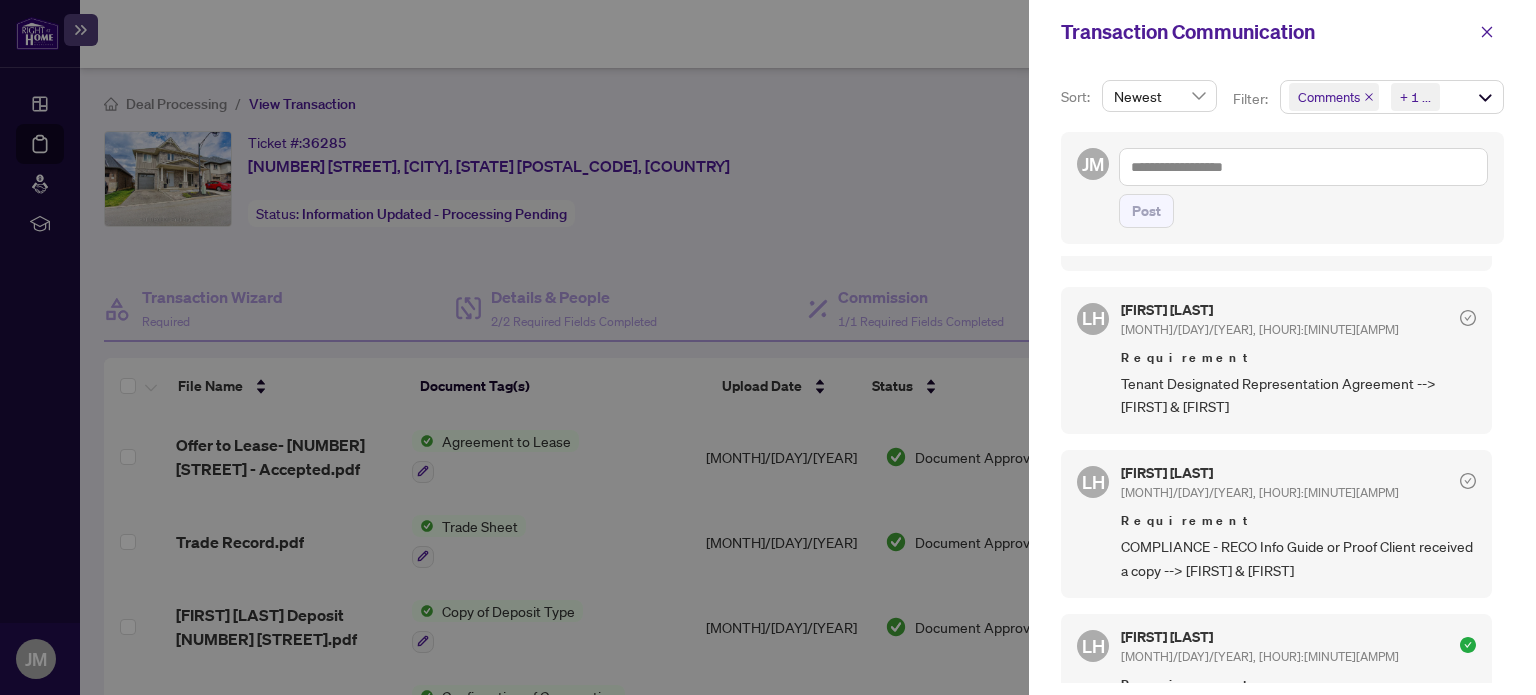 scroll, scrollTop: 609, scrollLeft: 0, axis: vertical 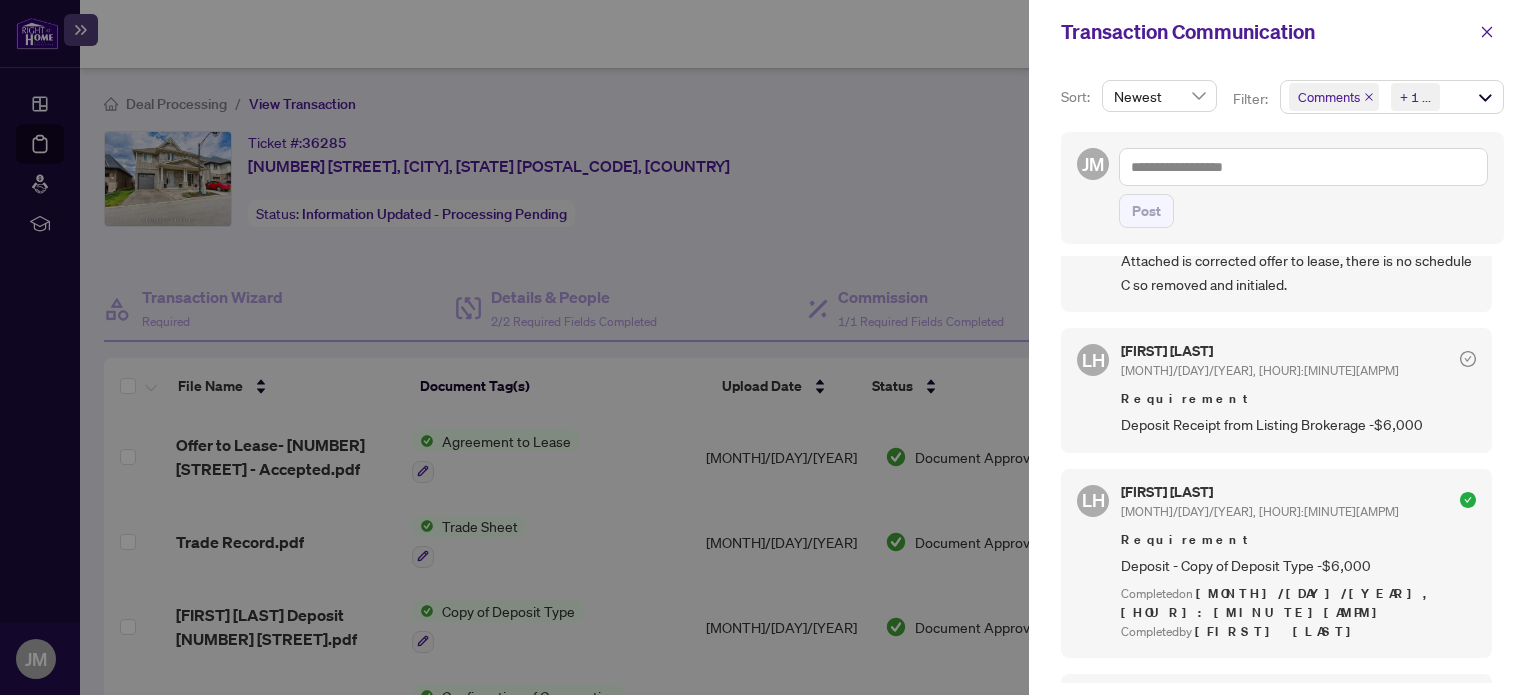 click at bounding box center [768, 347] 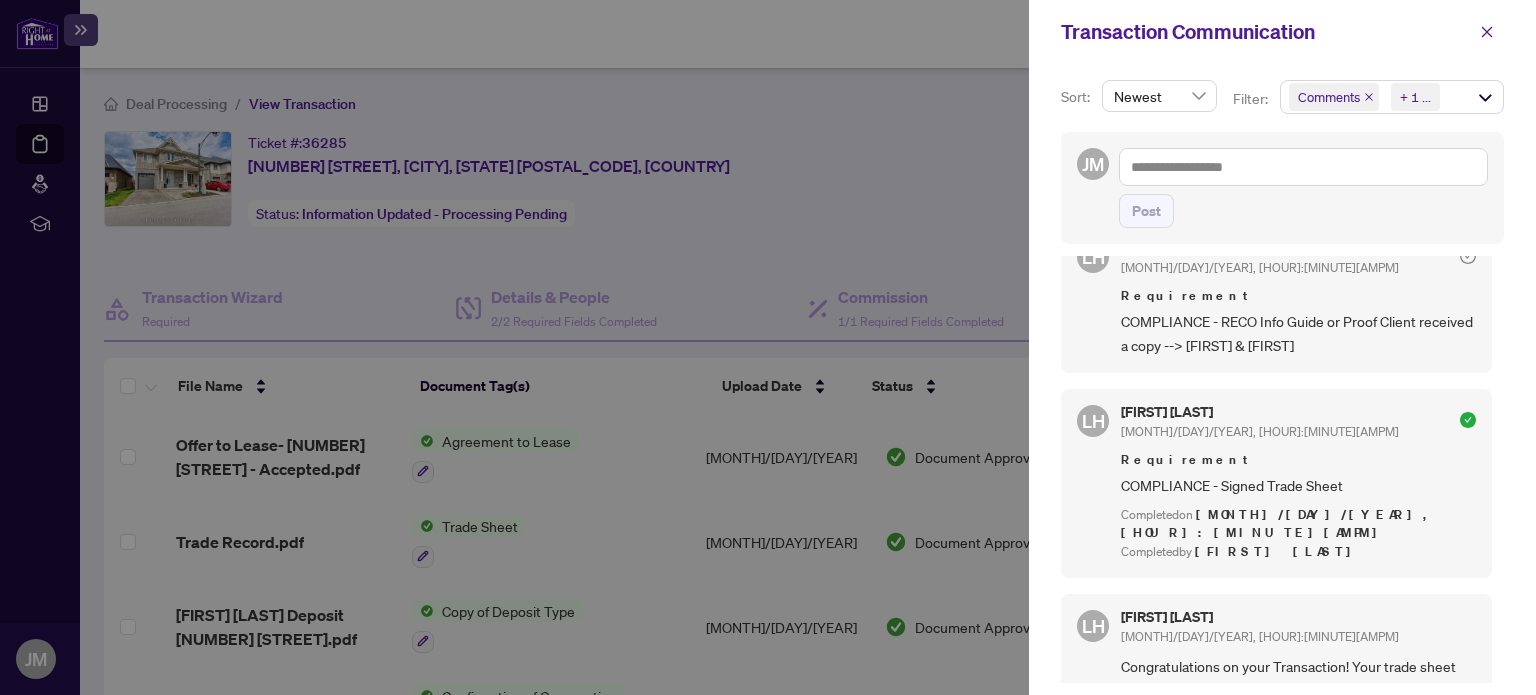 scroll, scrollTop: 840, scrollLeft: 0, axis: vertical 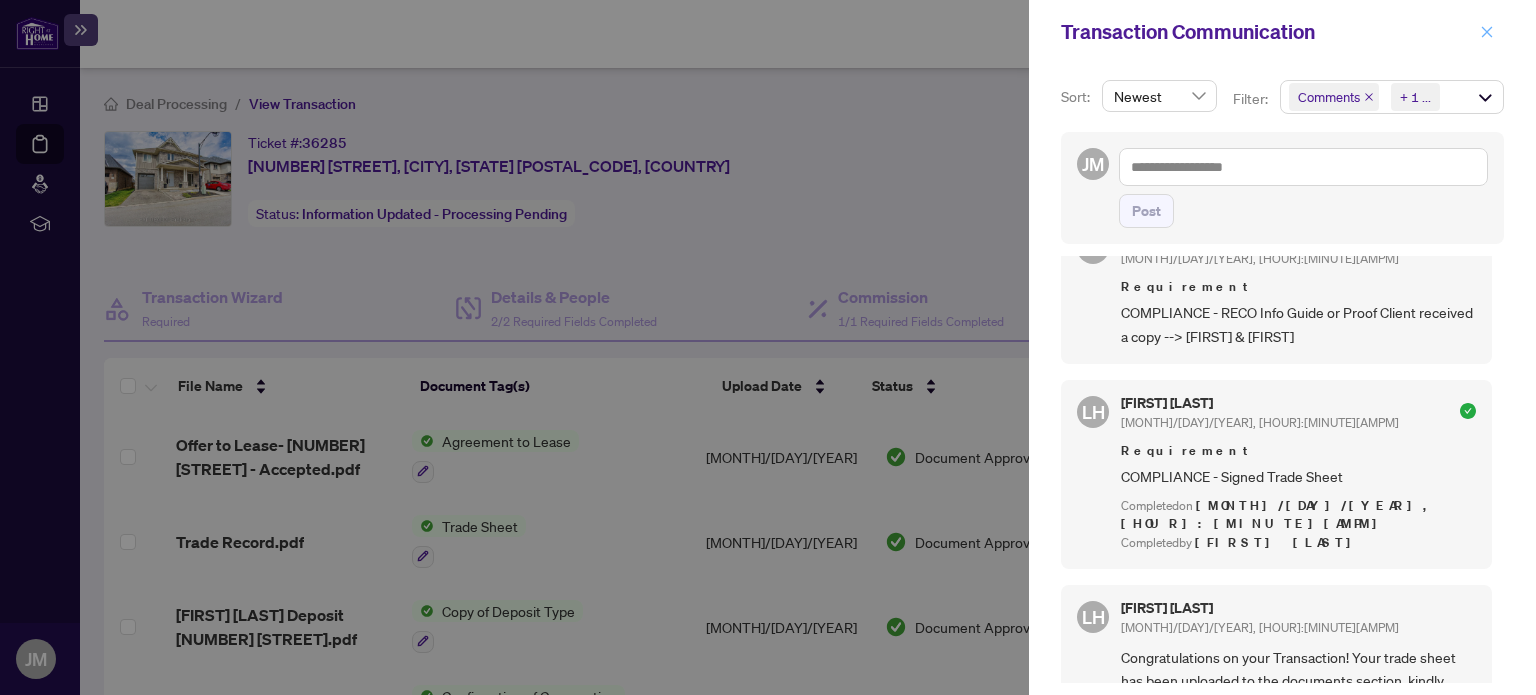 click 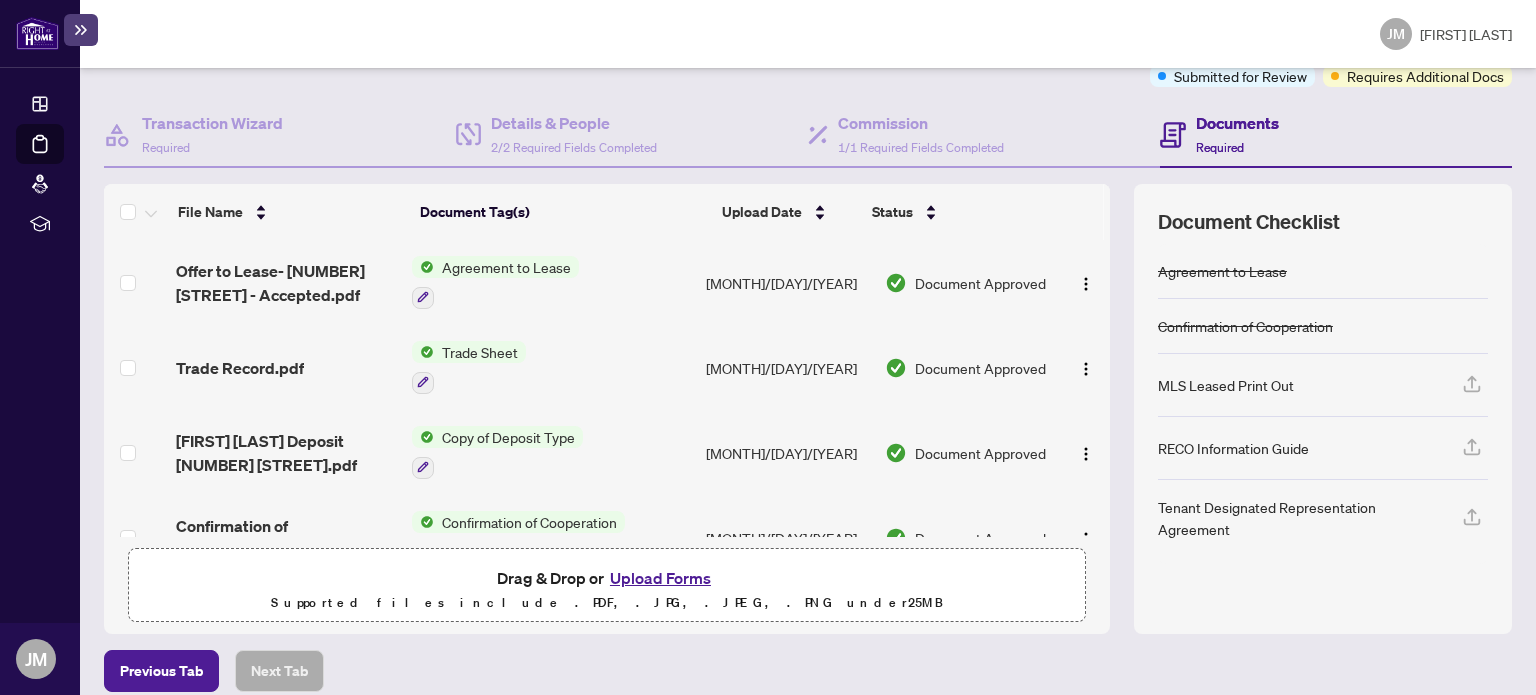 scroll, scrollTop: 192, scrollLeft: 0, axis: vertical 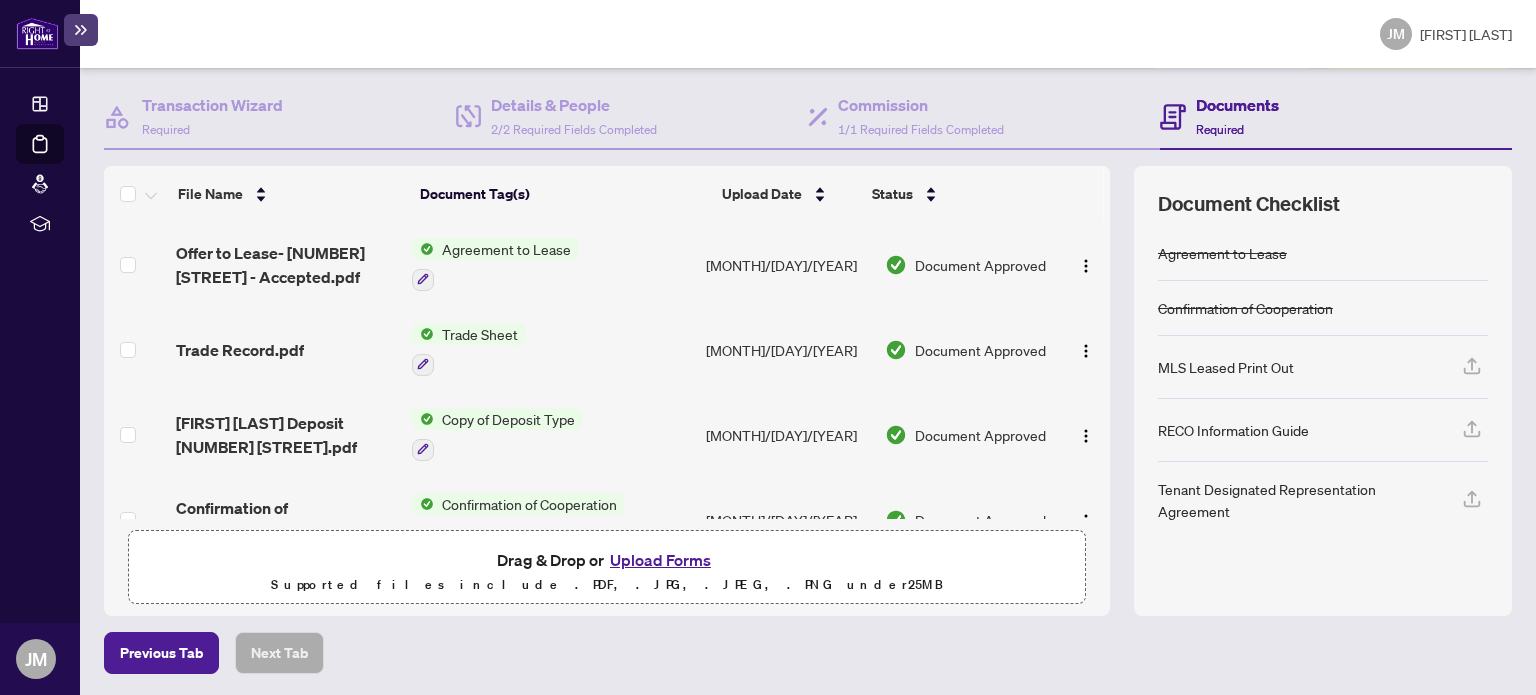 click on "Upload Forms" at bounding box center [660, 560] 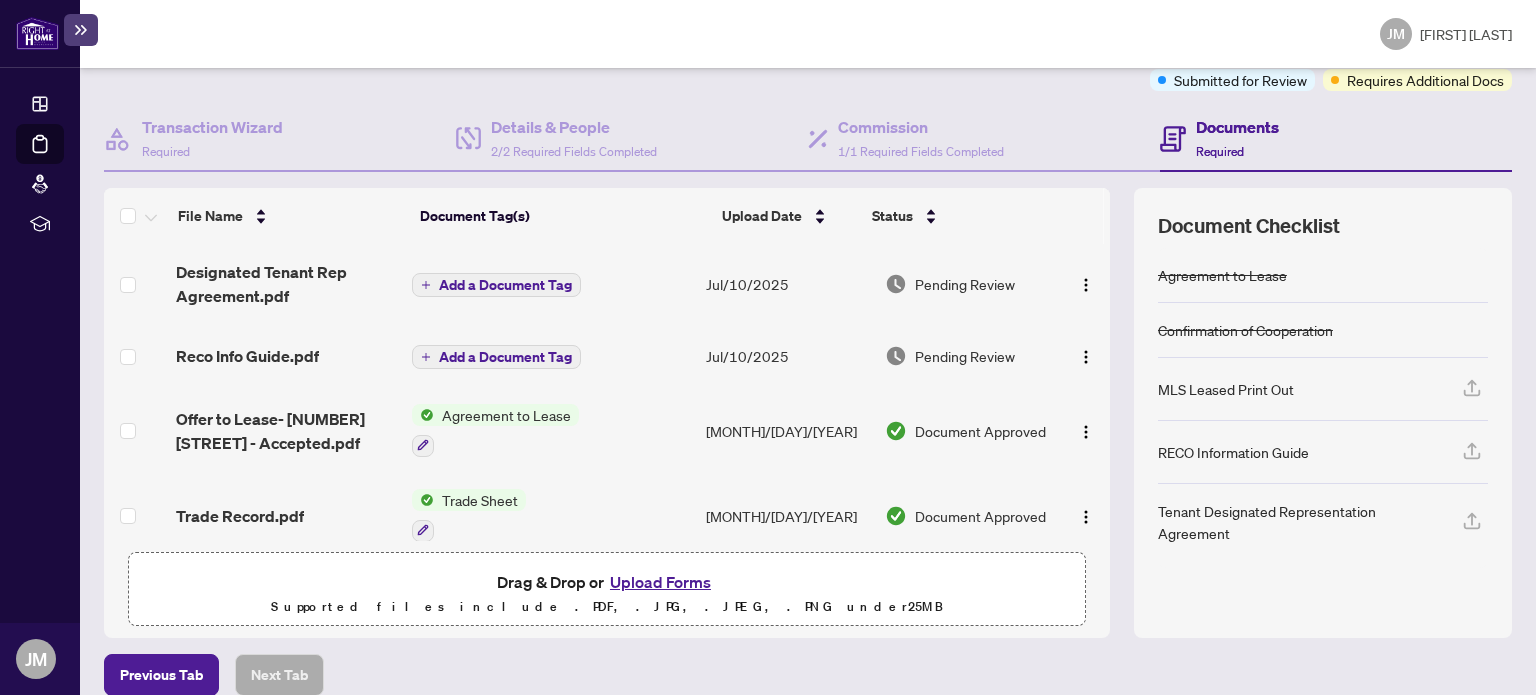 scroll, scrollTop: 192, scrollLeft: 0, axis: vertical 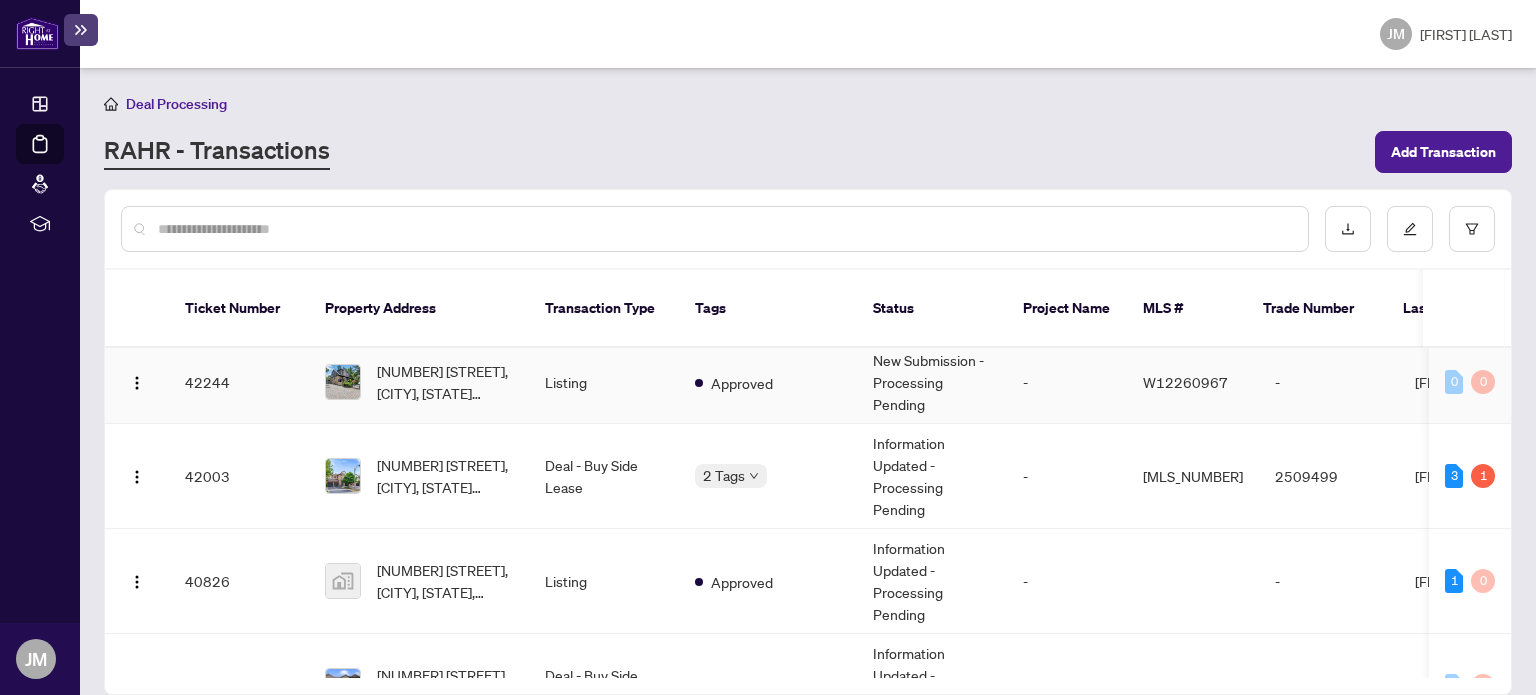 drag, startPoint x: 1504, startPoint y: 330, endPoint x: 1504, endPoint y: 368, distance: 38 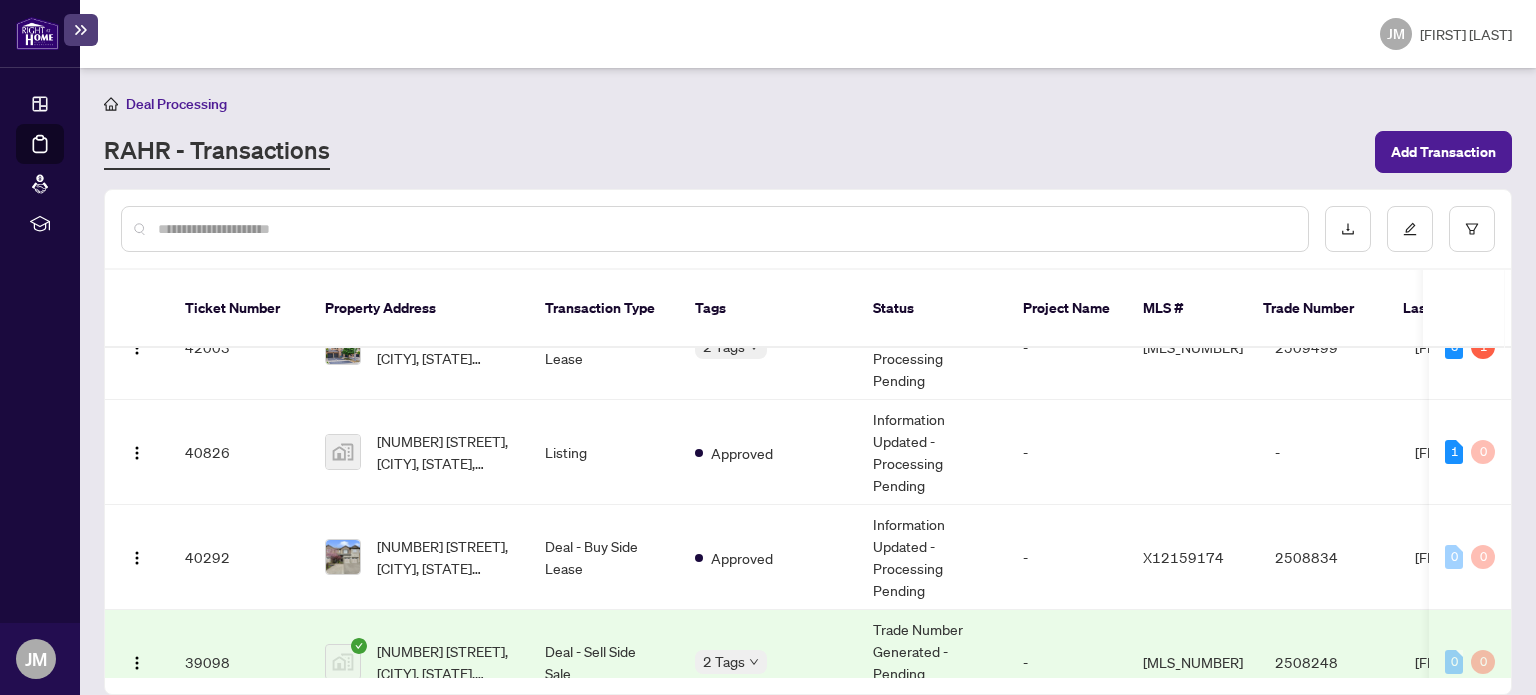 scroll, scrollTop: 156, scrollLeft: 0, axis: vertical 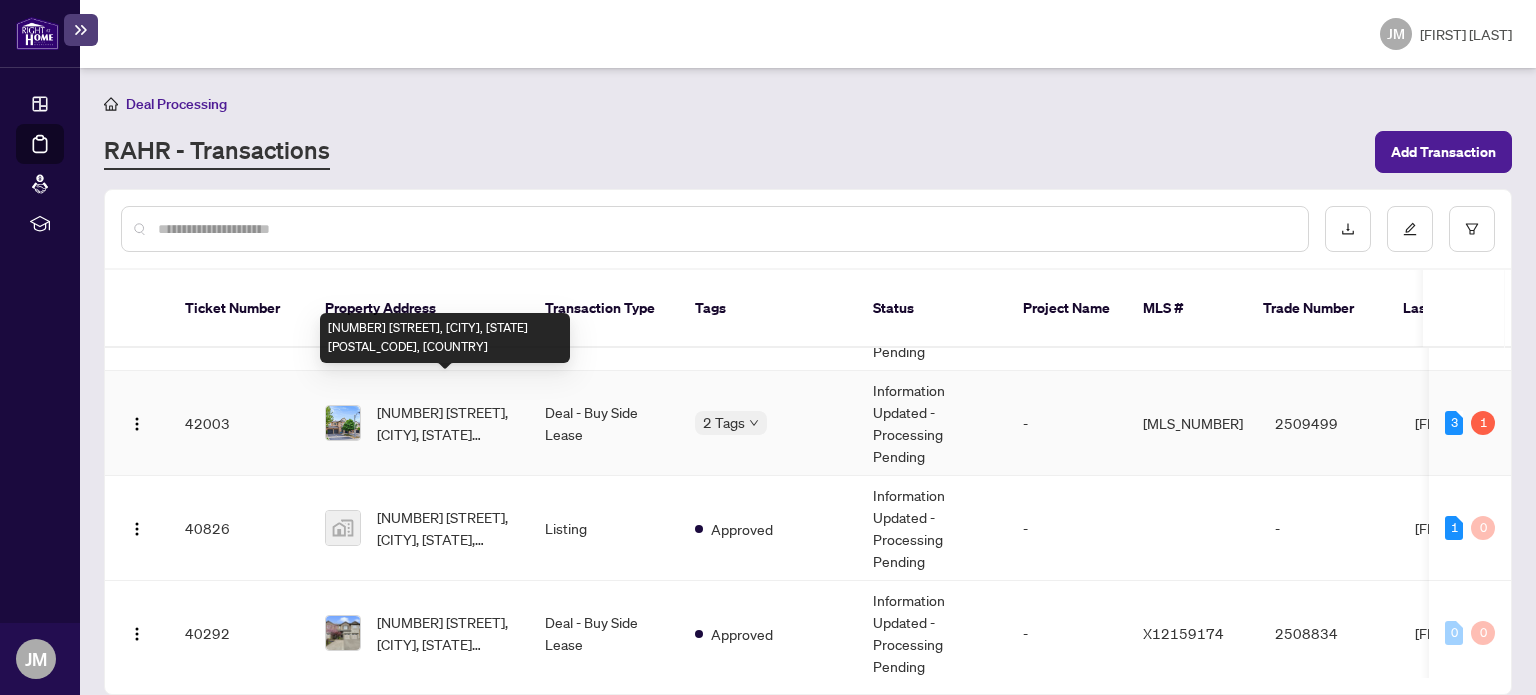 click on "[NUMBER] [STREET], [CITY], [STATE] [POSTAL_CODE], [COUNTRY]" at bounding box center (445, 423) 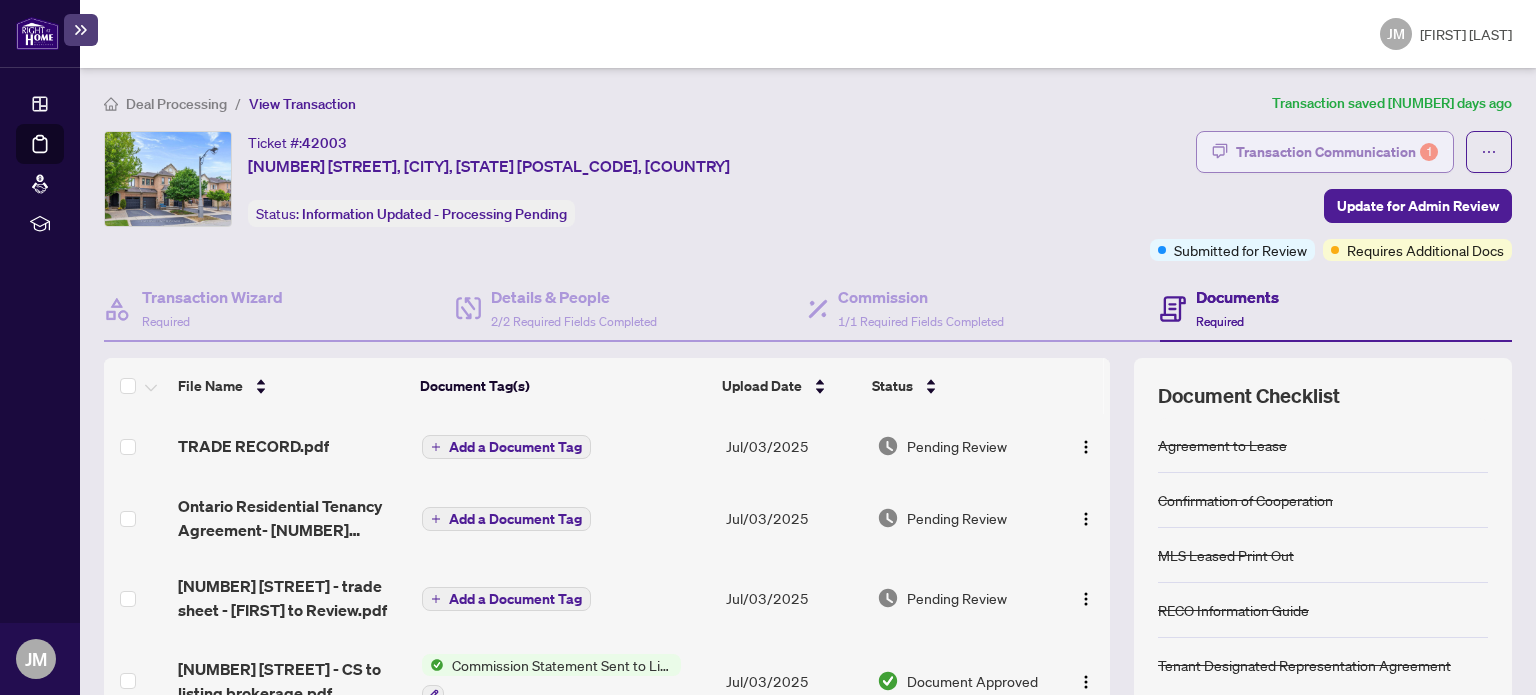 click on "Transaction Communication 1" at bounding box center [1337, 152] 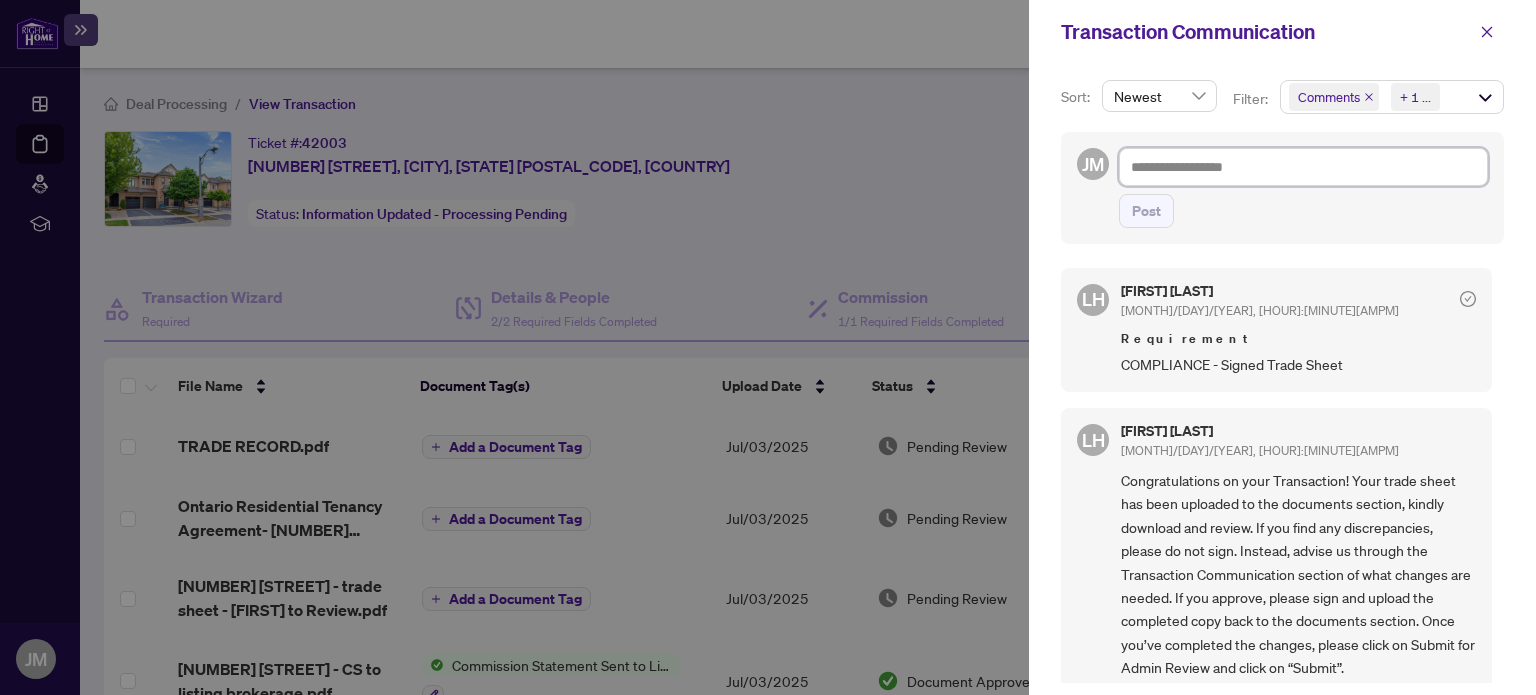 click at bounding box center [1303, 167] 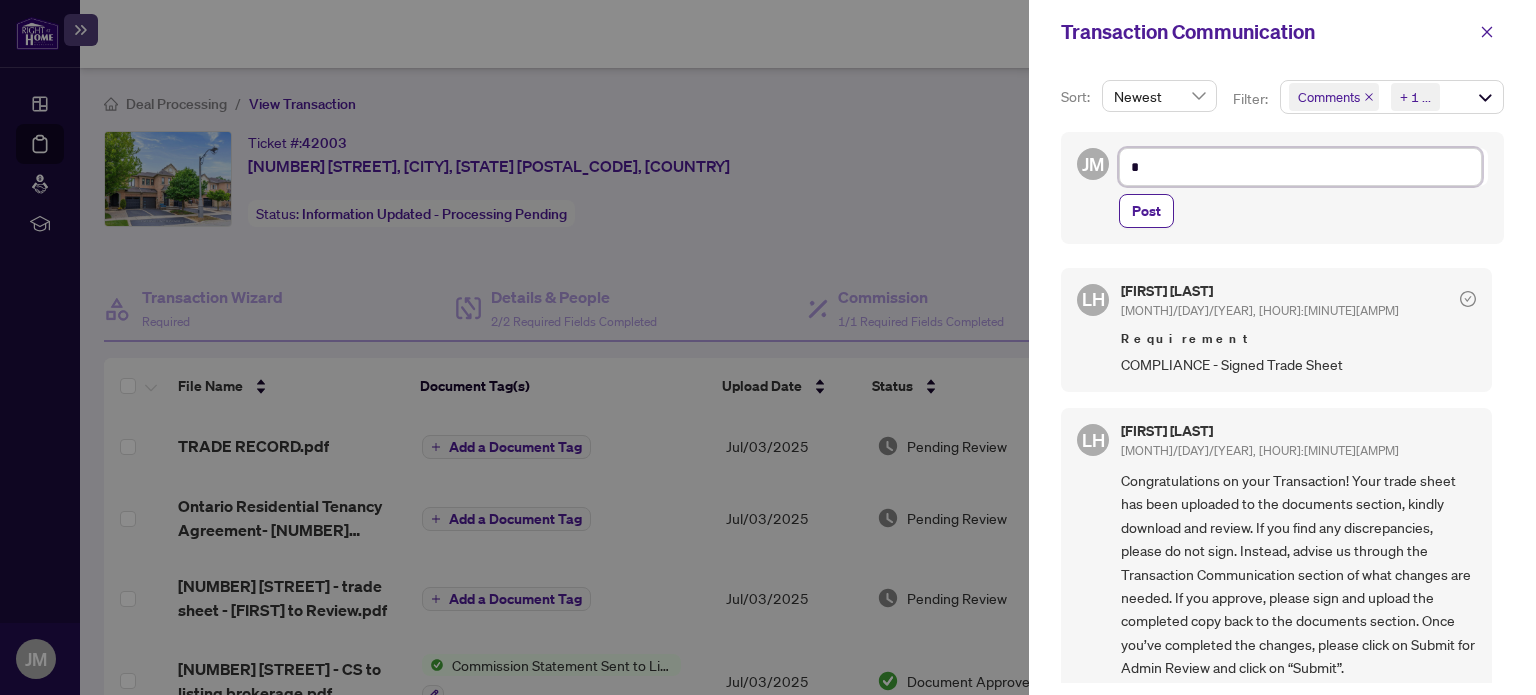 type on "**" 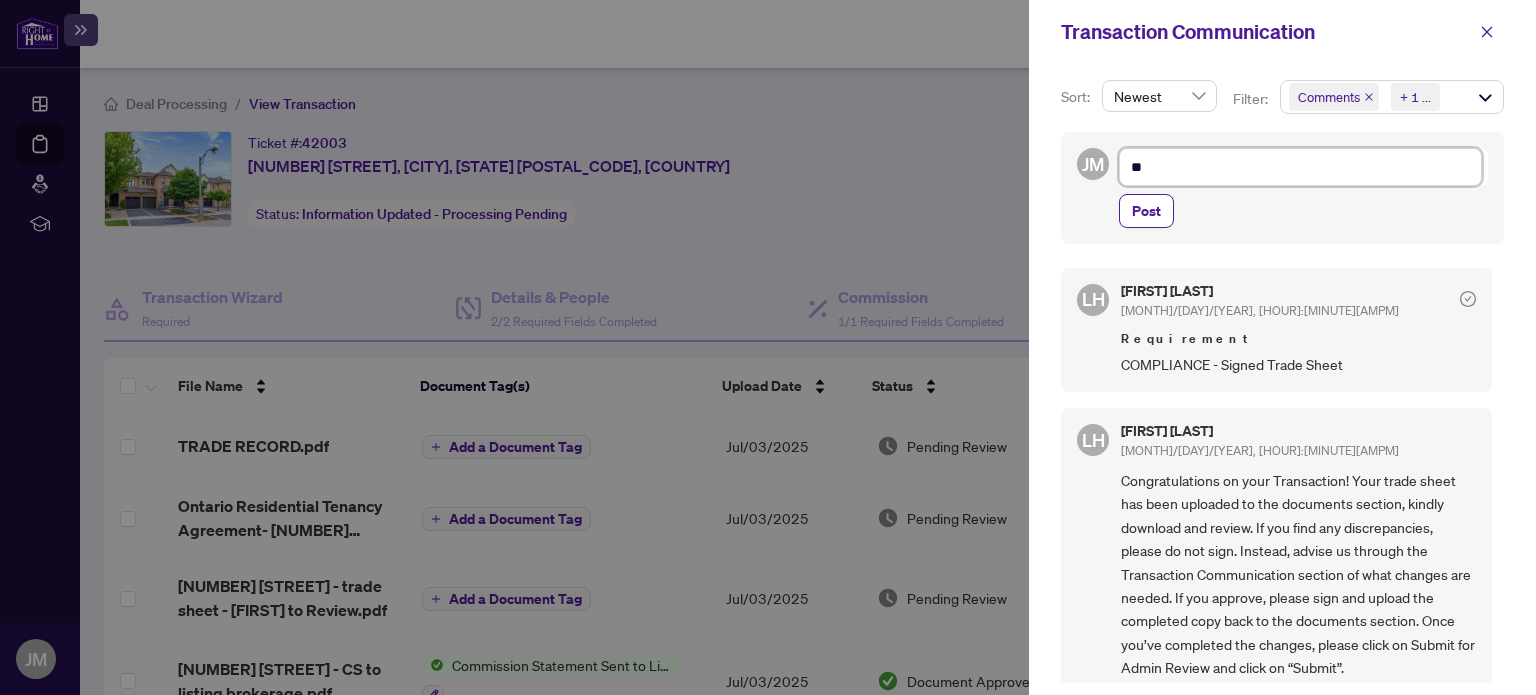 type on "***" 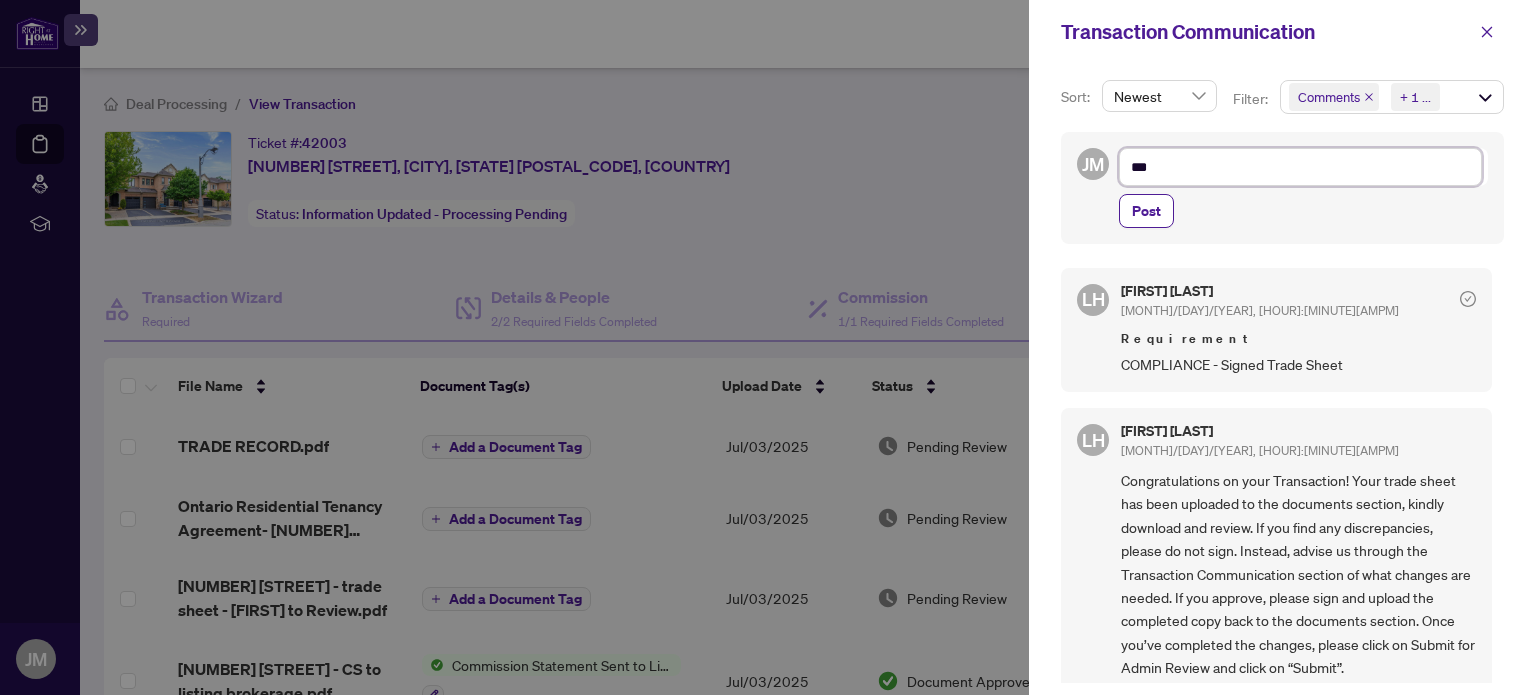type on "****" 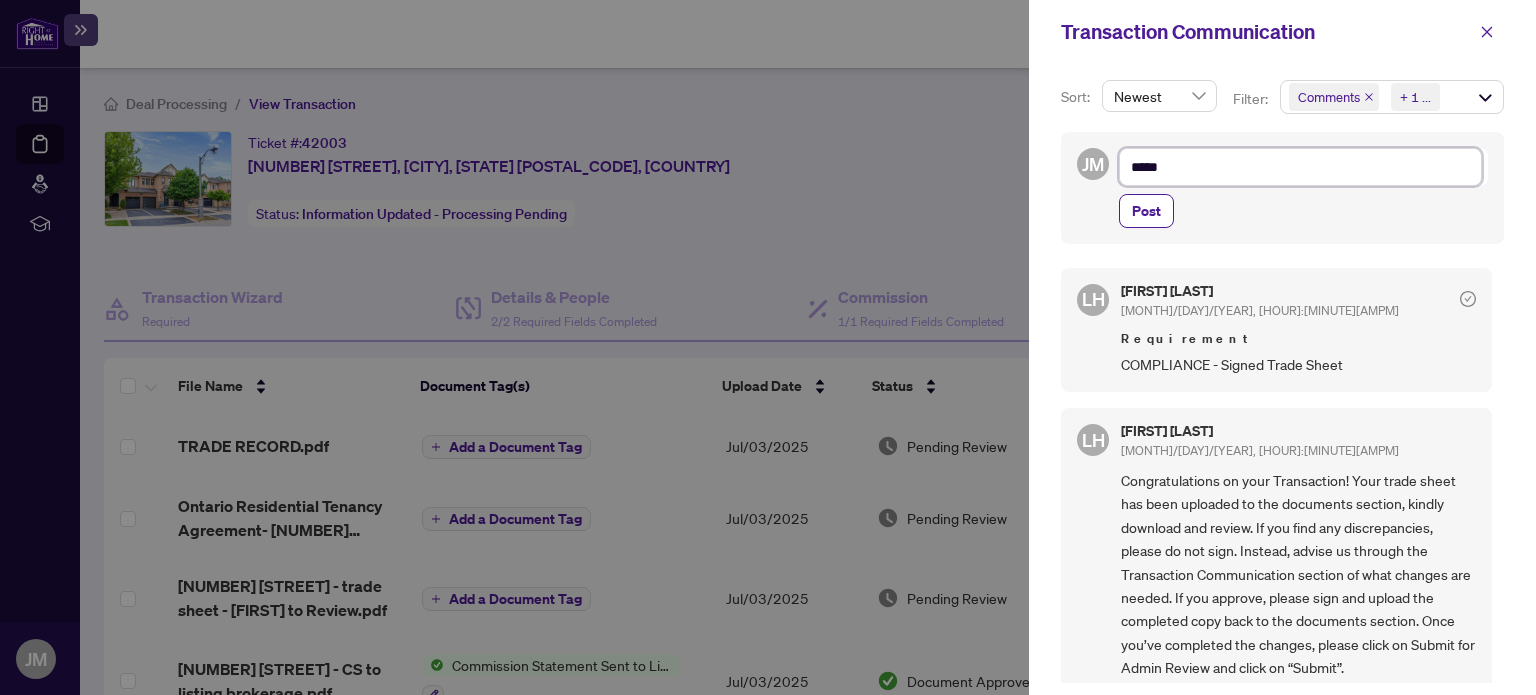 type on "******" 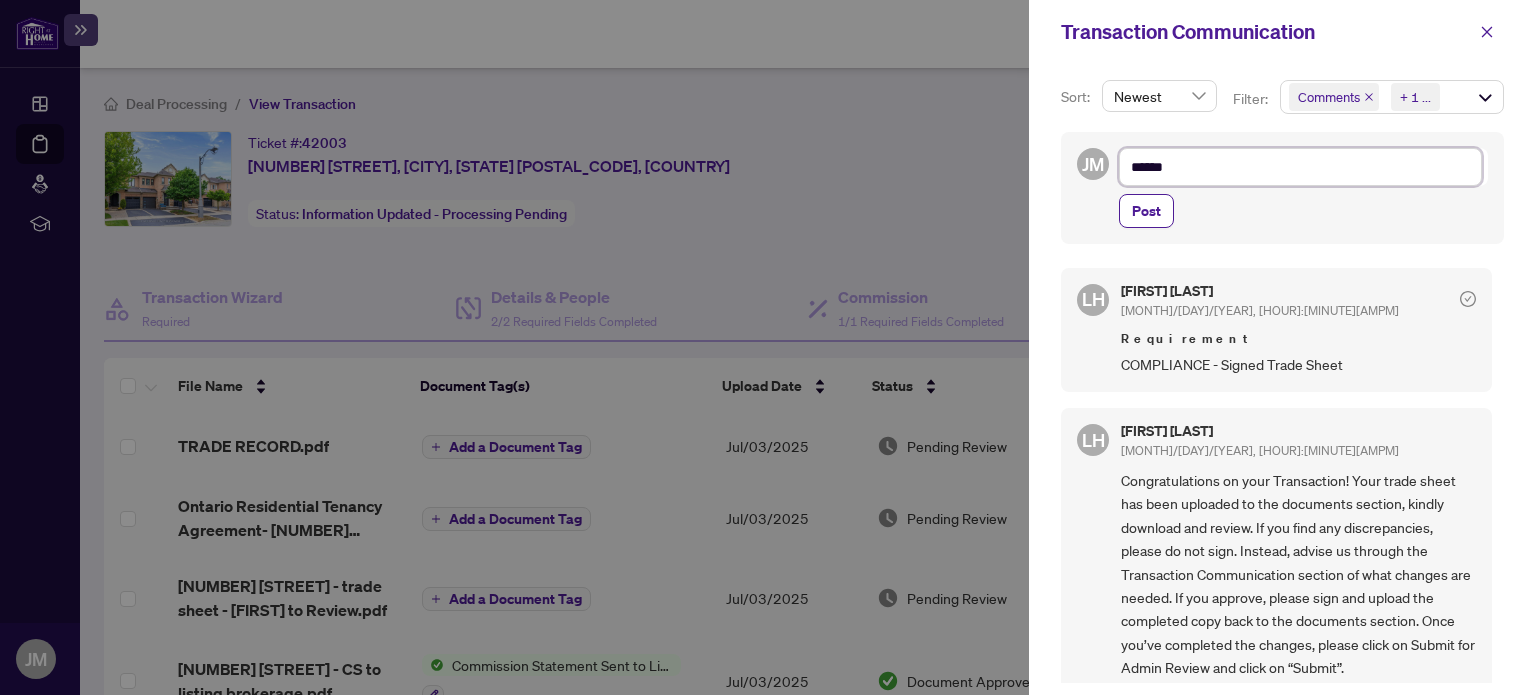type on "*******" 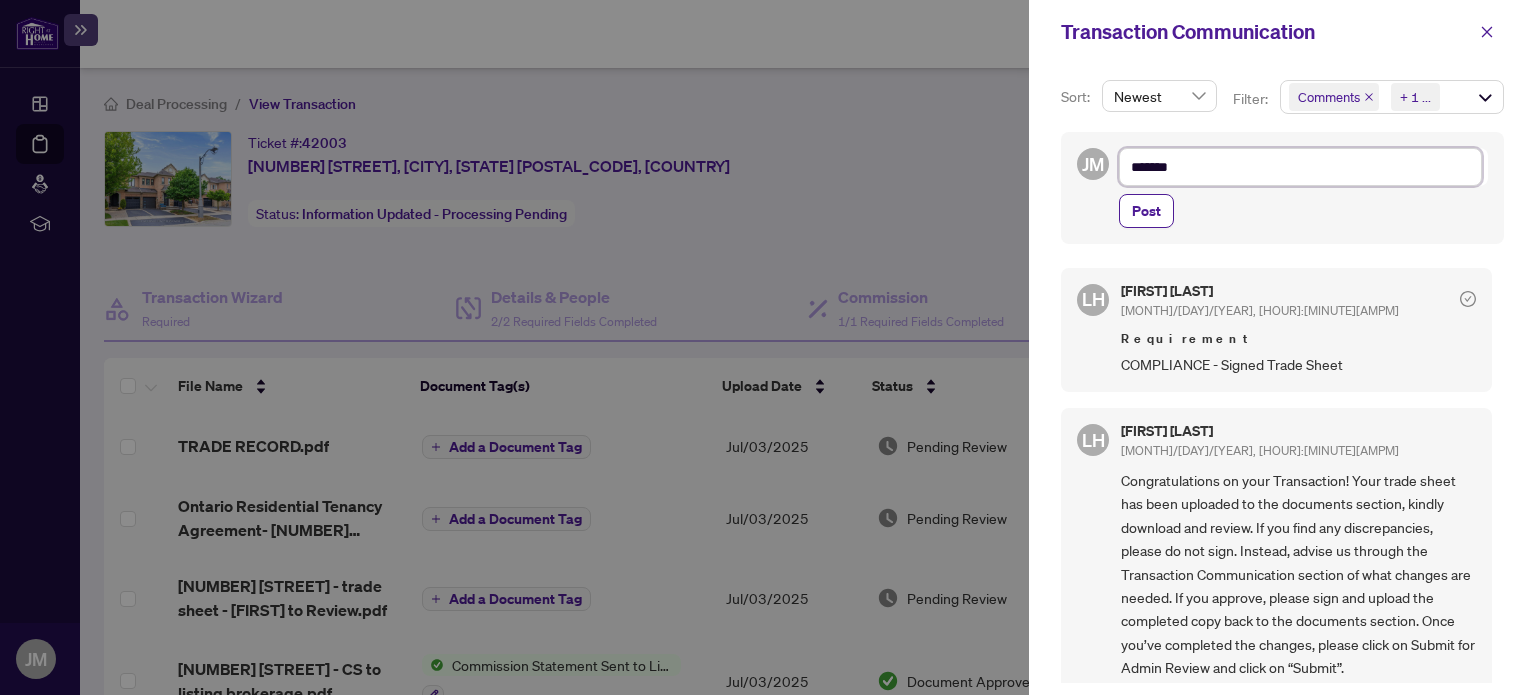 type on "********" 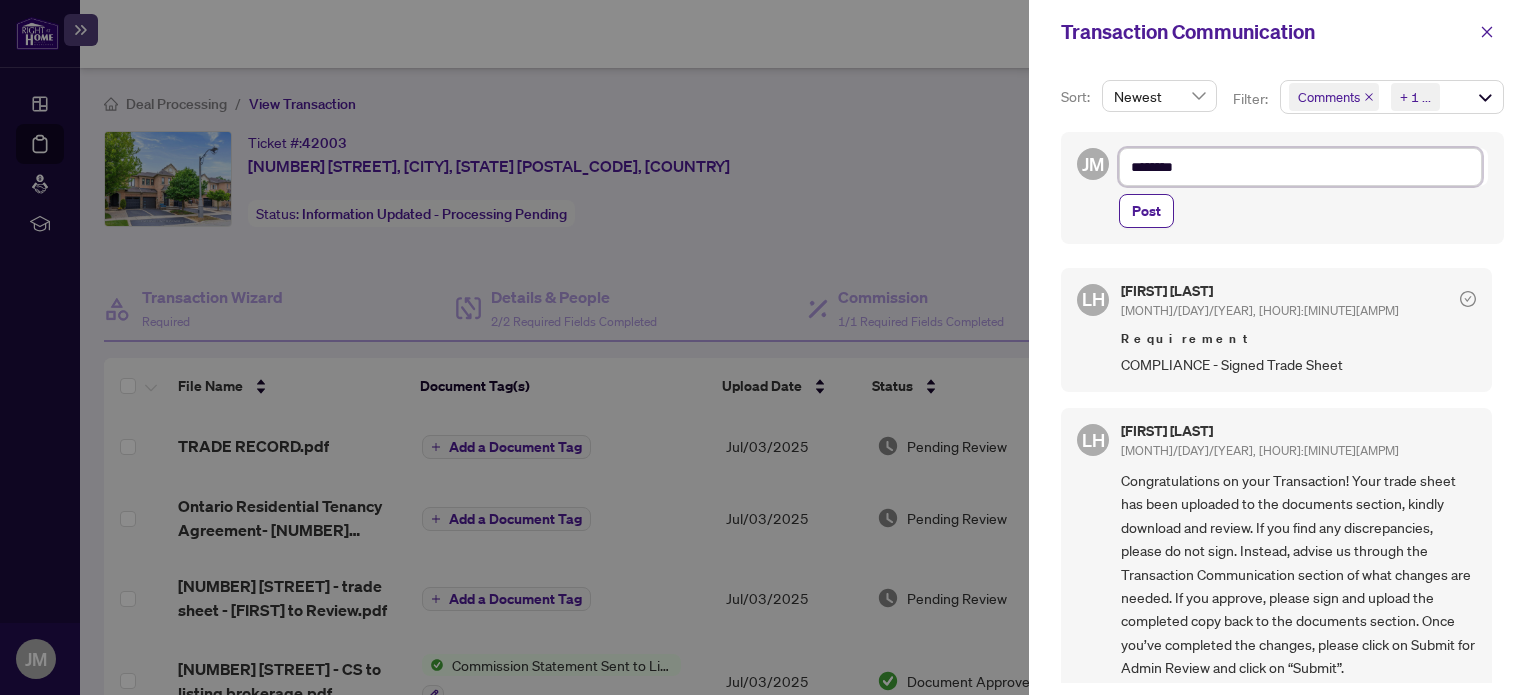 type on "*********" 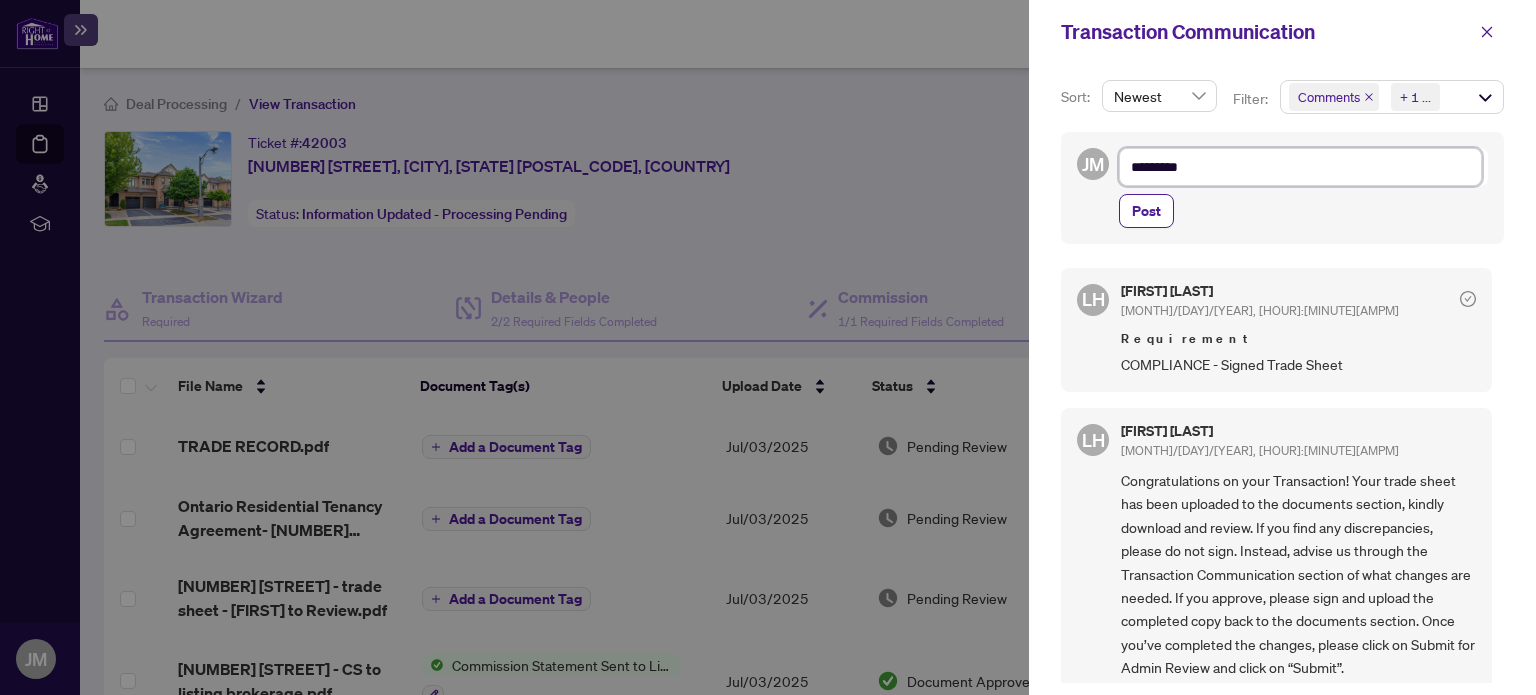 type on "**********" 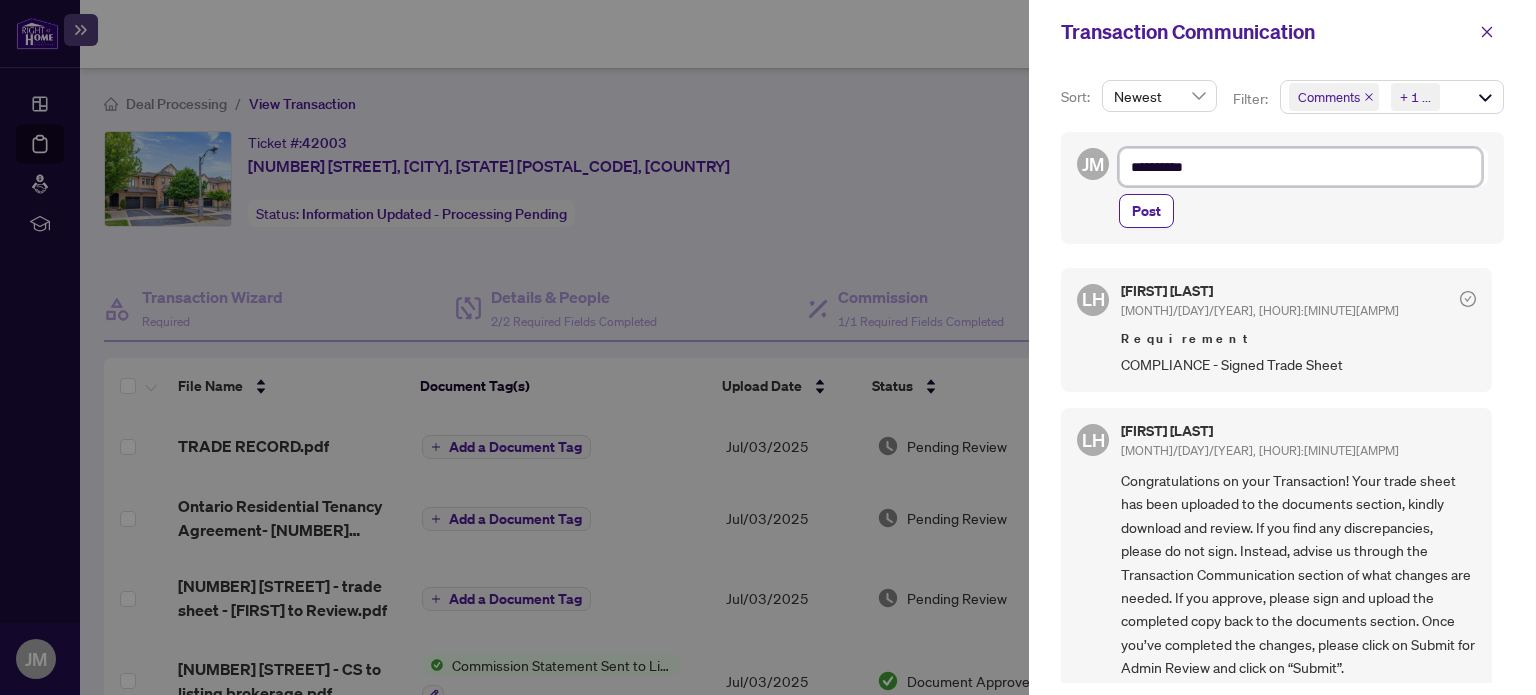 type on "**********" 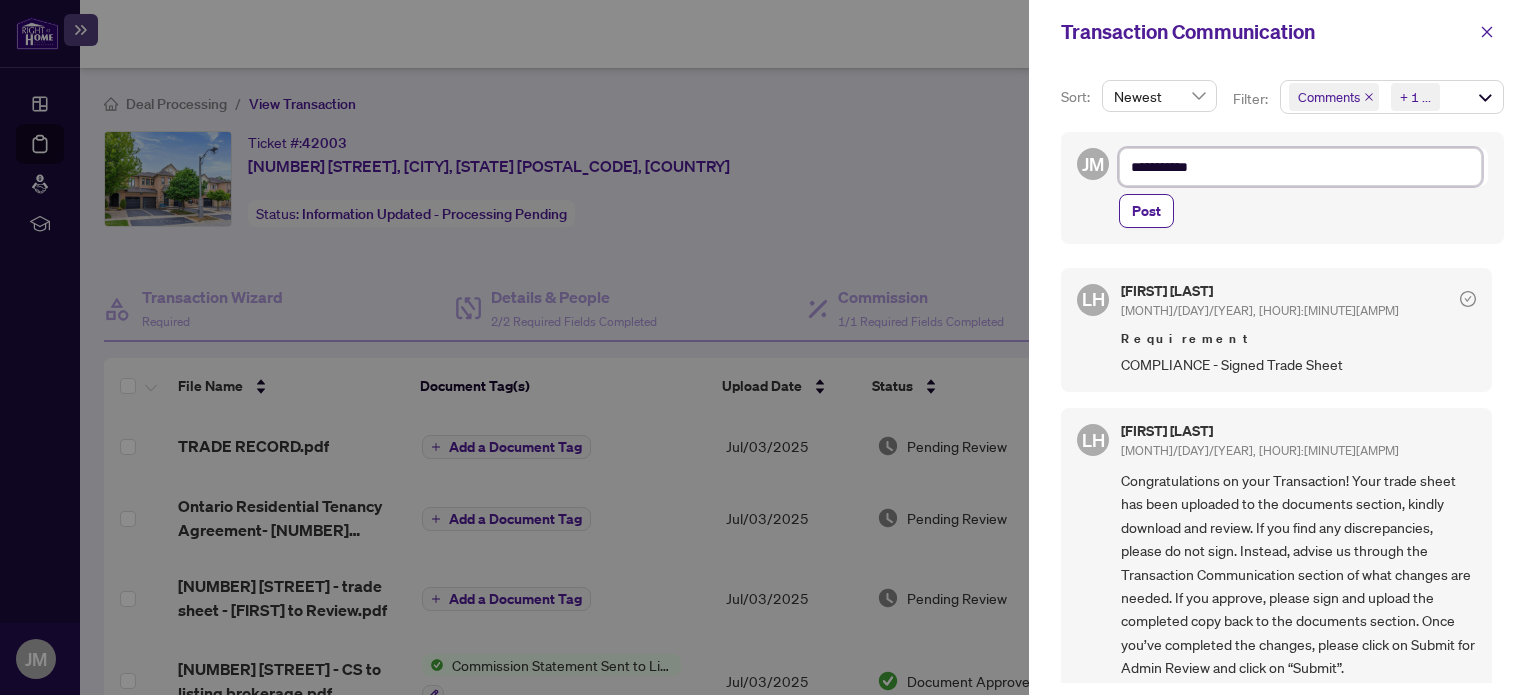 type on "**********" 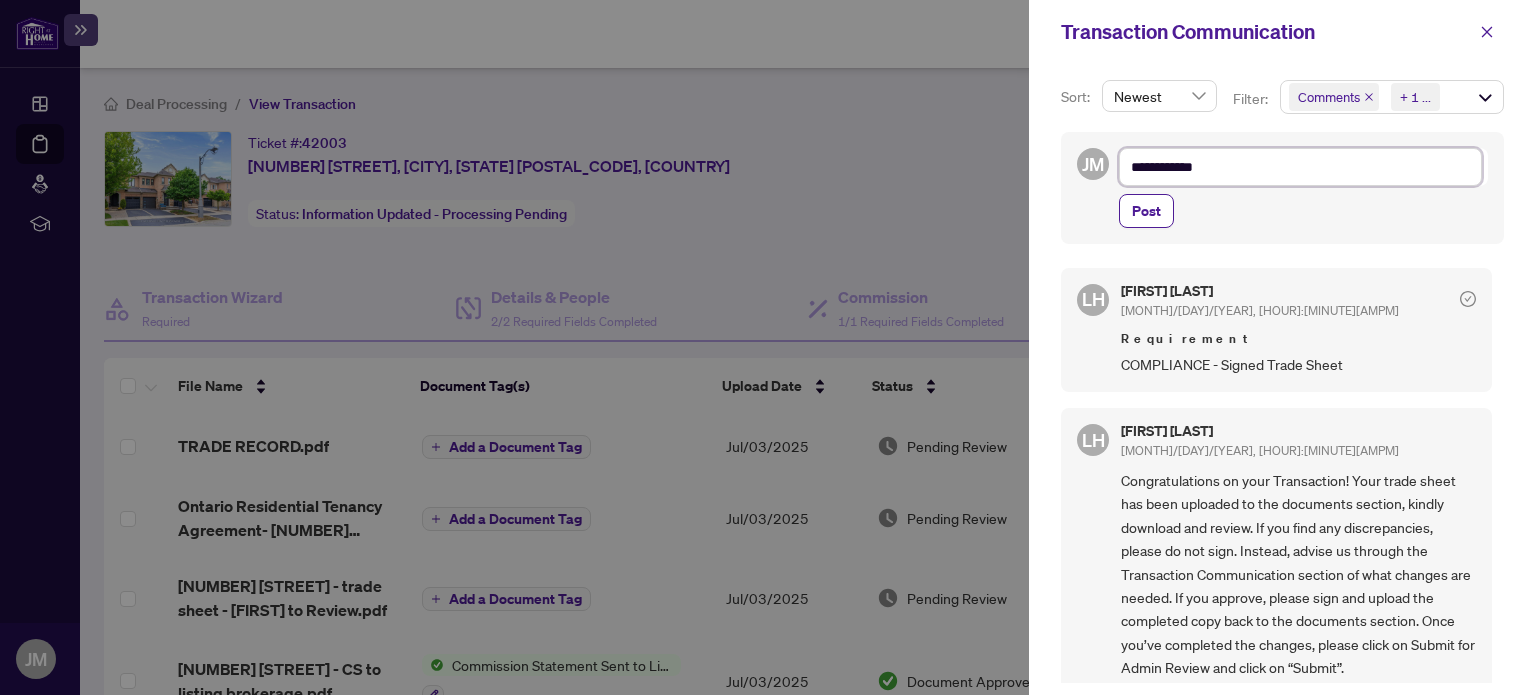 type on "**********" 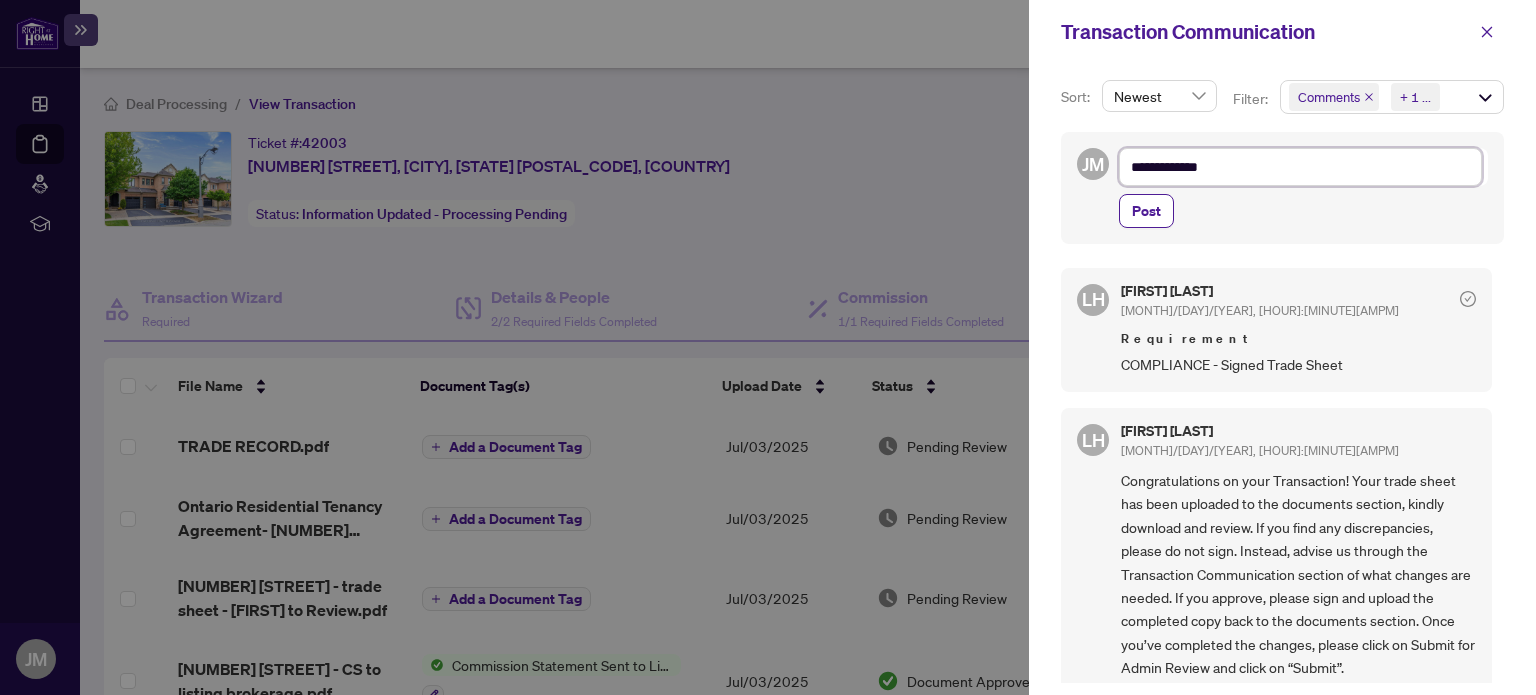 type on "**********" 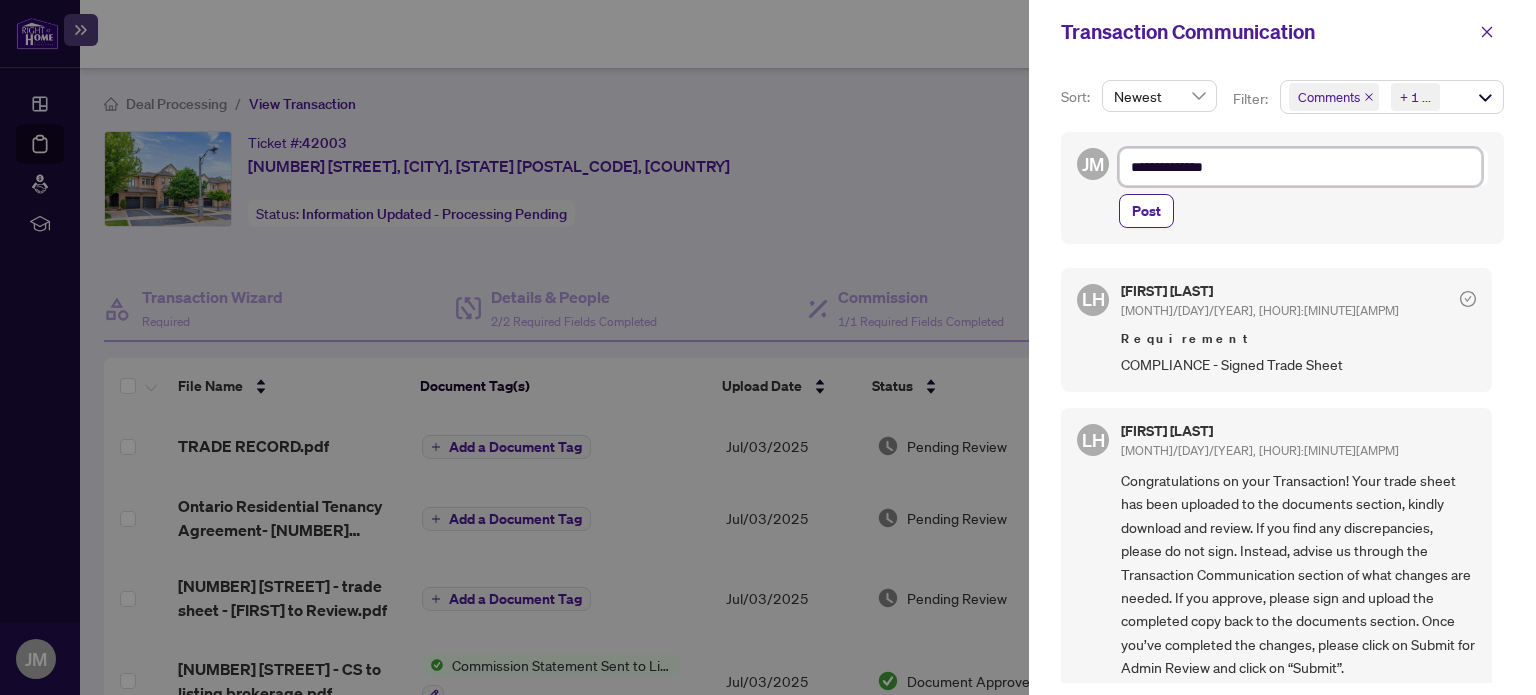 type on "**********" 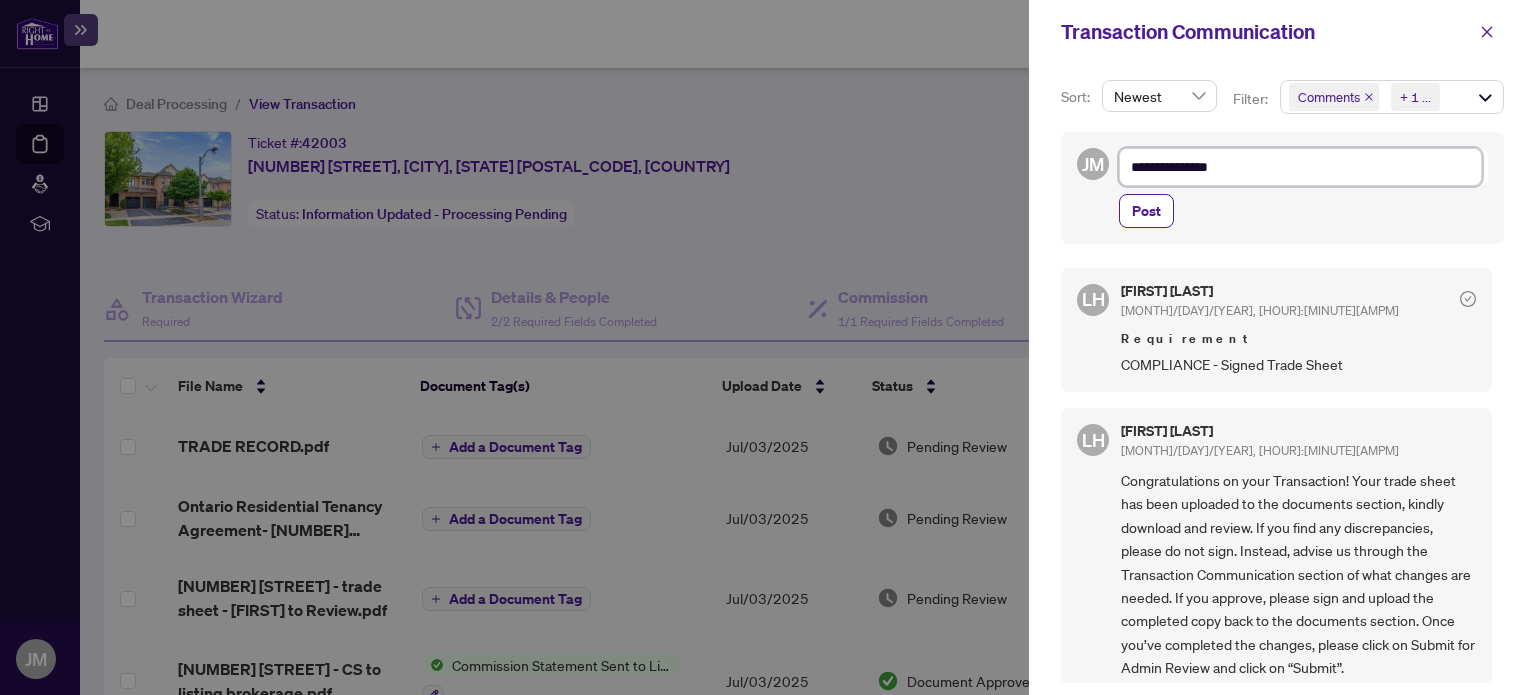 type on "**********" 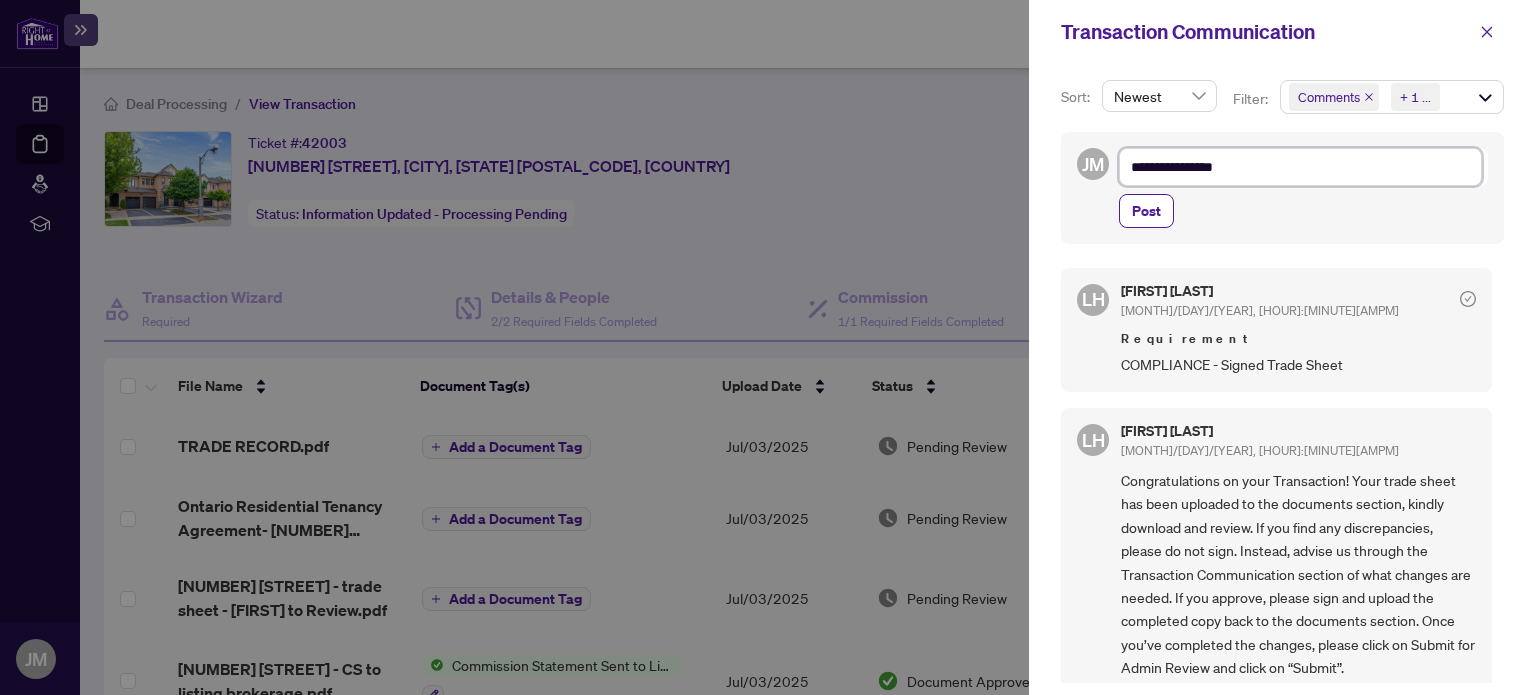 type on "**********" 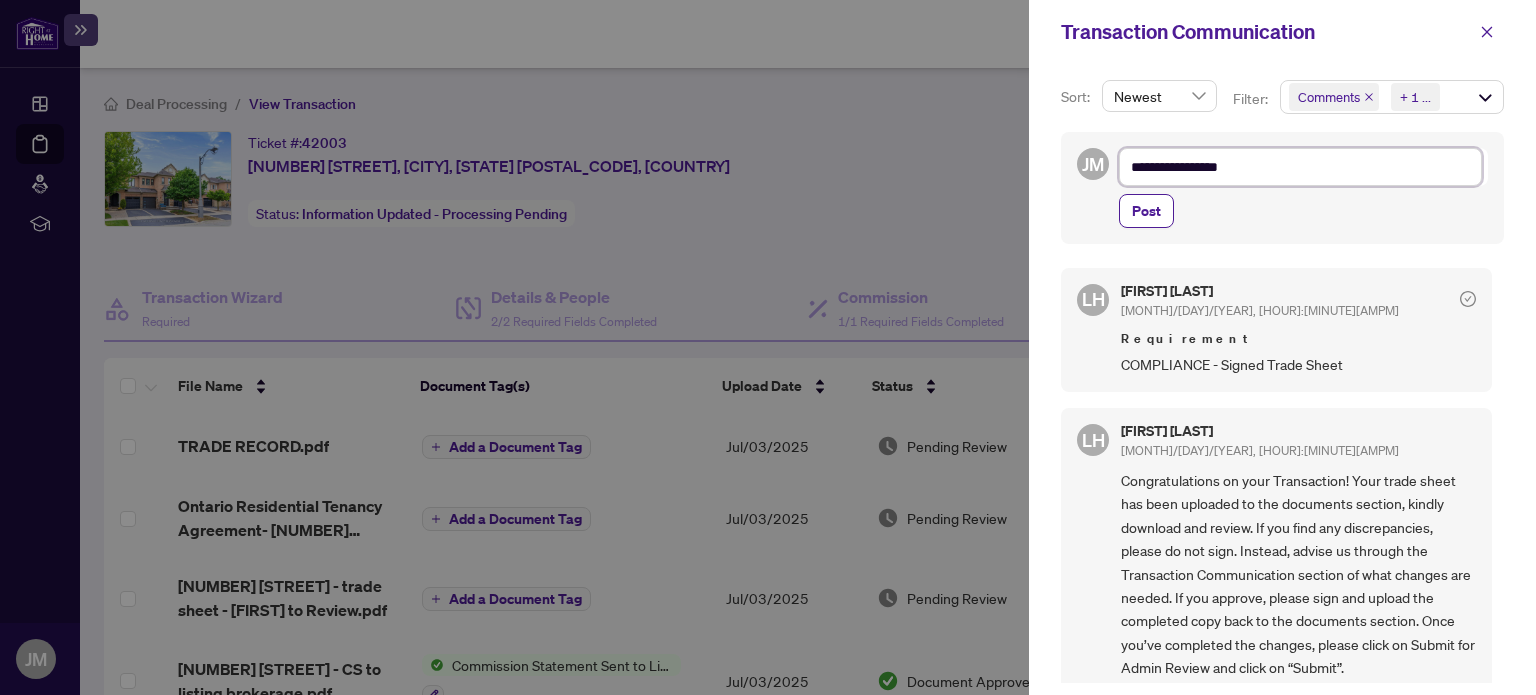 type on "**********" 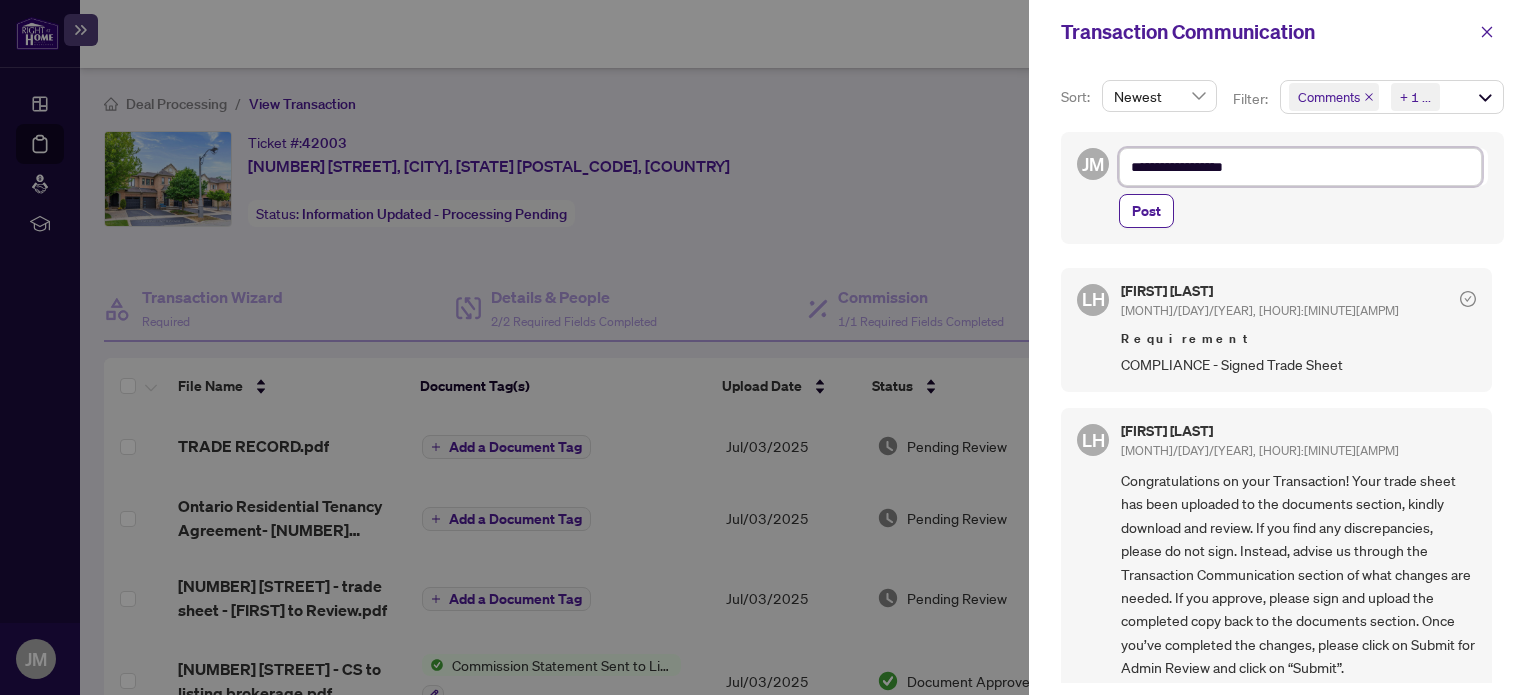 type on "**********" 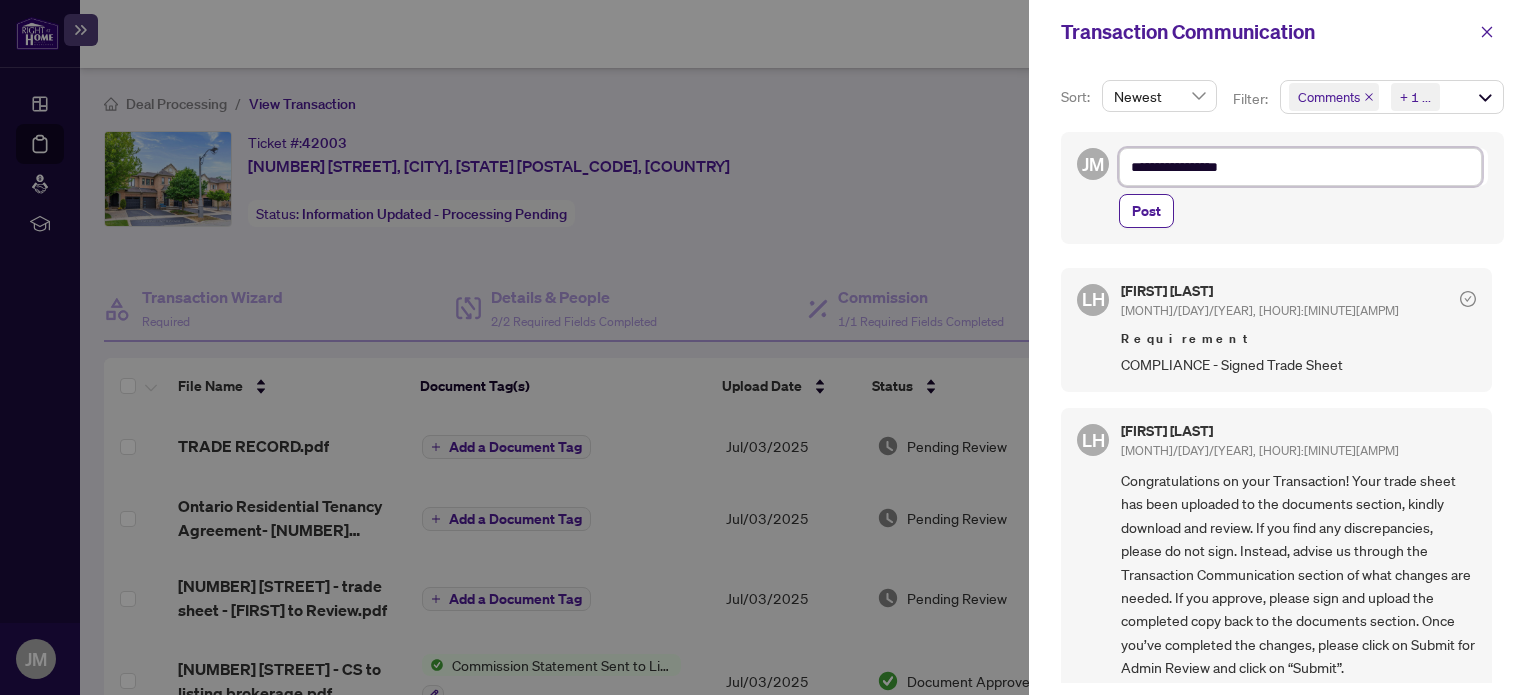 type on "**********" 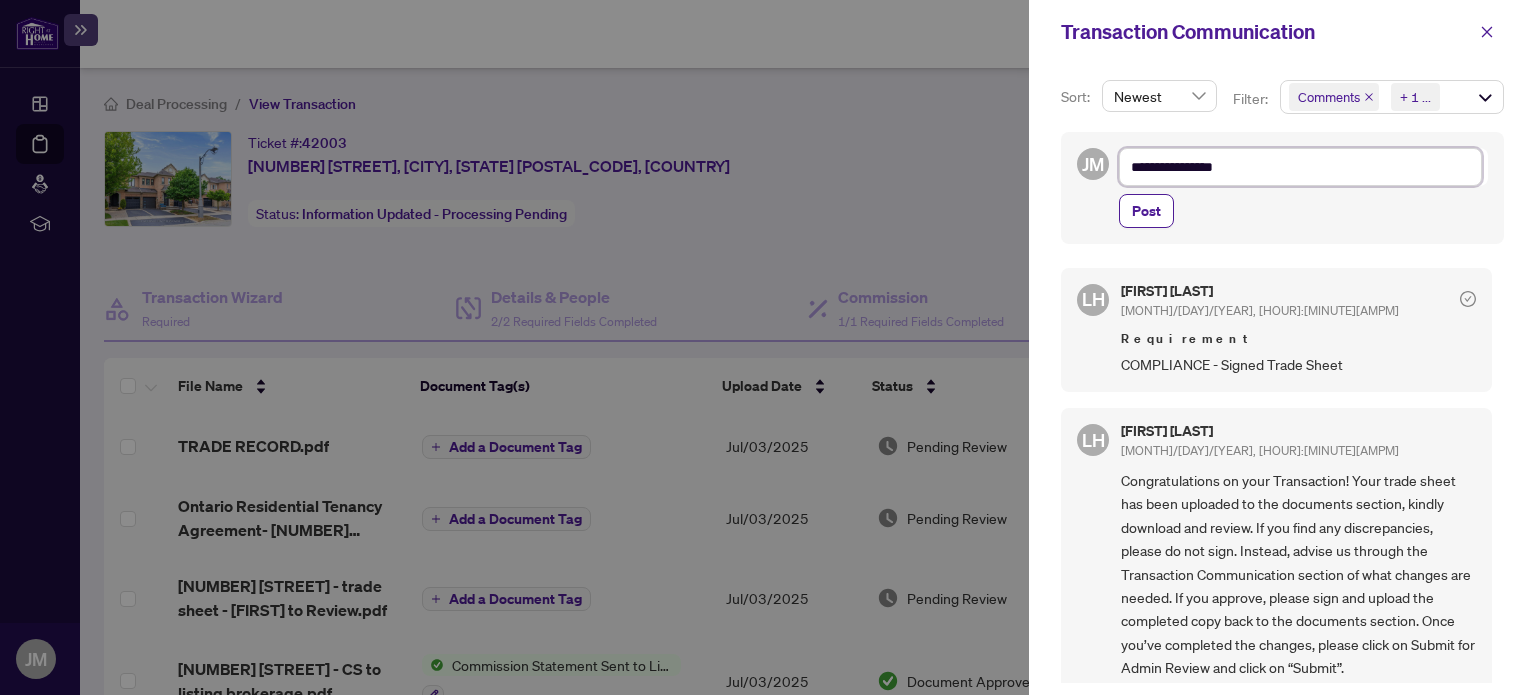 type on "**********" 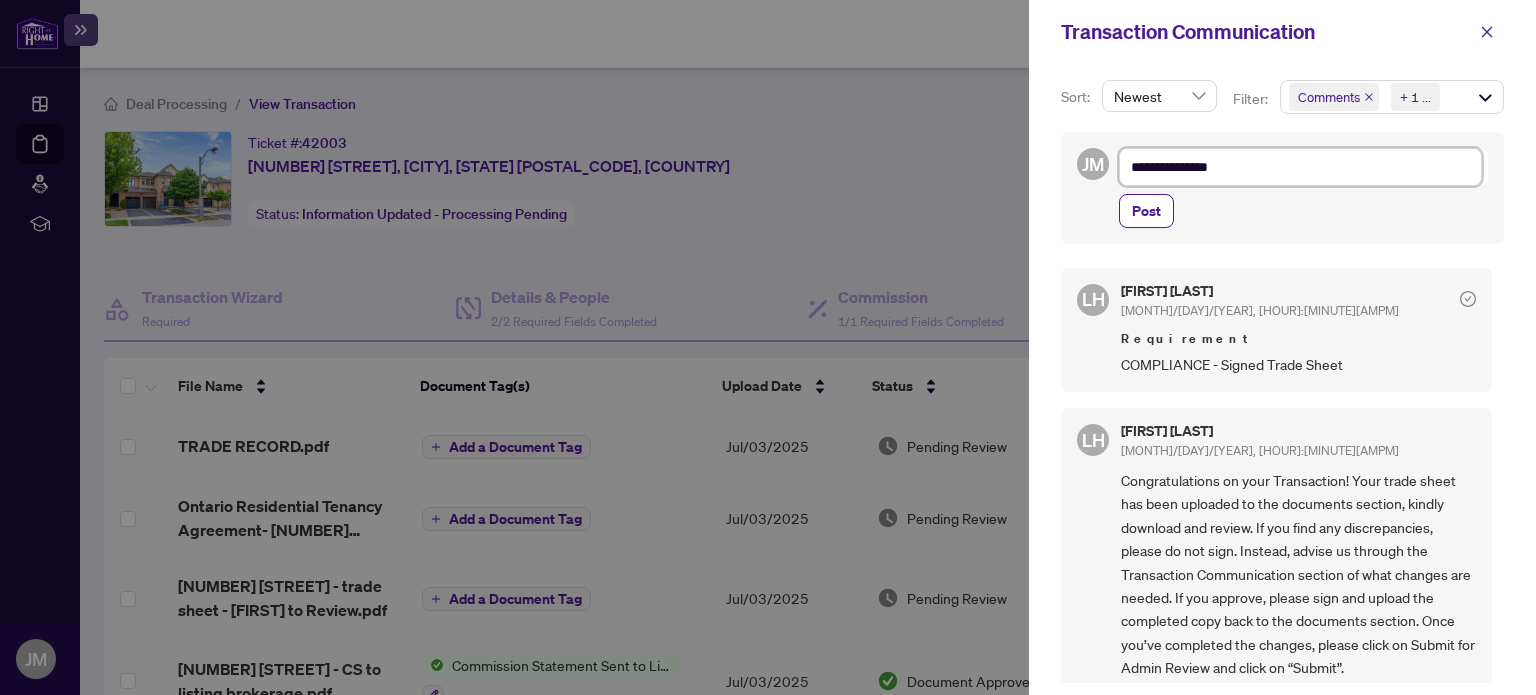 type on "**********" 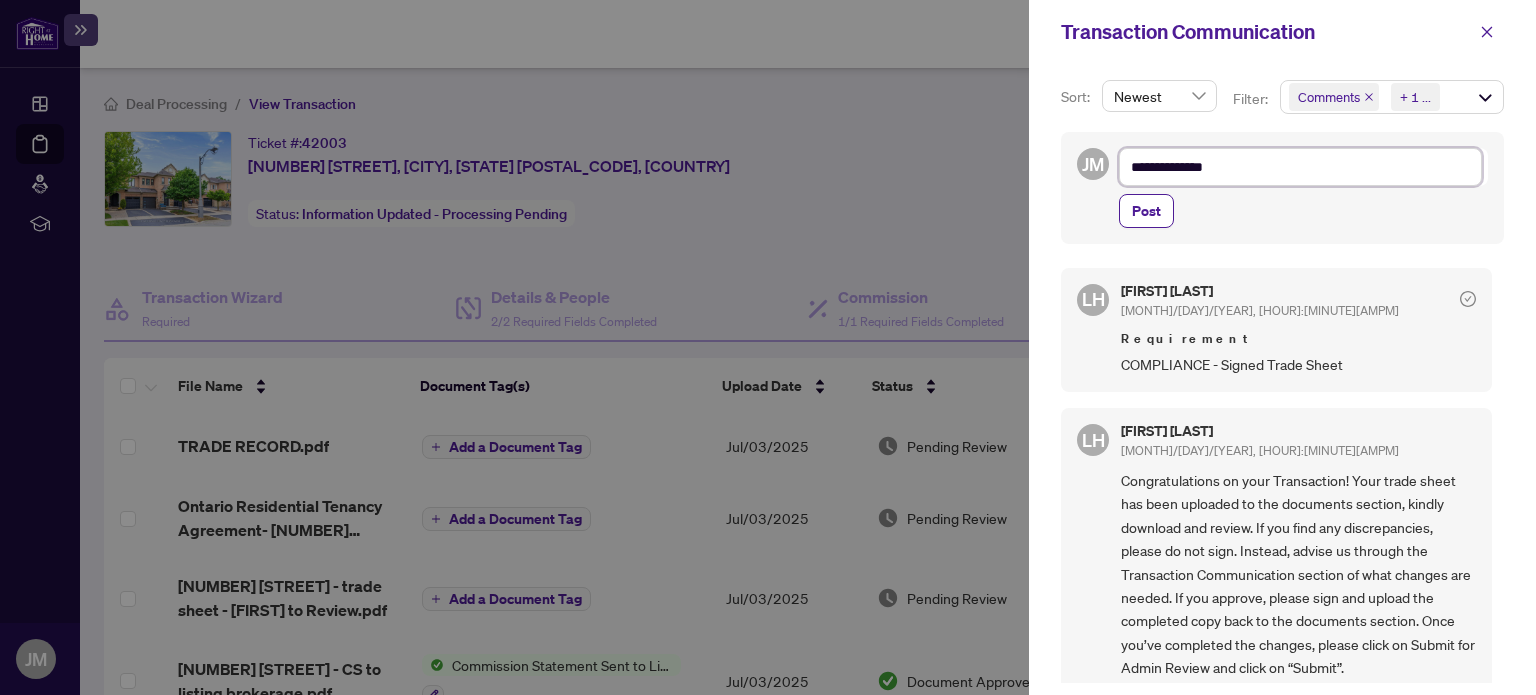type on "**********" 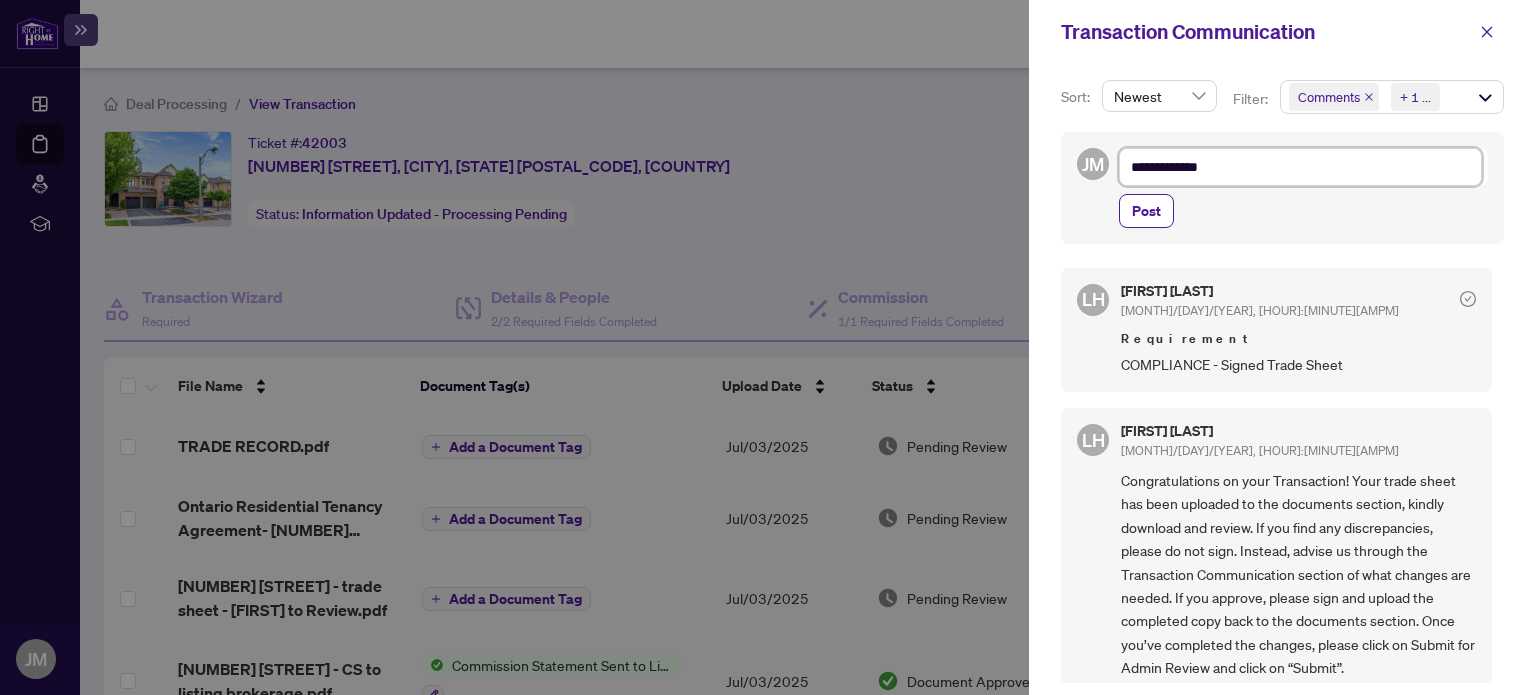 type on "**********" 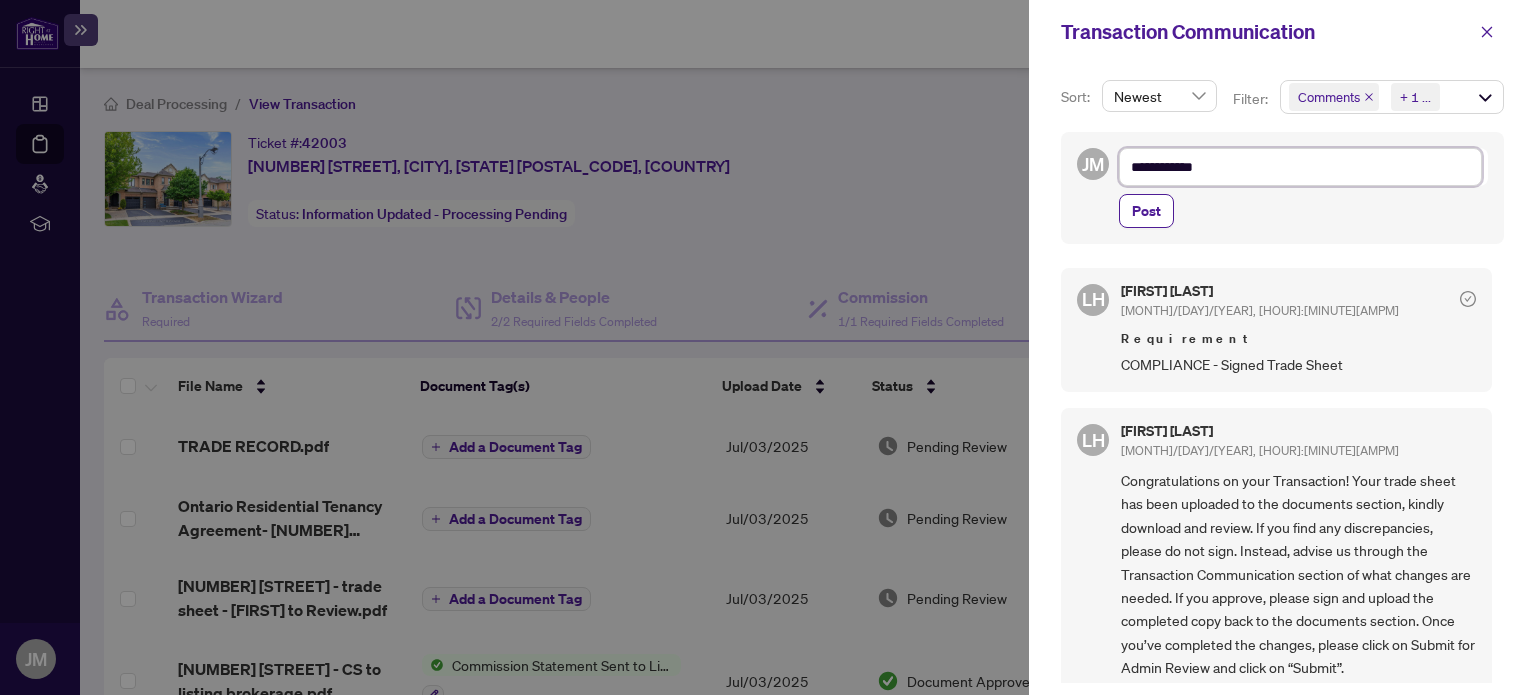 type on "**********" 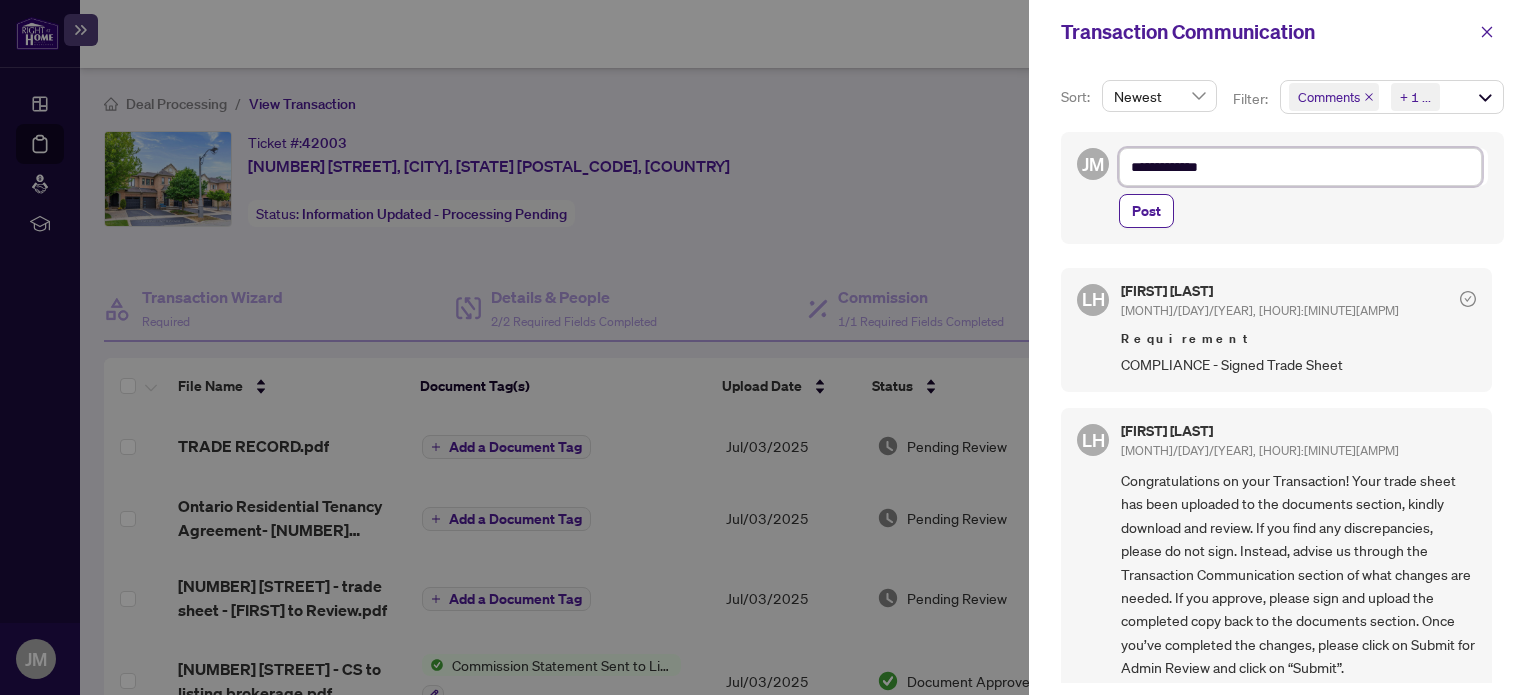 type on "**********" 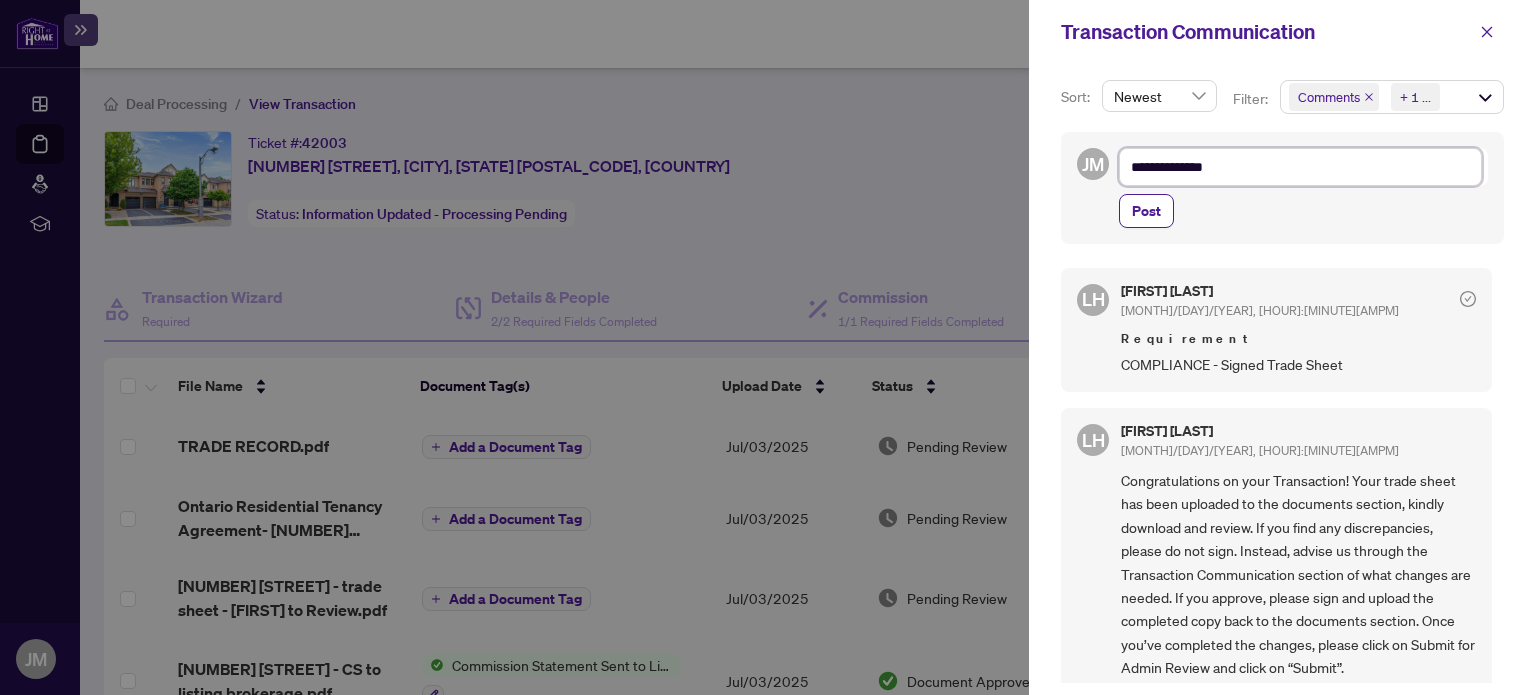 type on "**********" 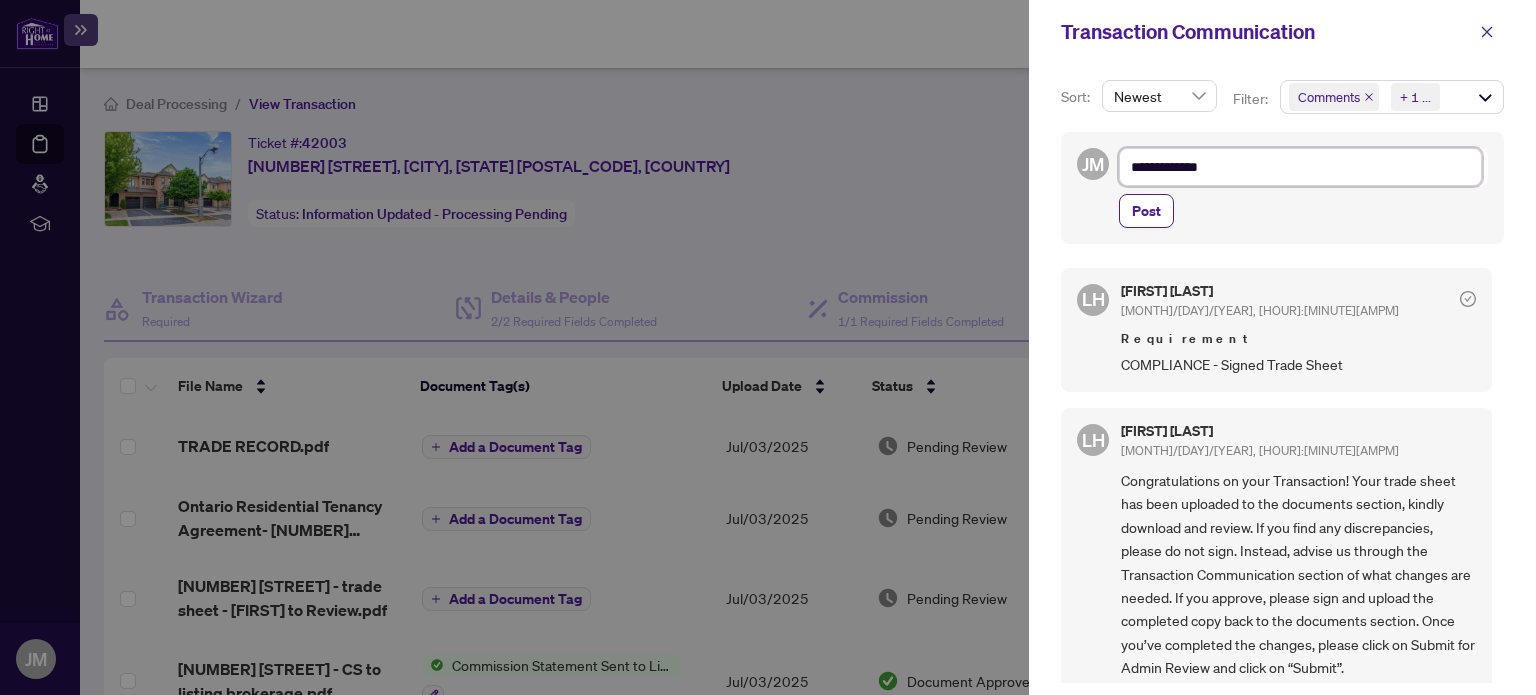 type on "**********" 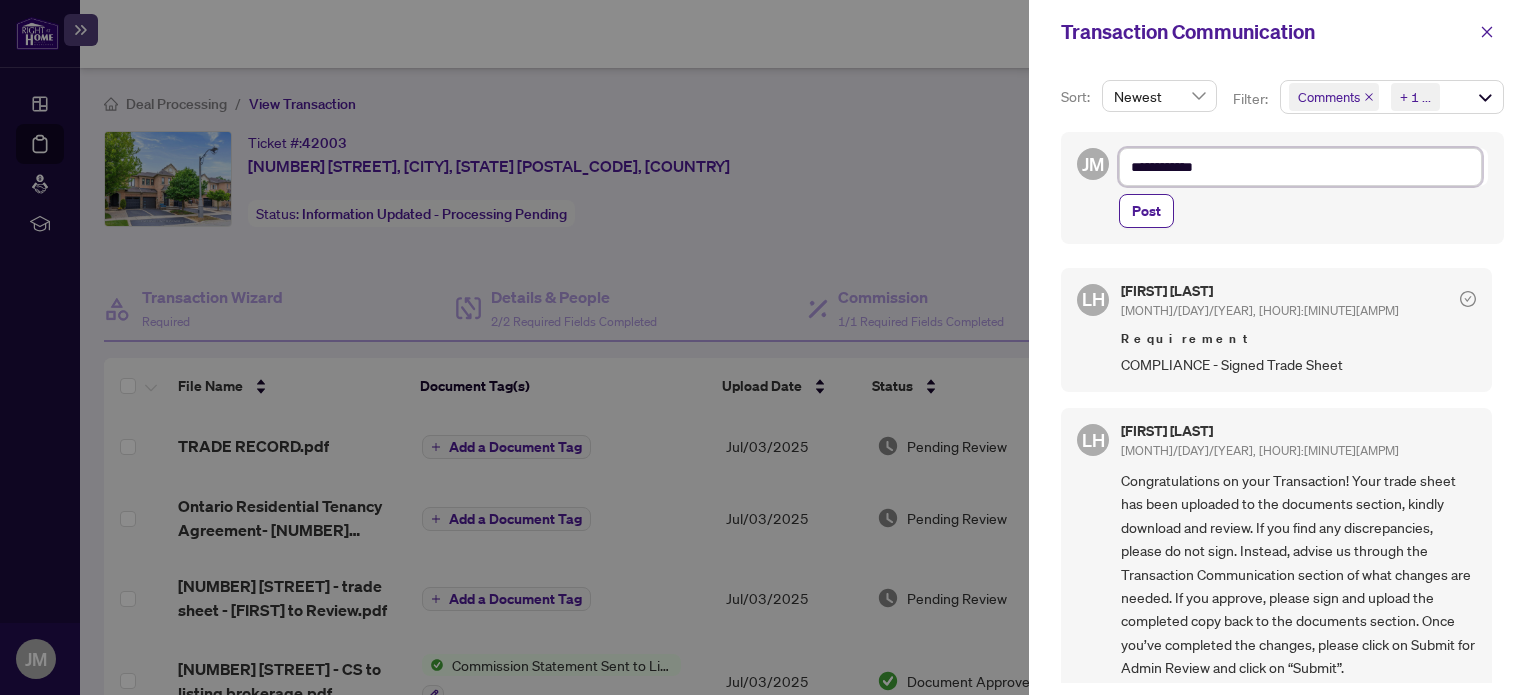 type on "**********" 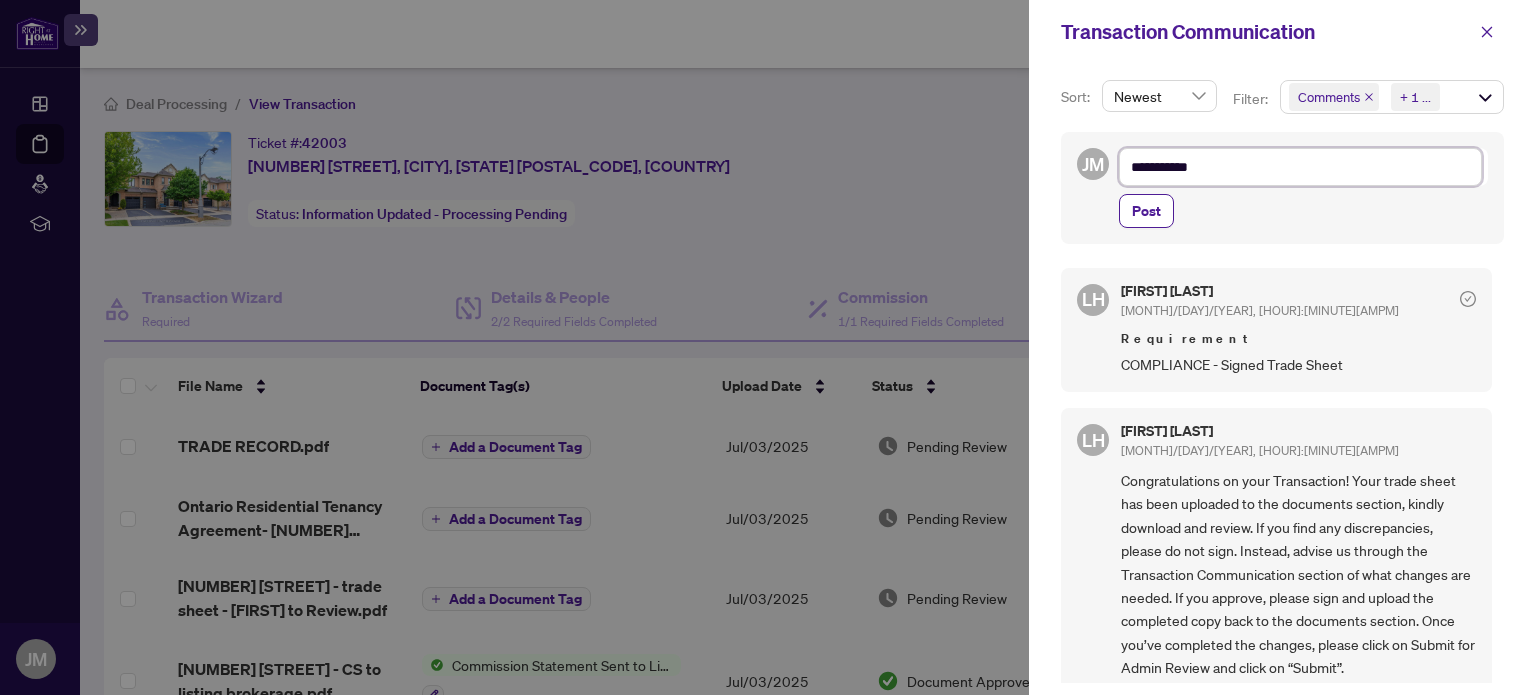 type on "**********" 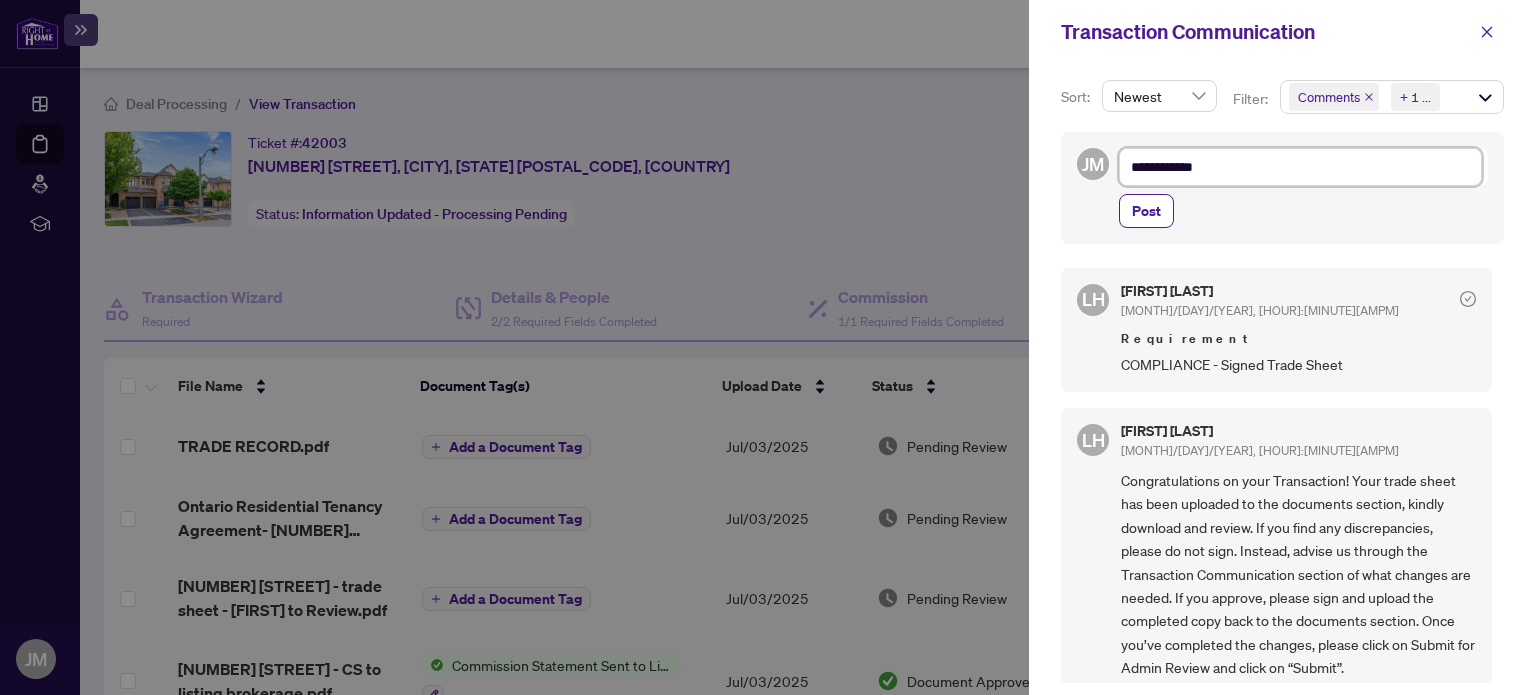 type on "**********" 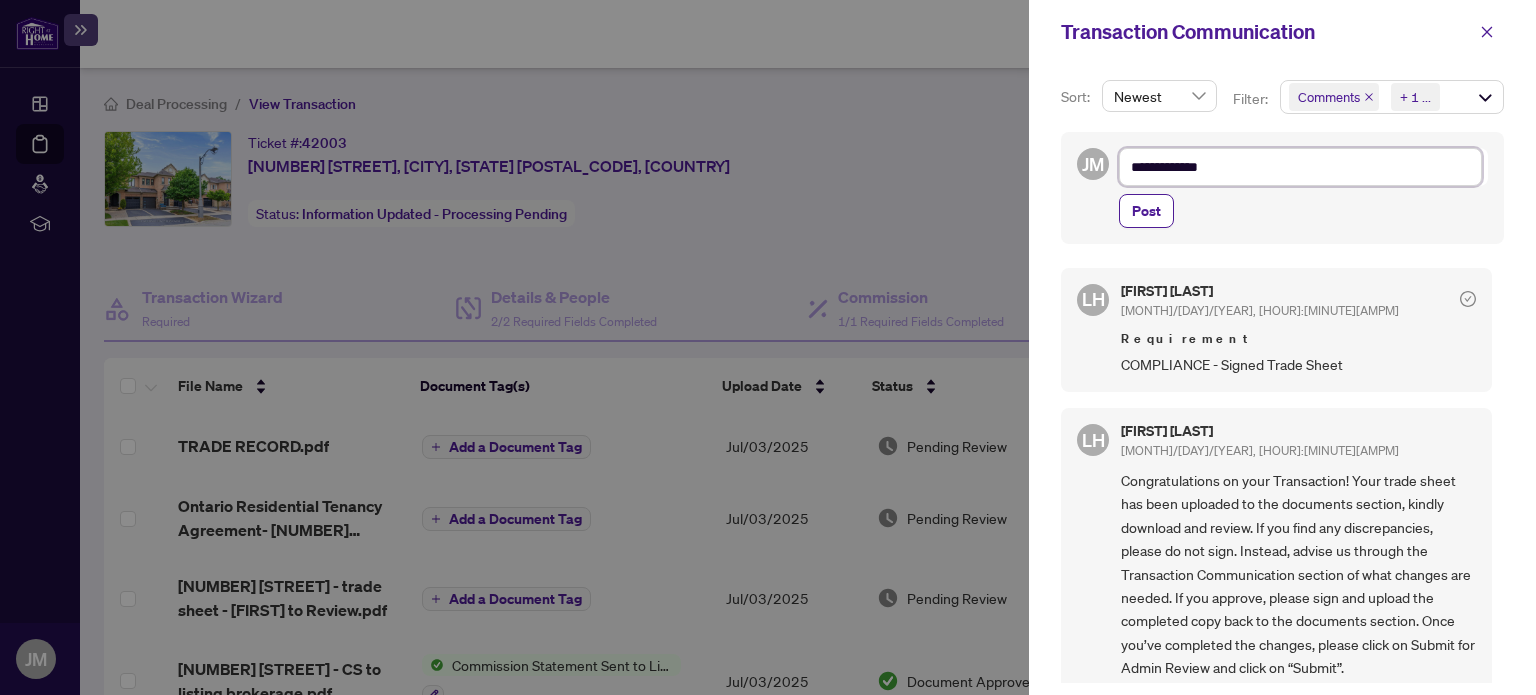 type on "**********" 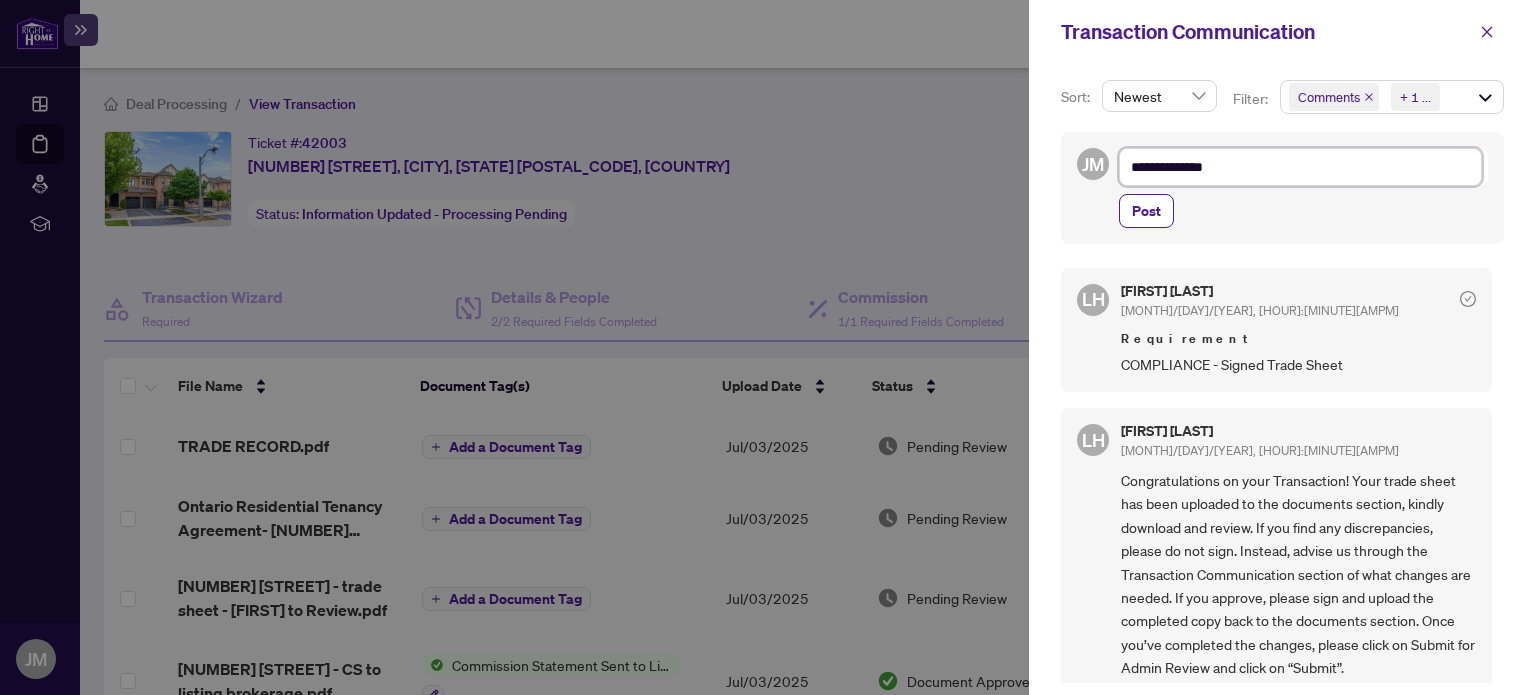 type on "**********" 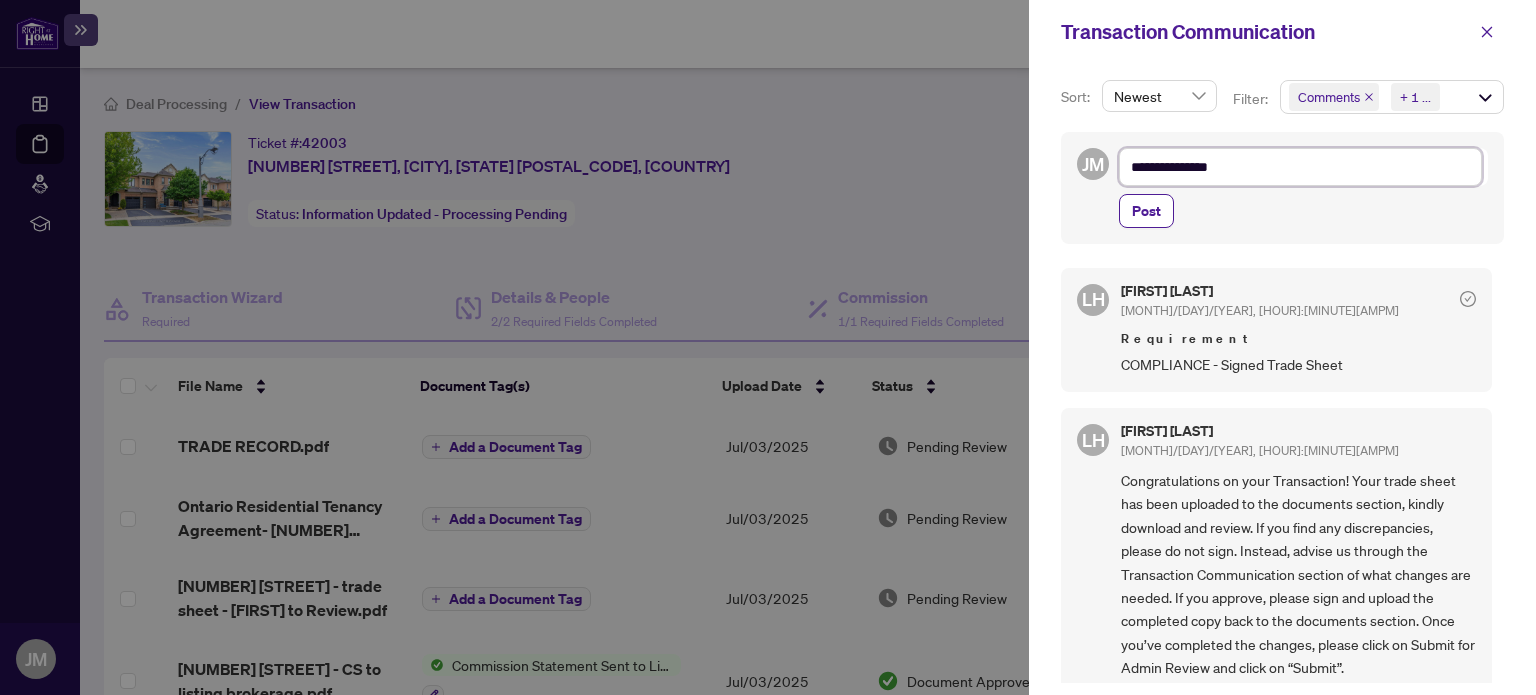 type on "**********" 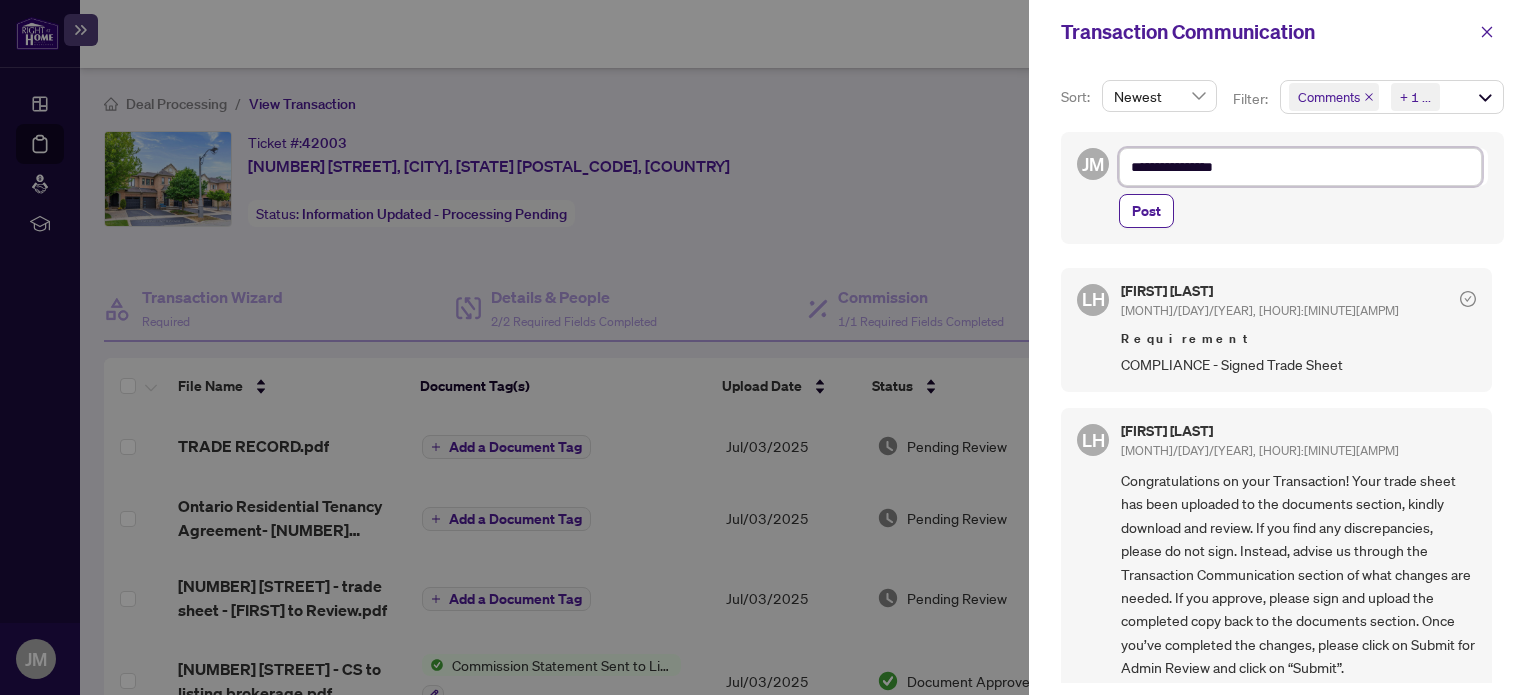 type on "**********" 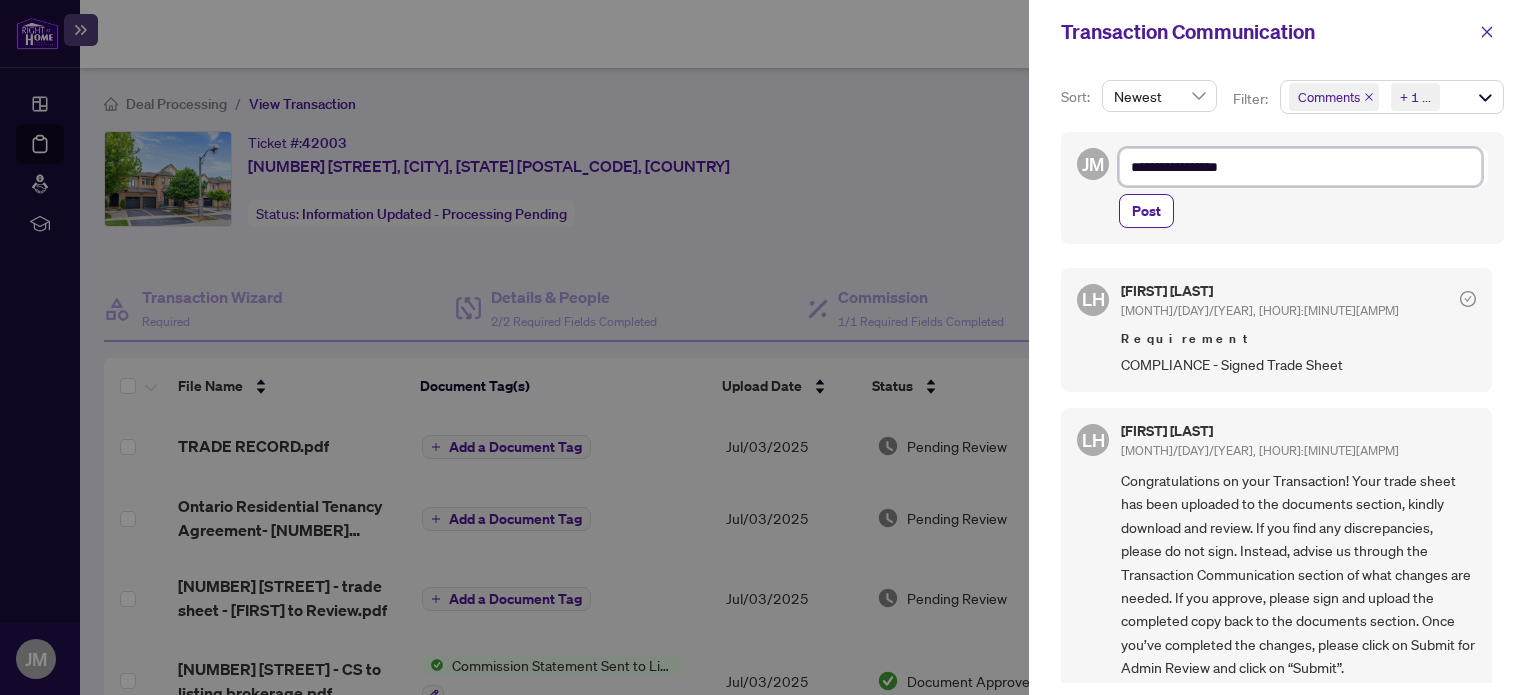 type on "**********" 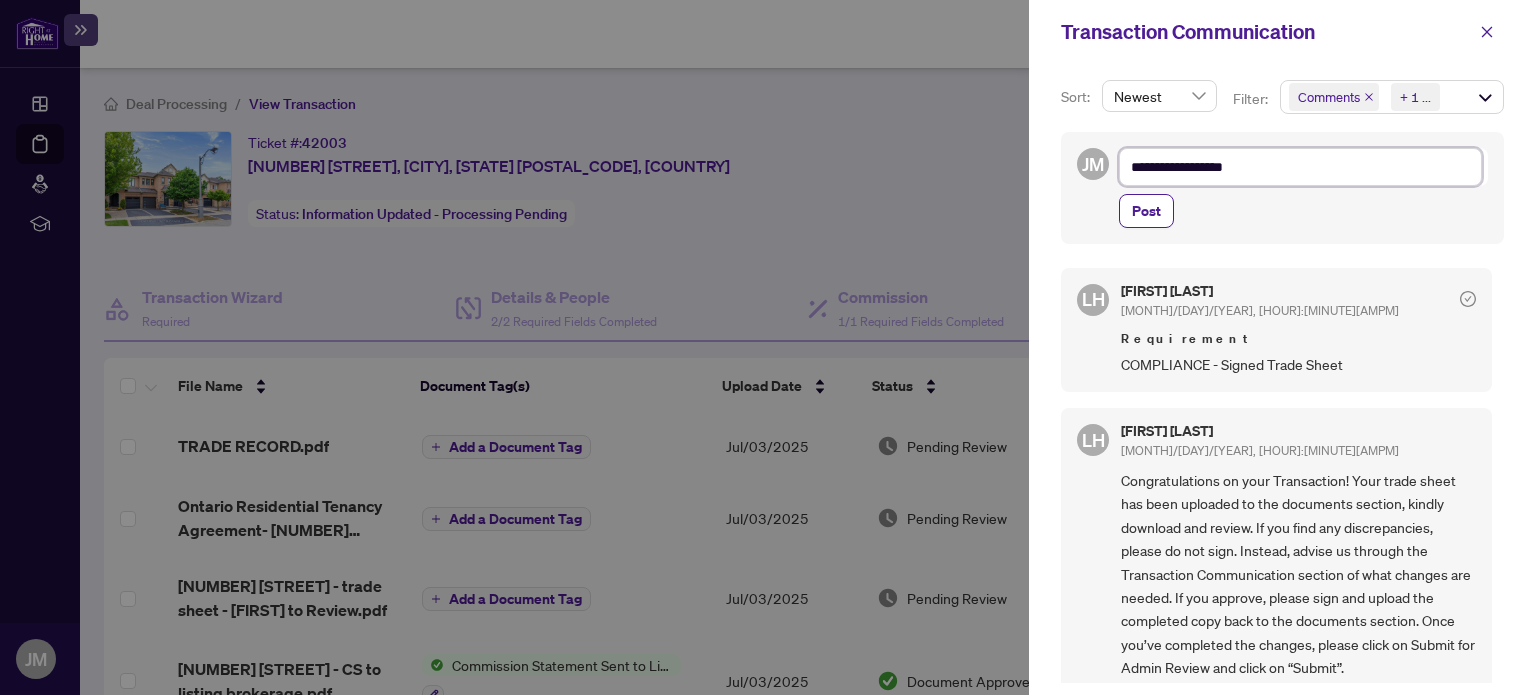 type on "**********" 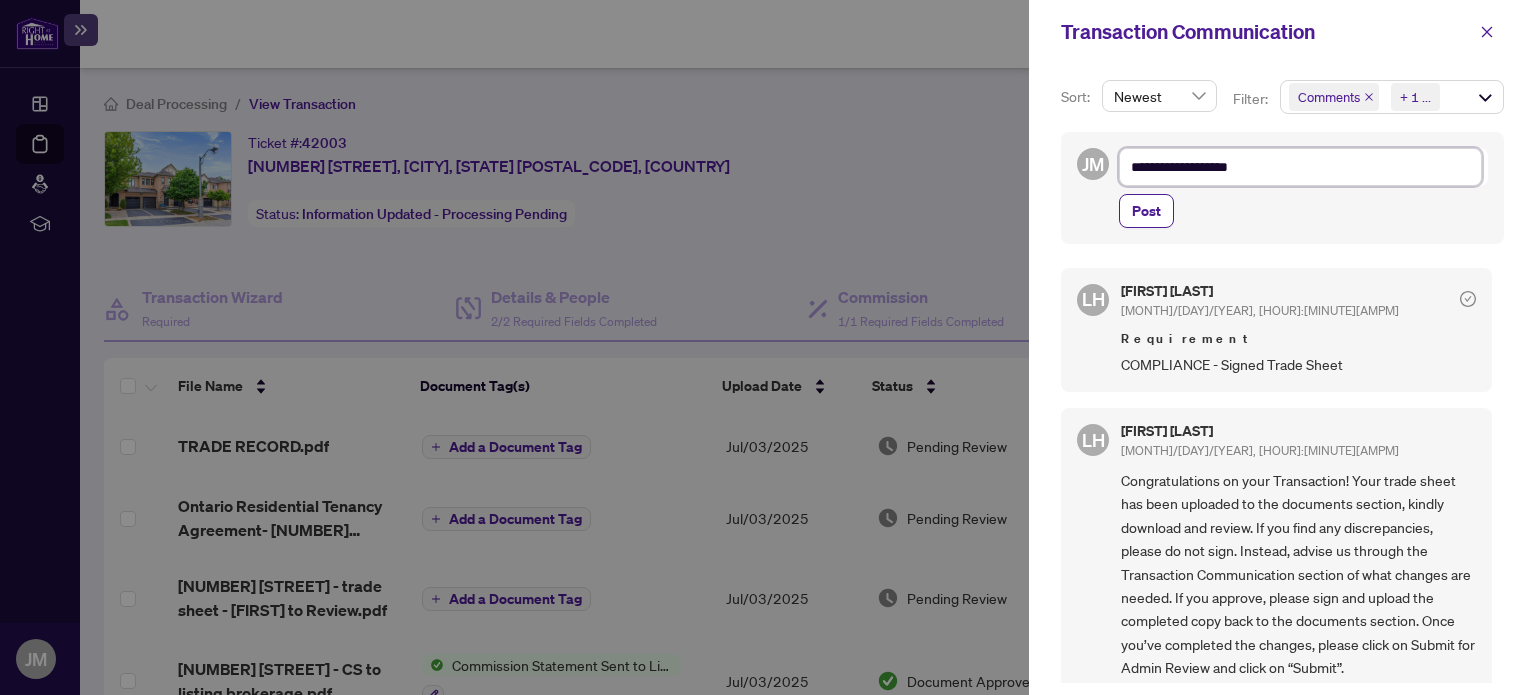 type on "**********" 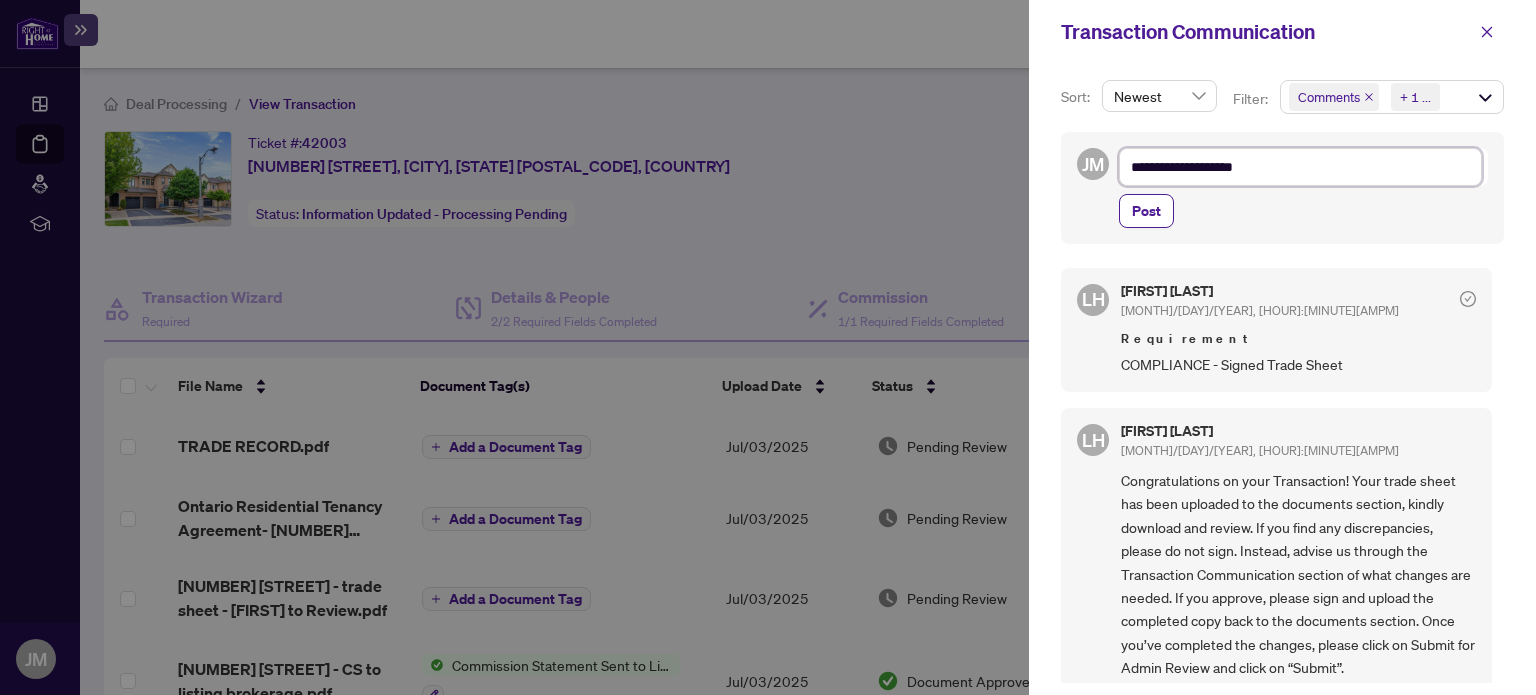 type on "**********" 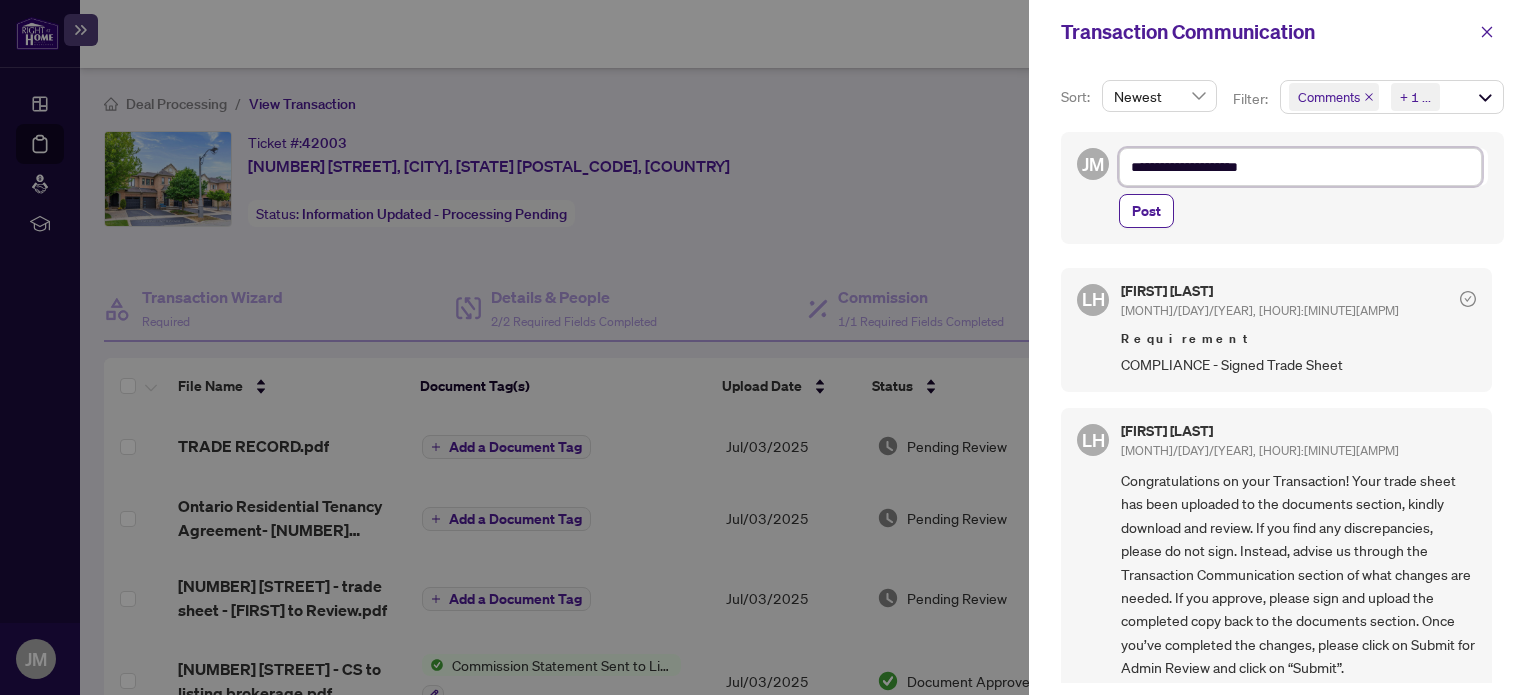 type on "**********" 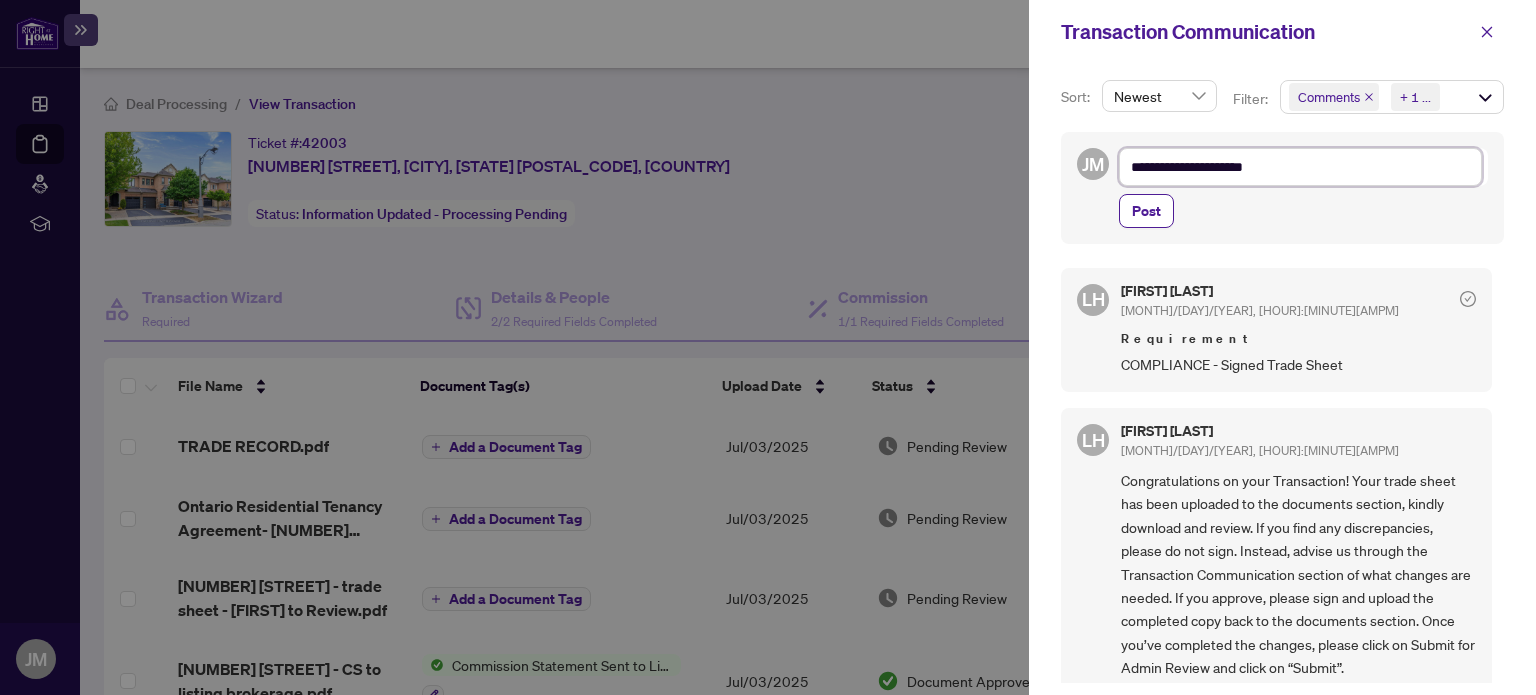 type on "**********" 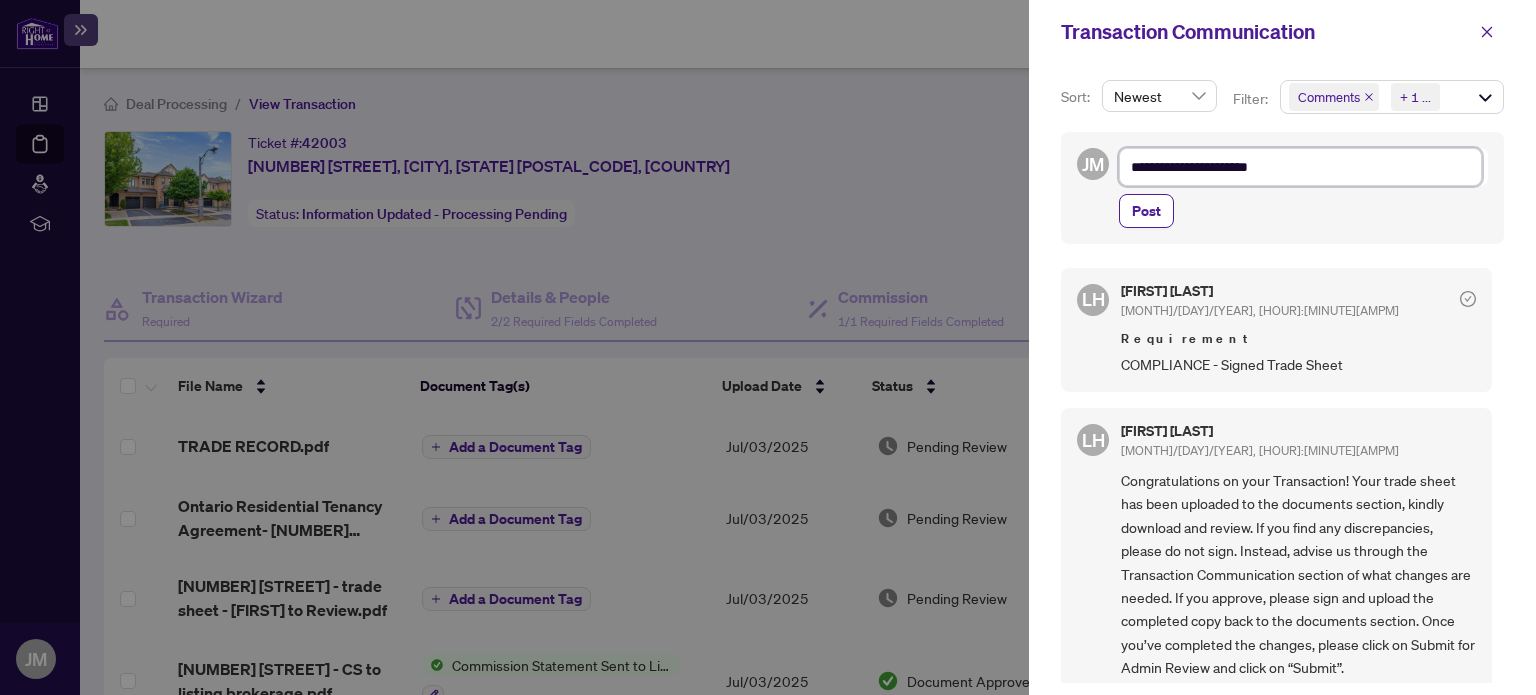 type on "**********" 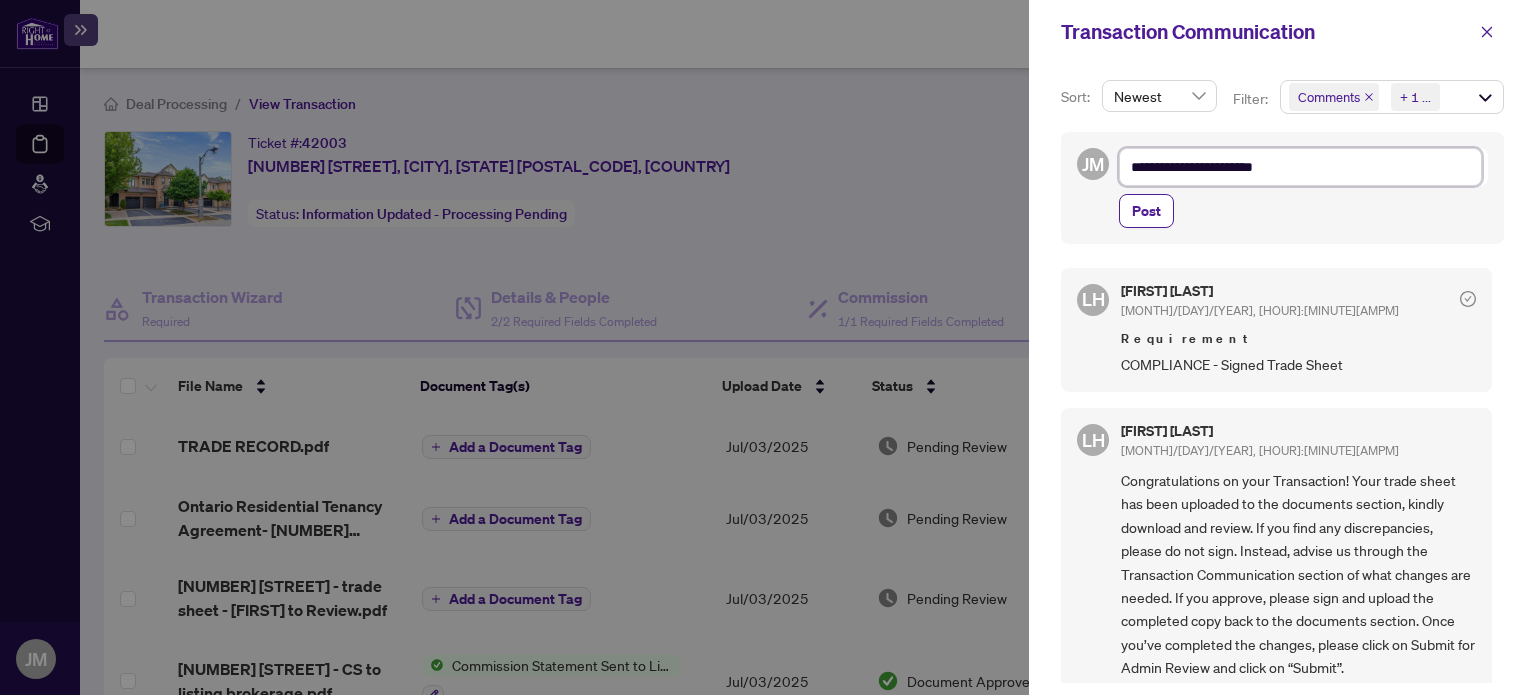 type on "**********" 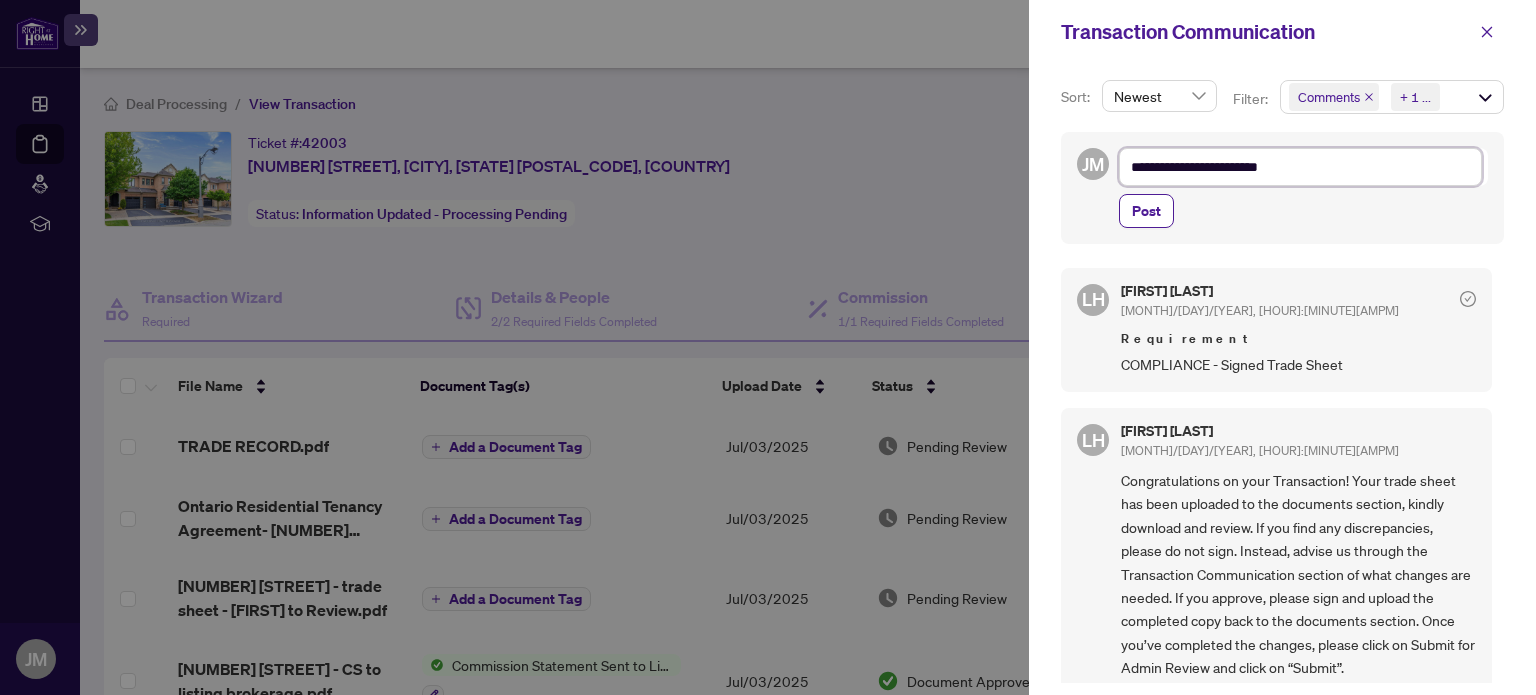 type on "**********" 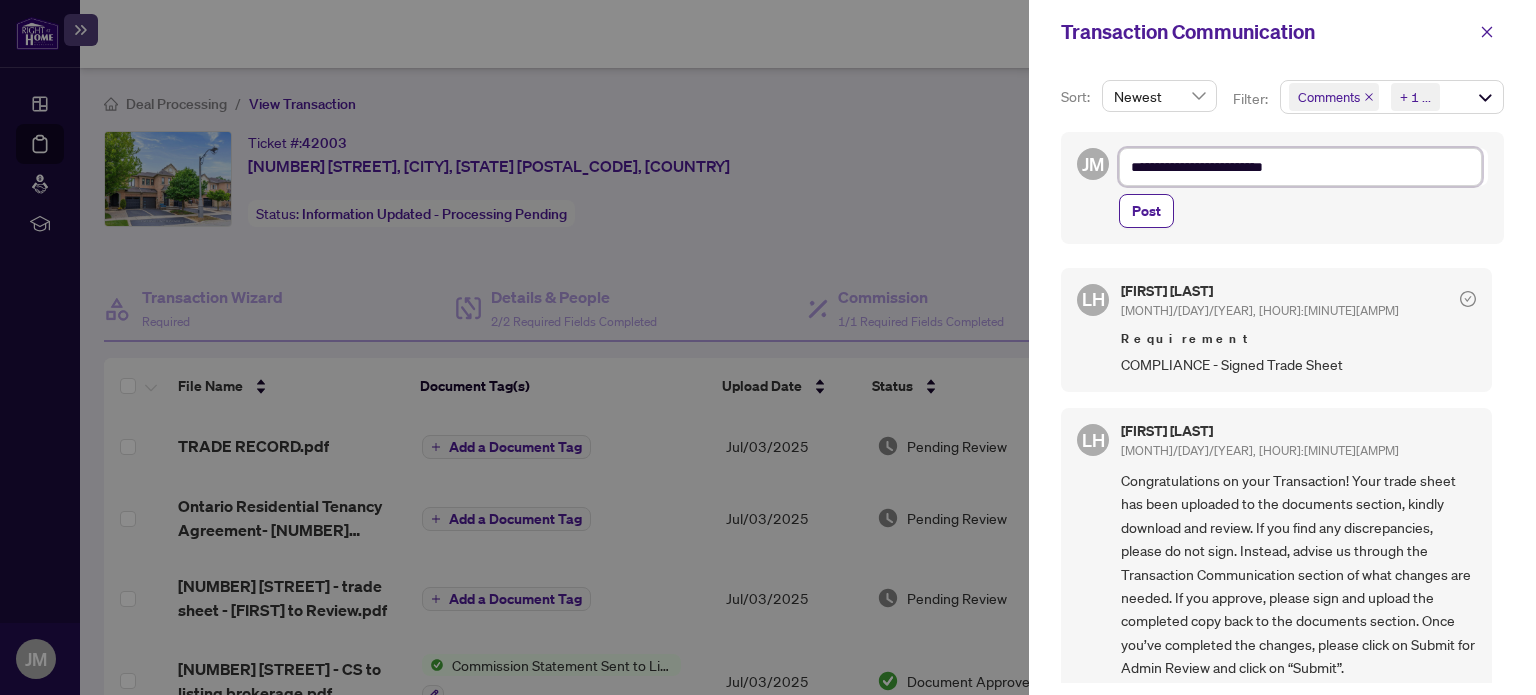 type on "**********" 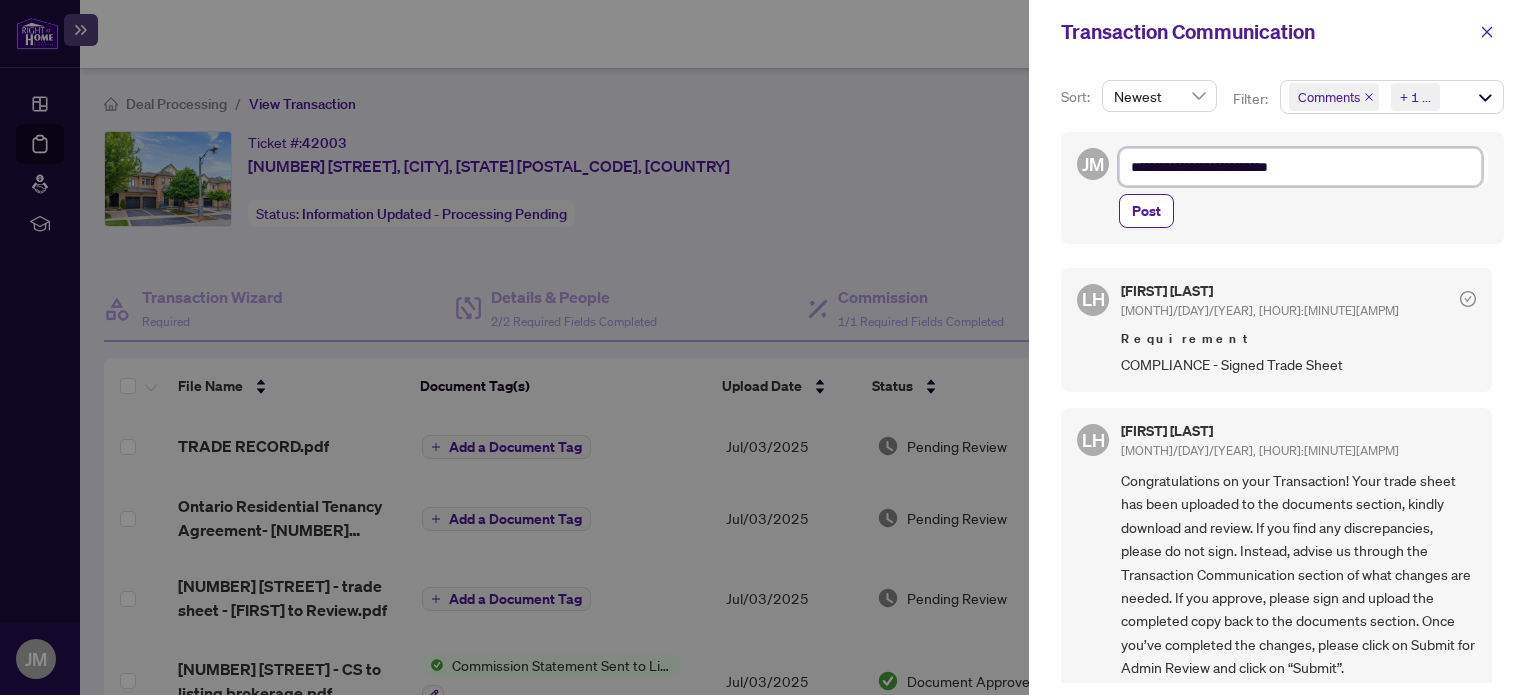 type on "**********" 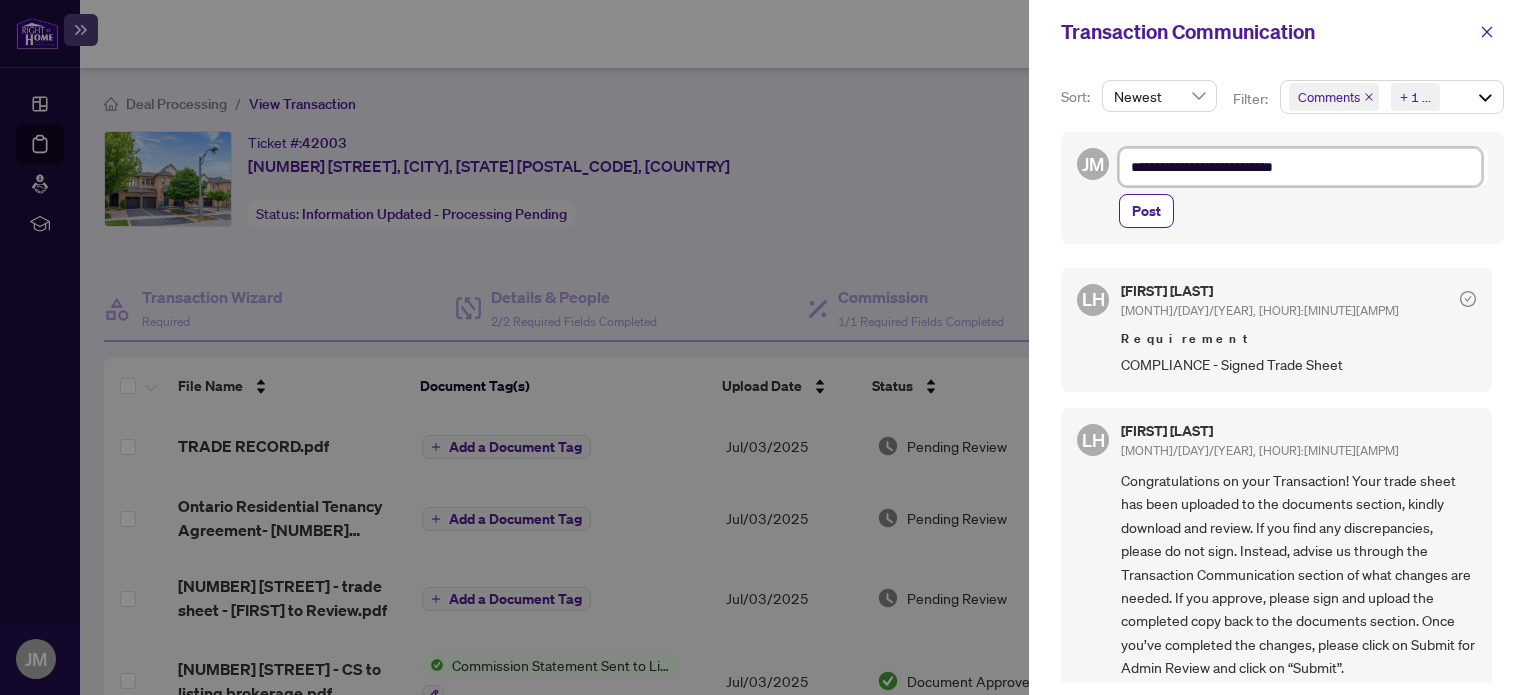 type on "**********" 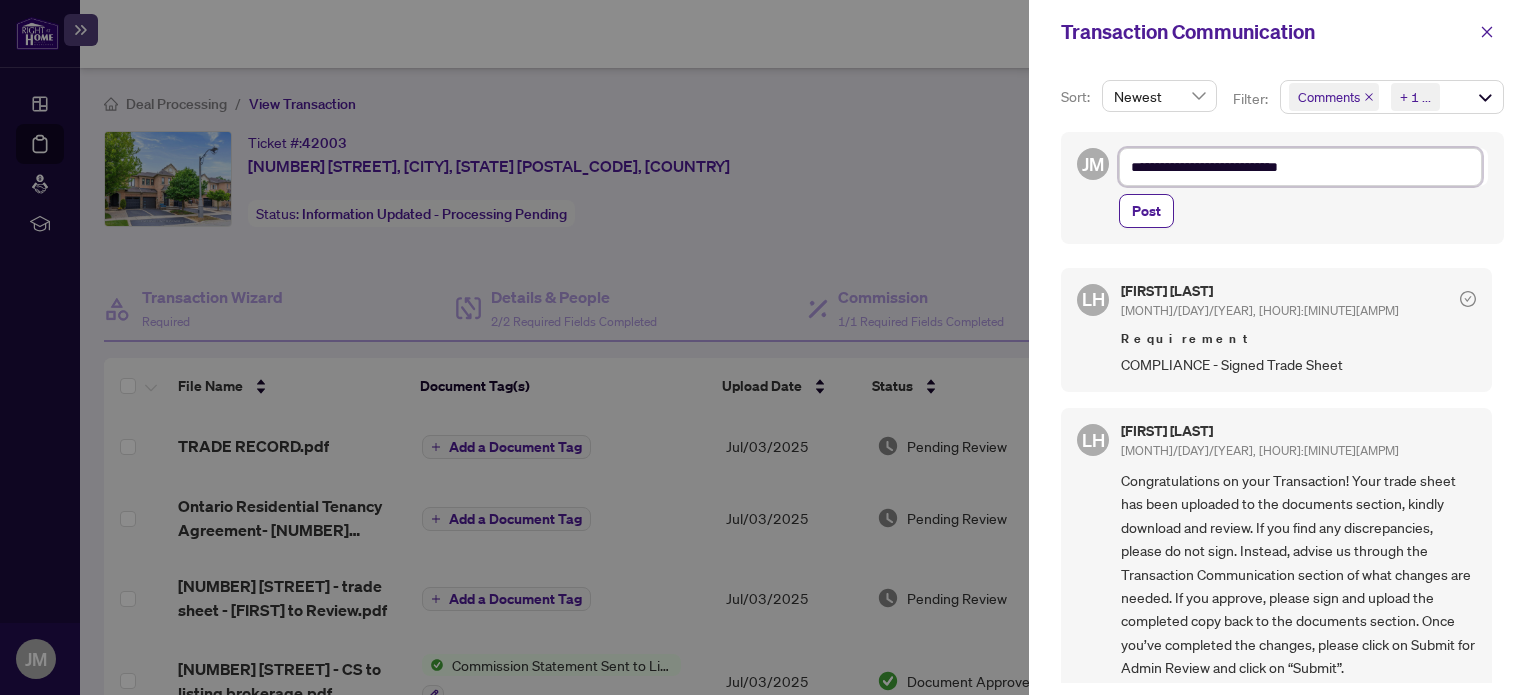 type on "**********" 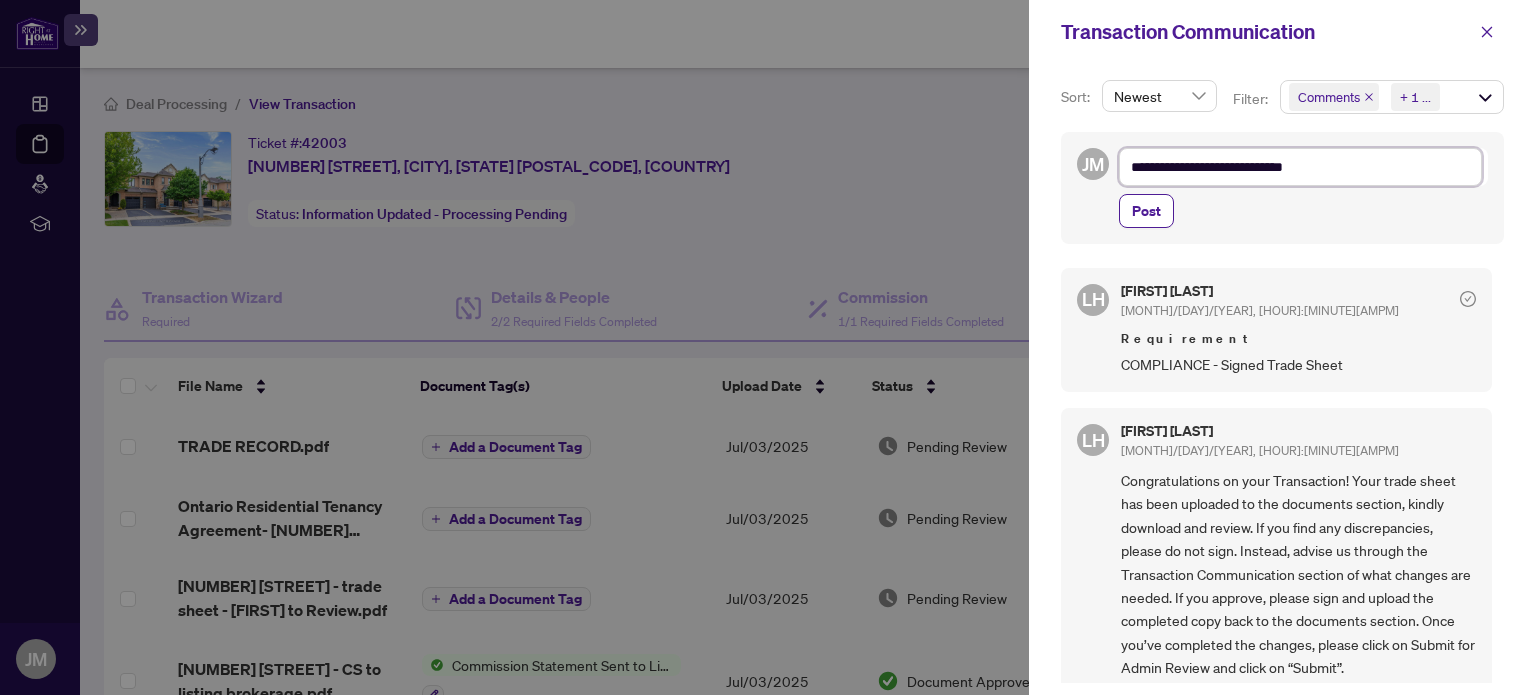 type on "**********" 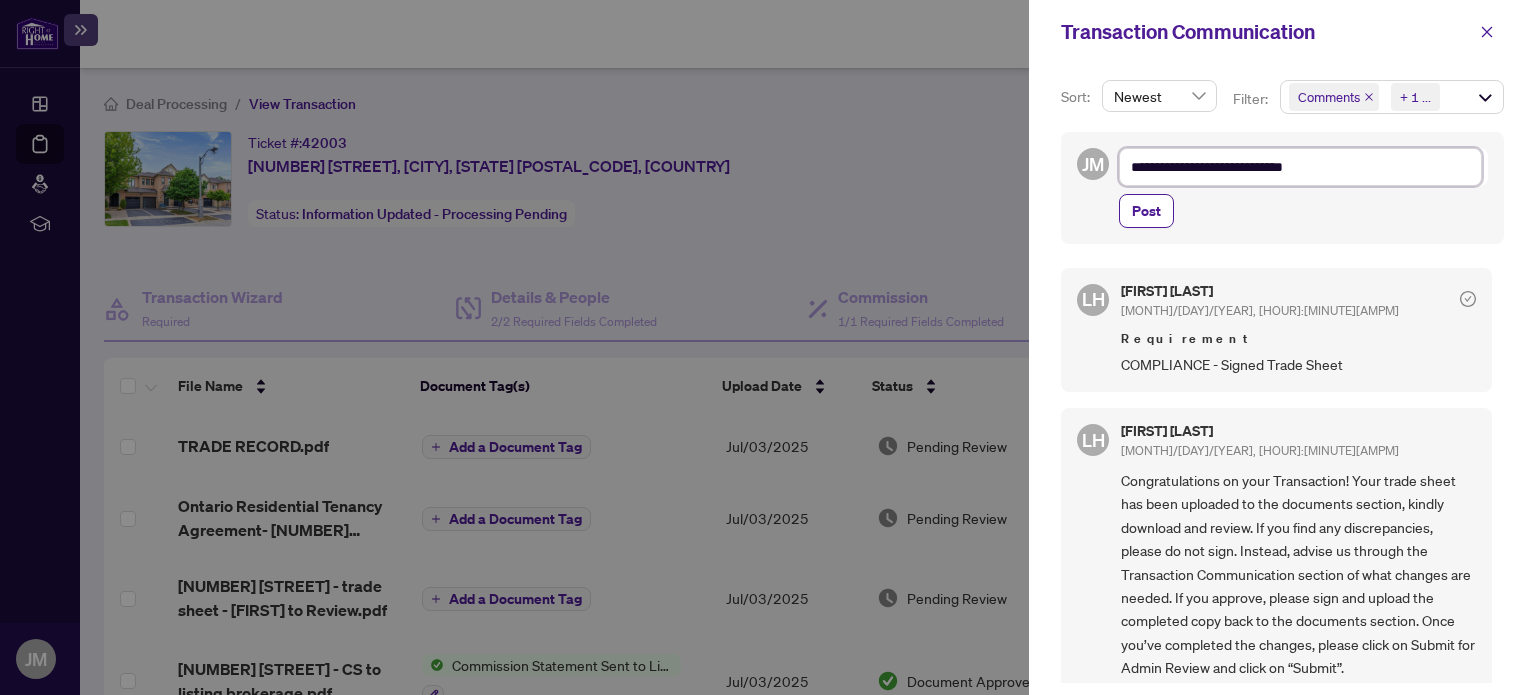 drag, startPoint x: 1400, startPoint y: 171, endPoint x: 759, endPoint y: 287, distance: 651.41156 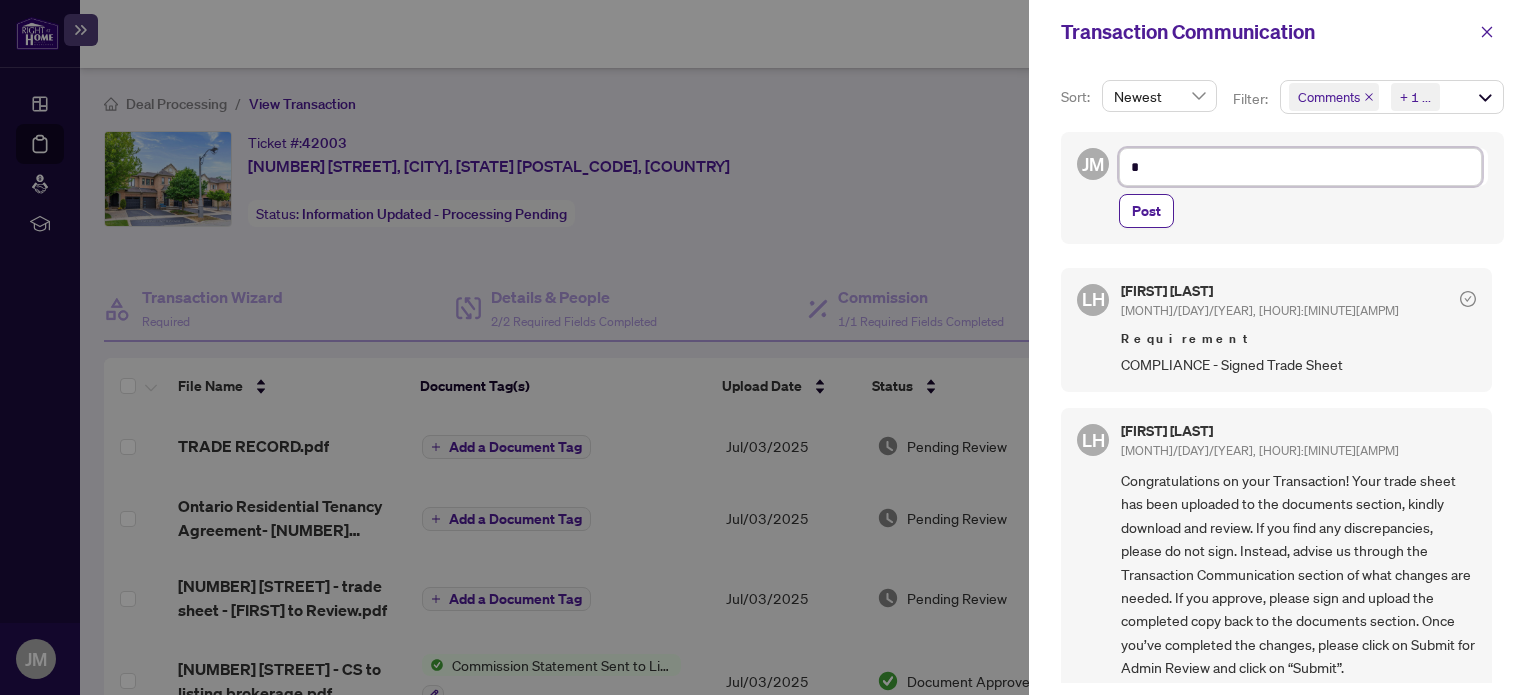 type on "**" 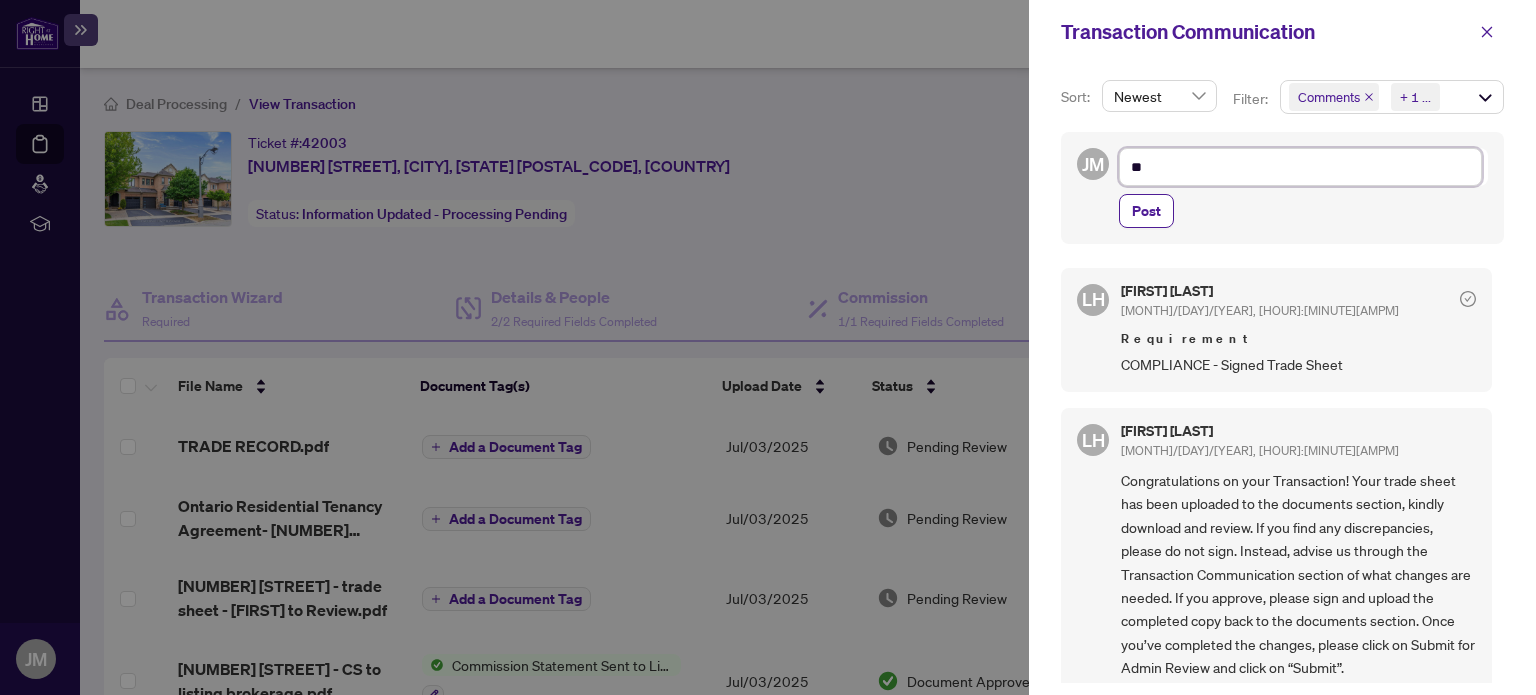 type on "***" 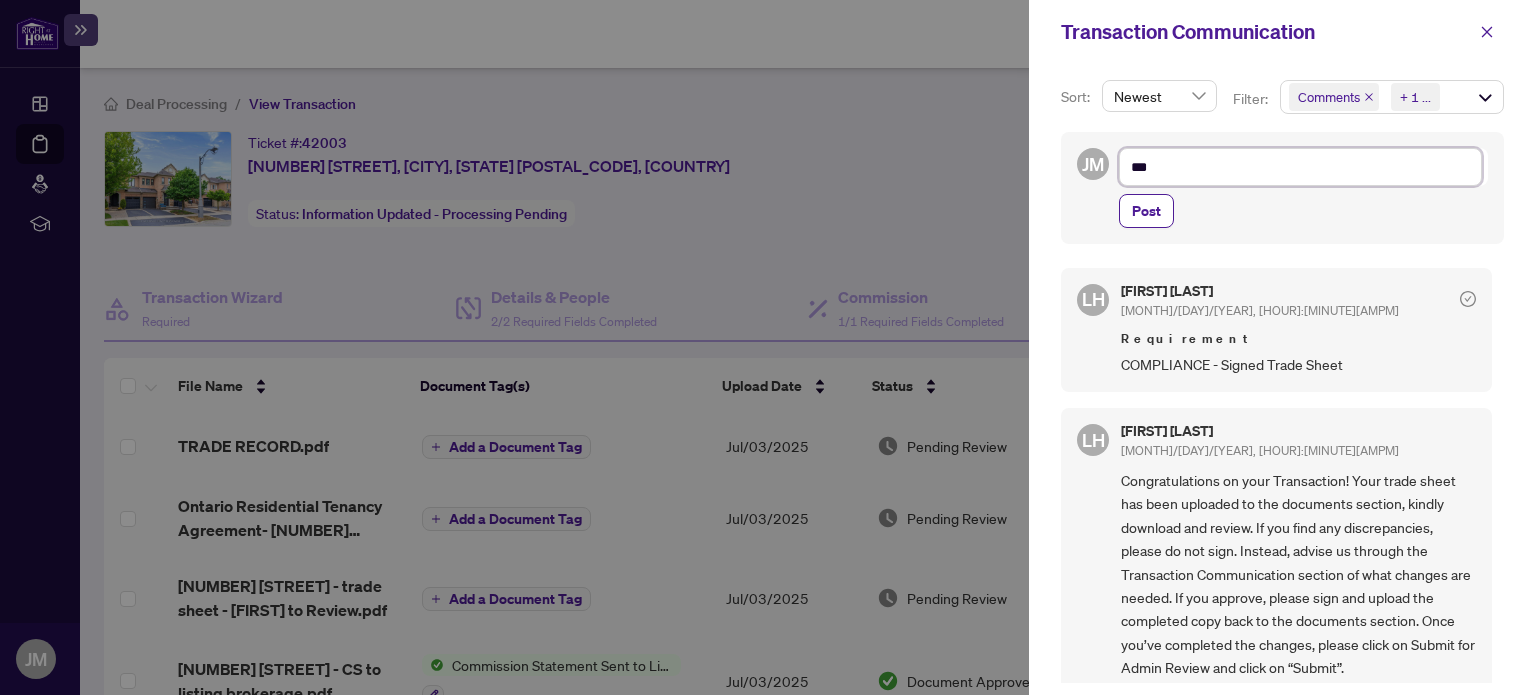 type on "****" 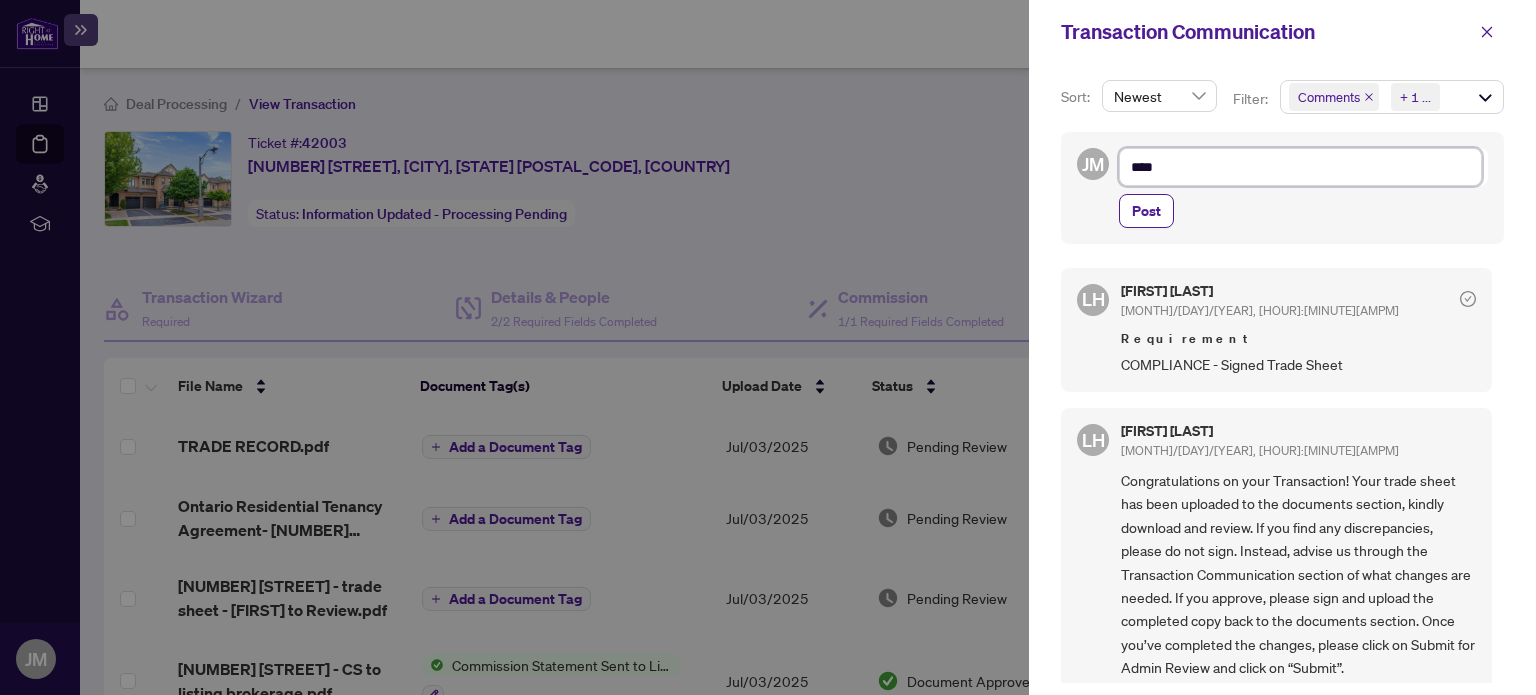 type on "*****" 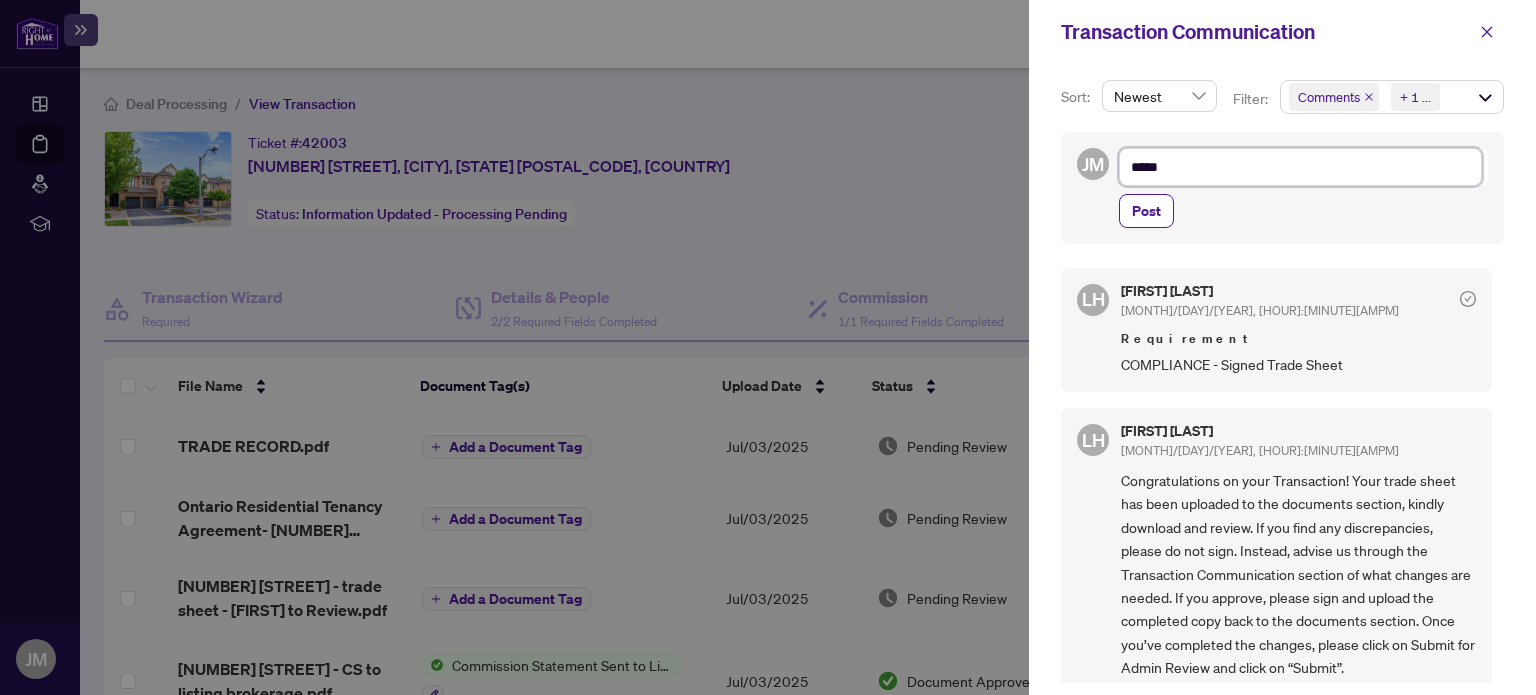 type on "******" 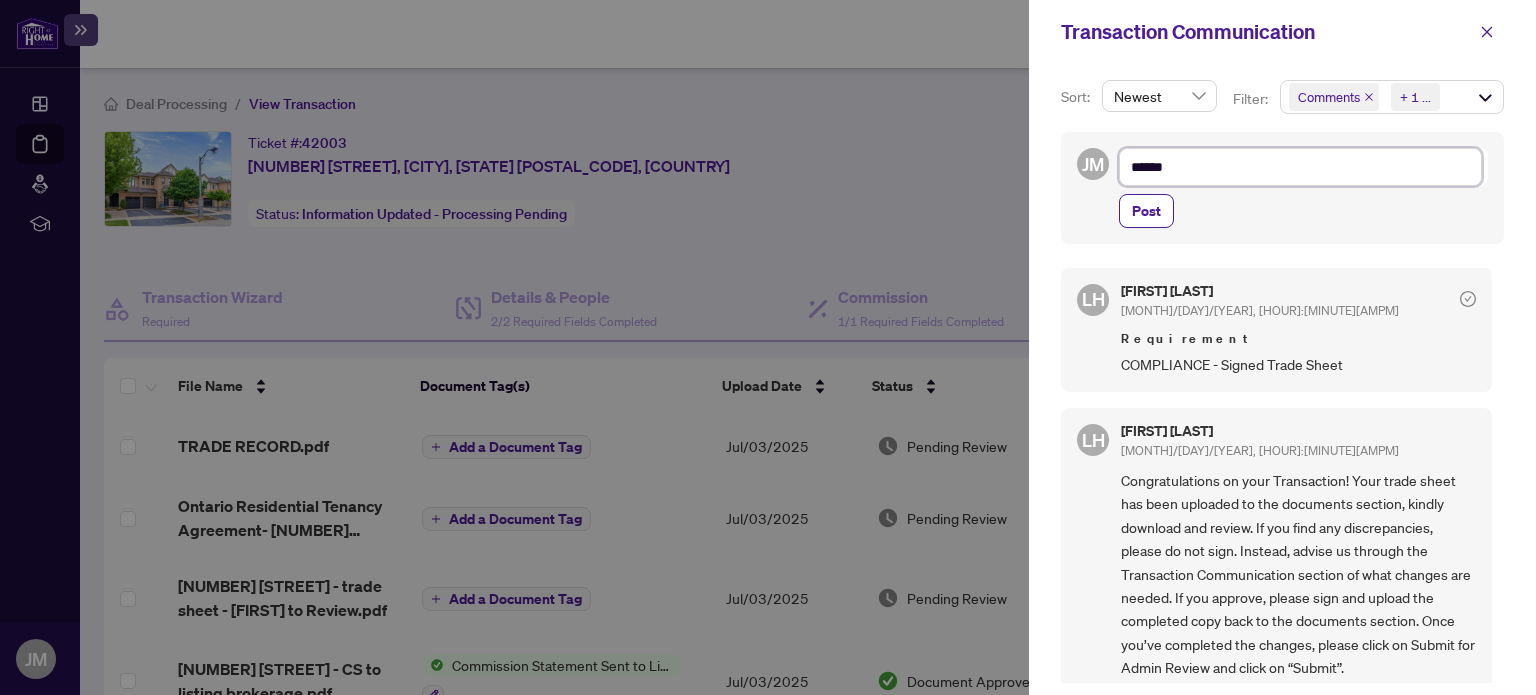 type on "******" 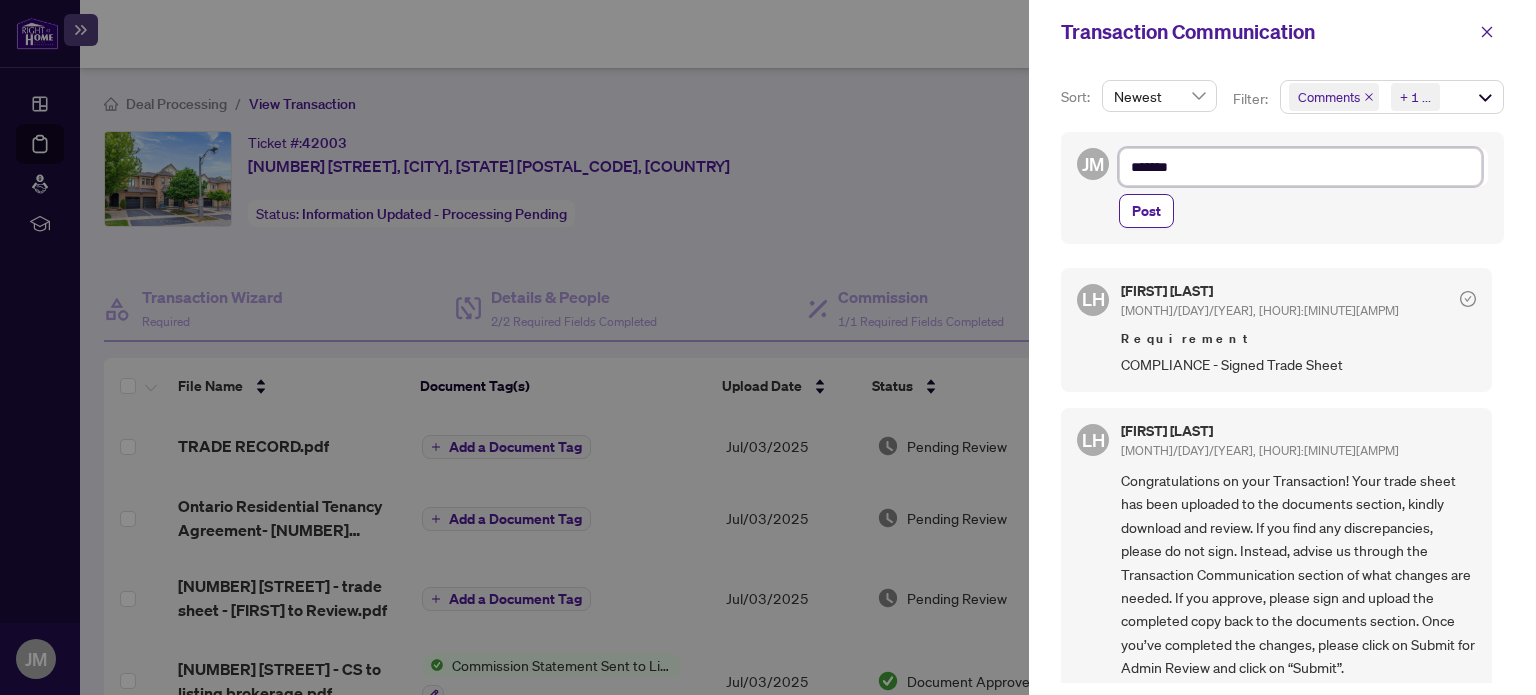 type on "********" 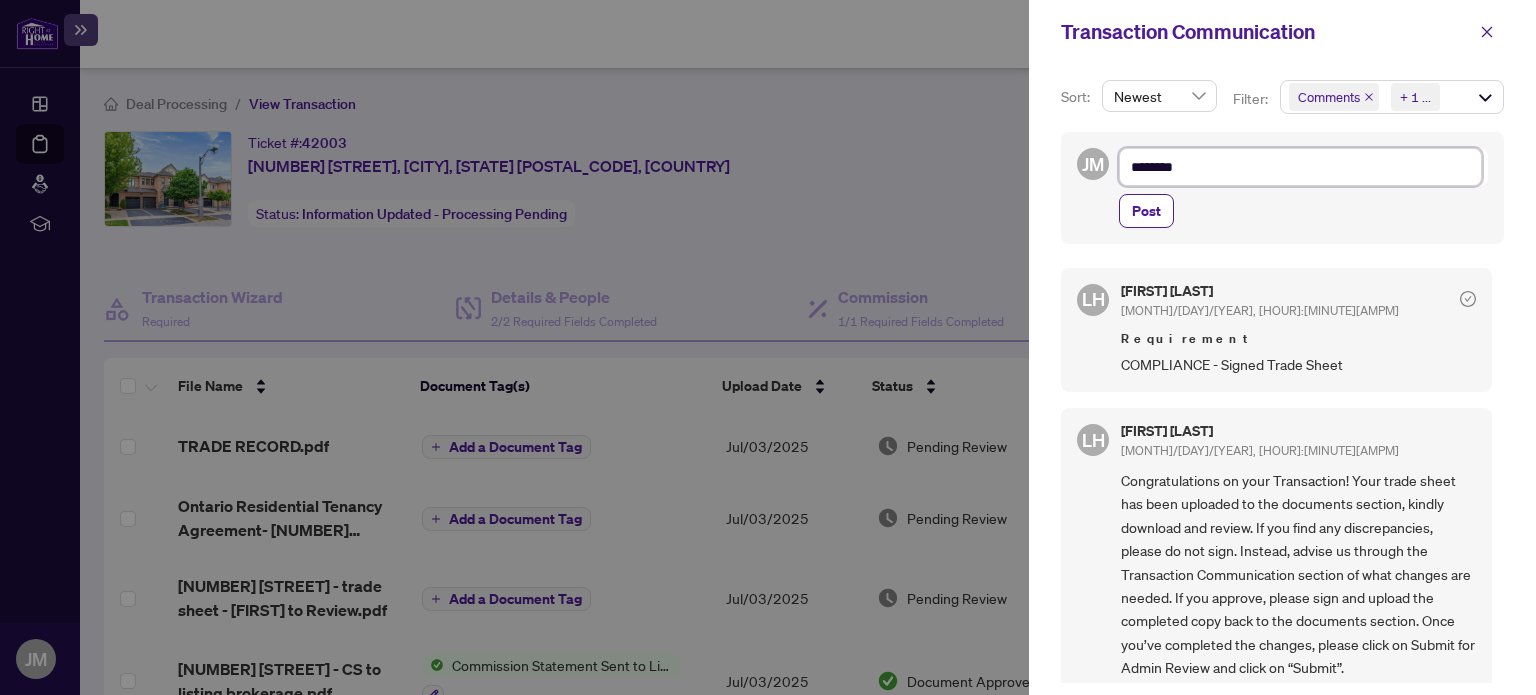 type on "*********" 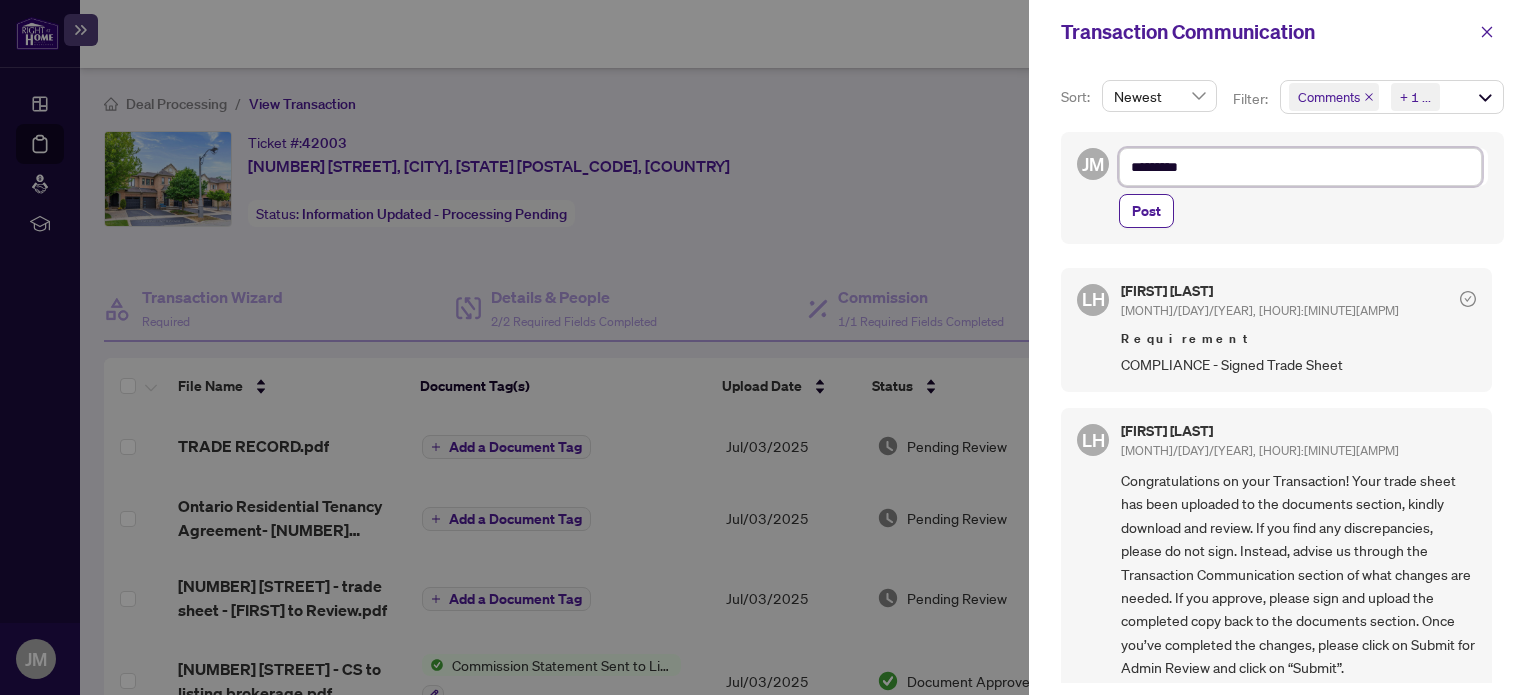 type on "**********" 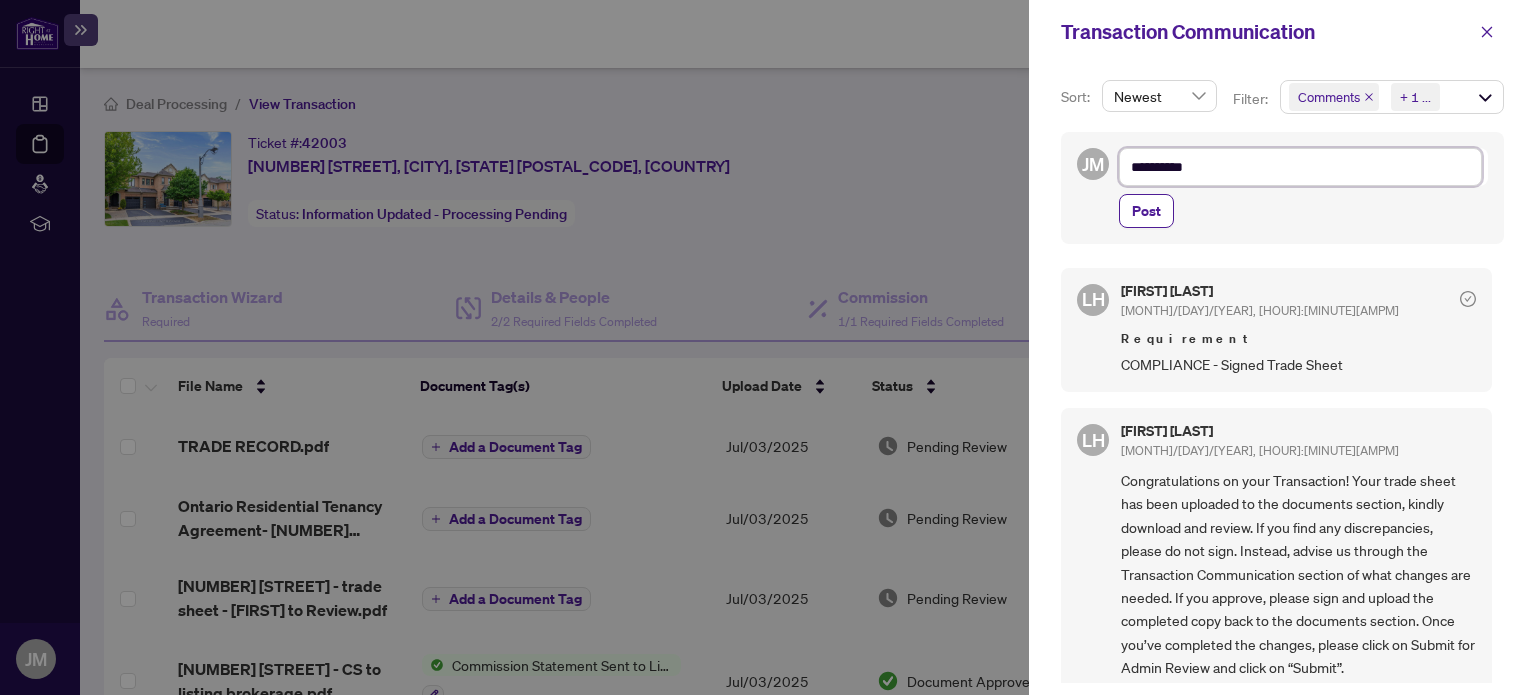 type on "**********" 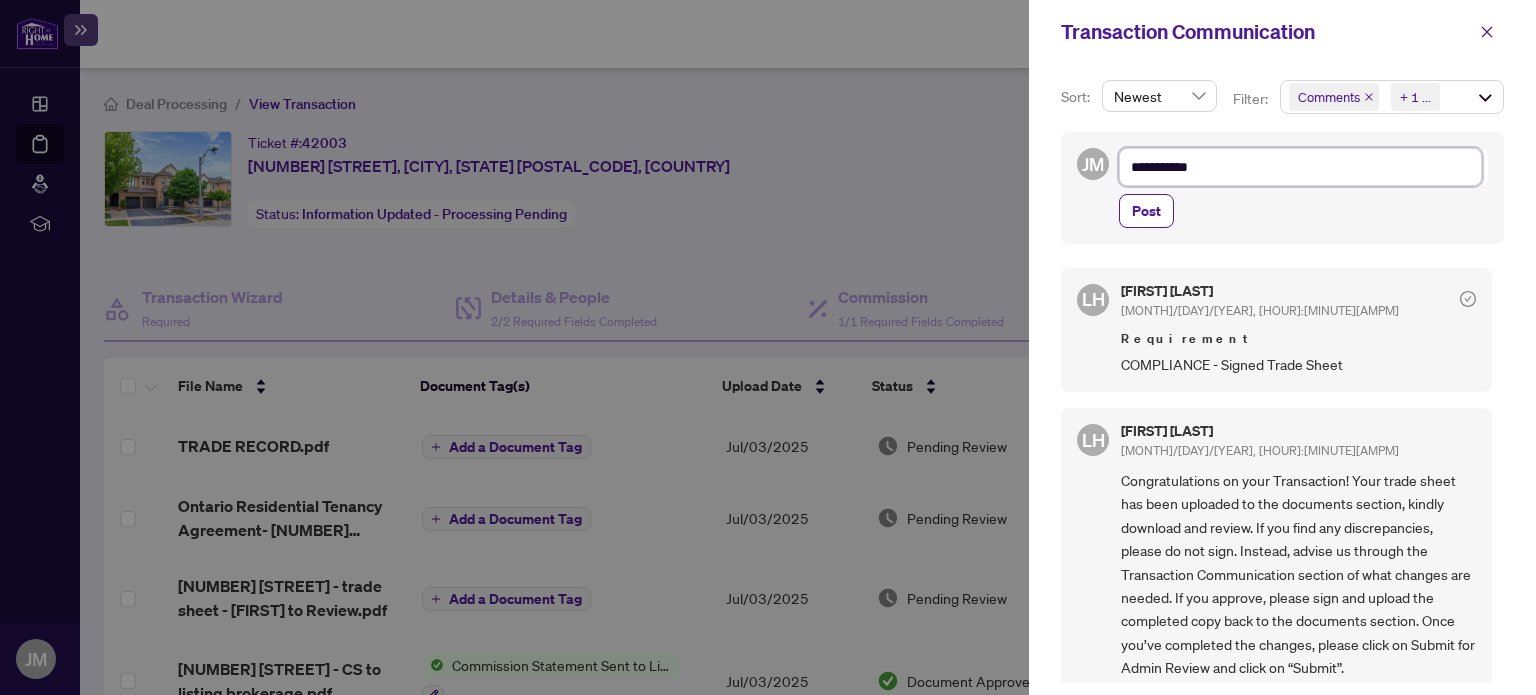type on "**********" 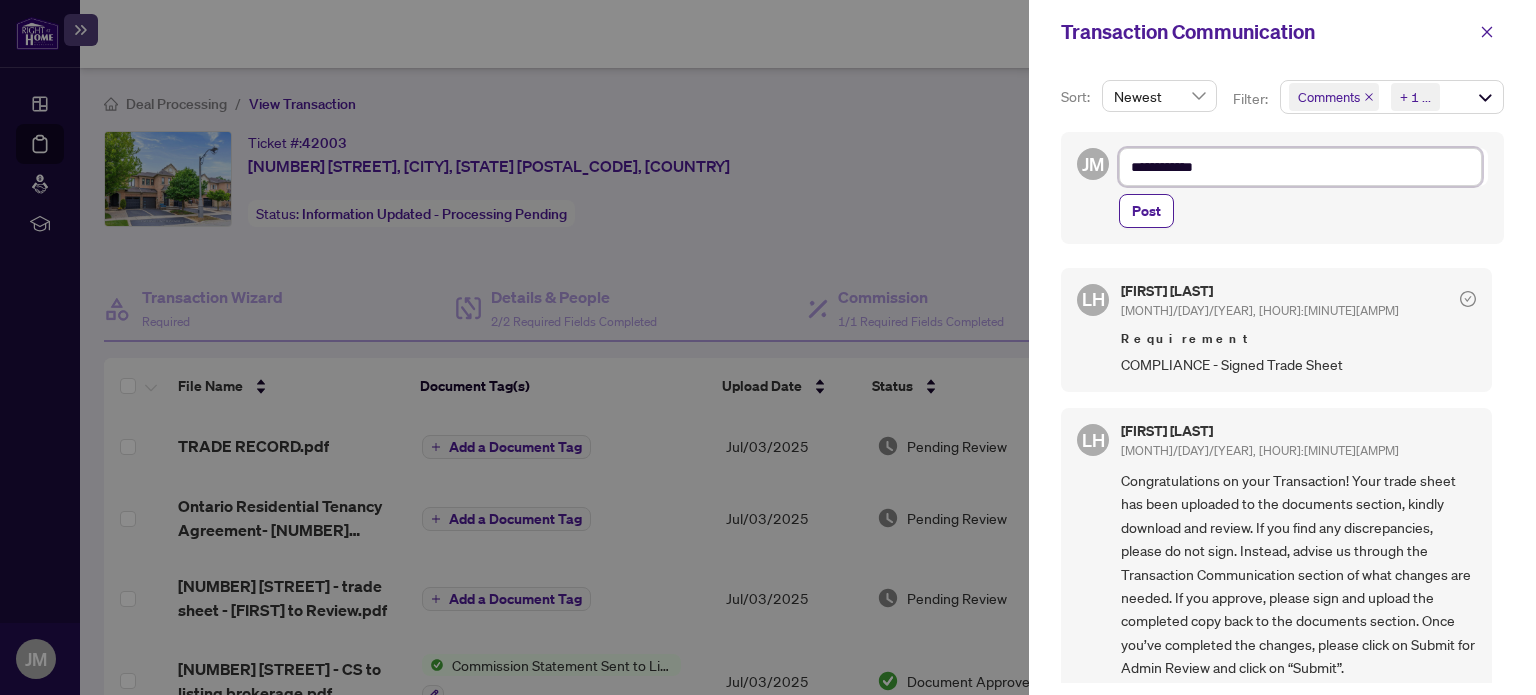 type on "**********" 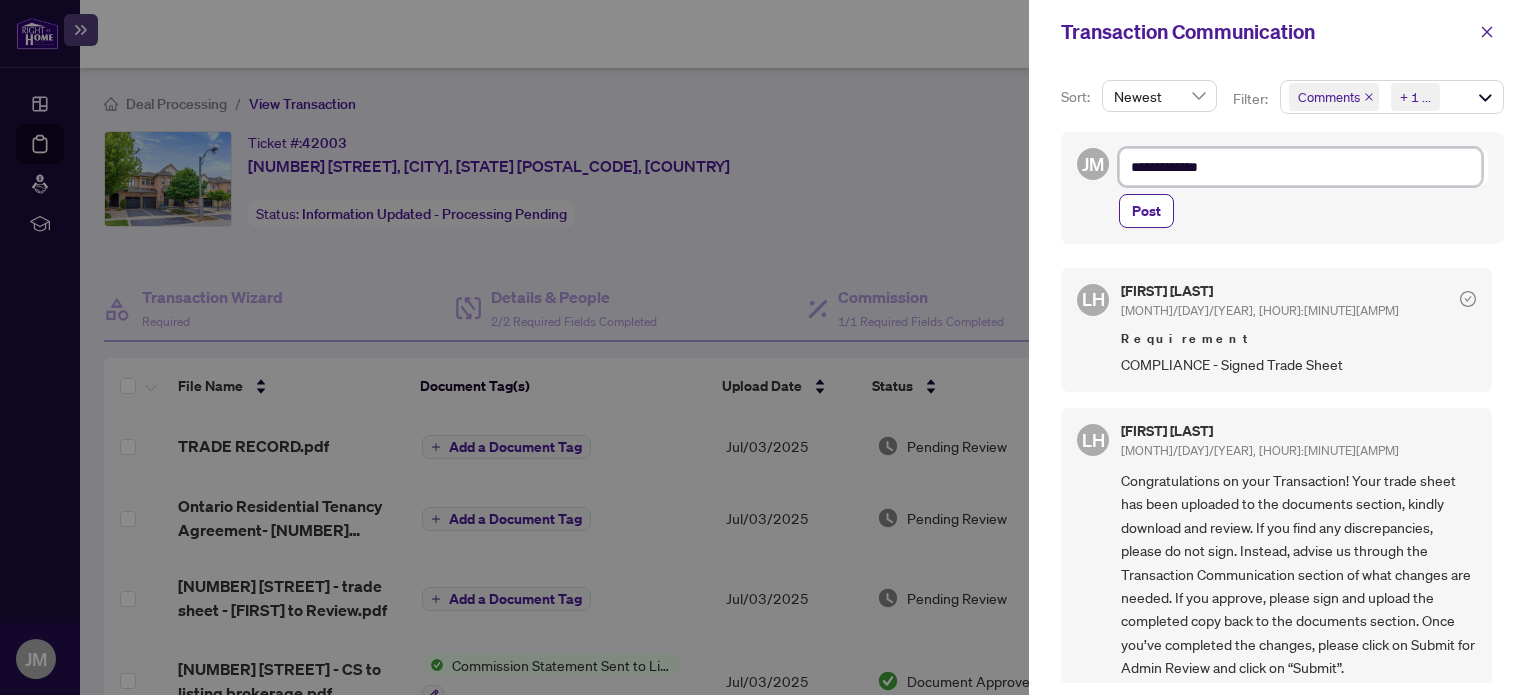 type on "**********" 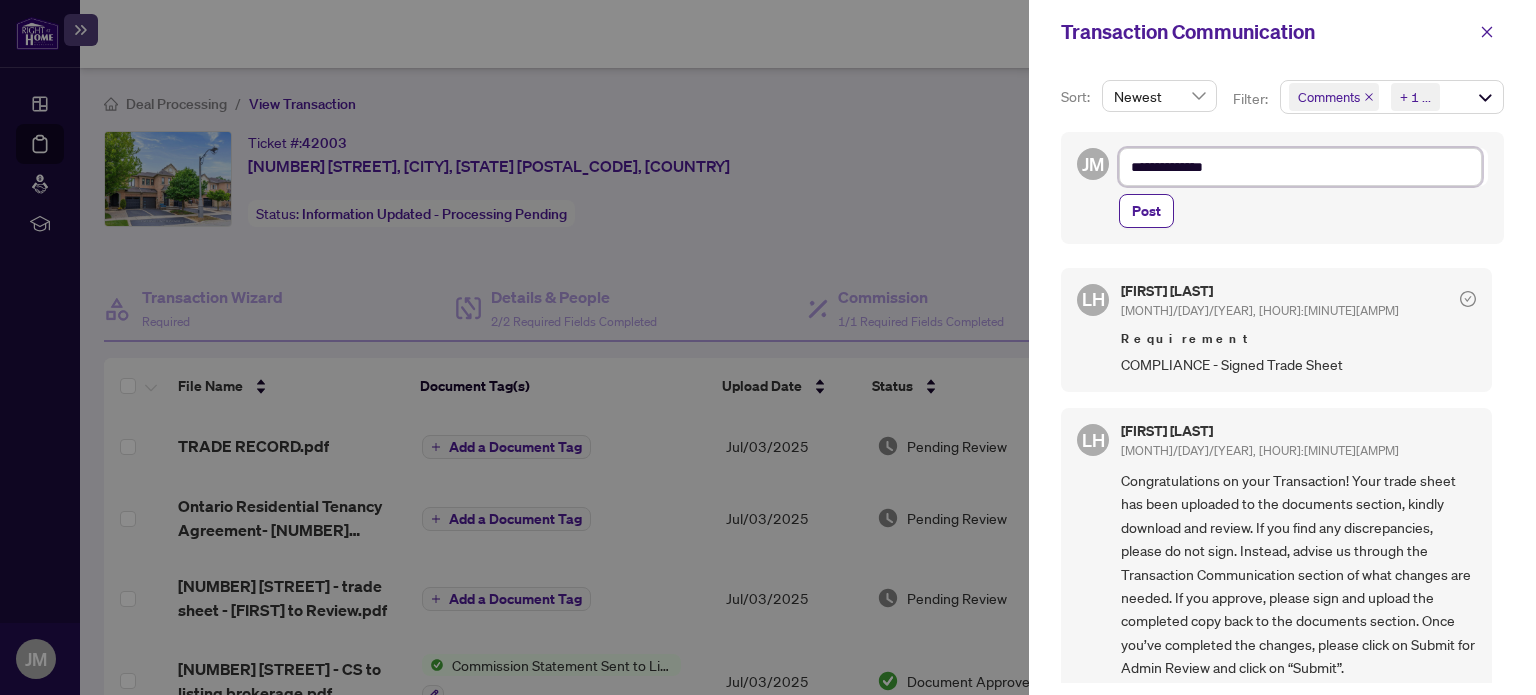 type on "**********" 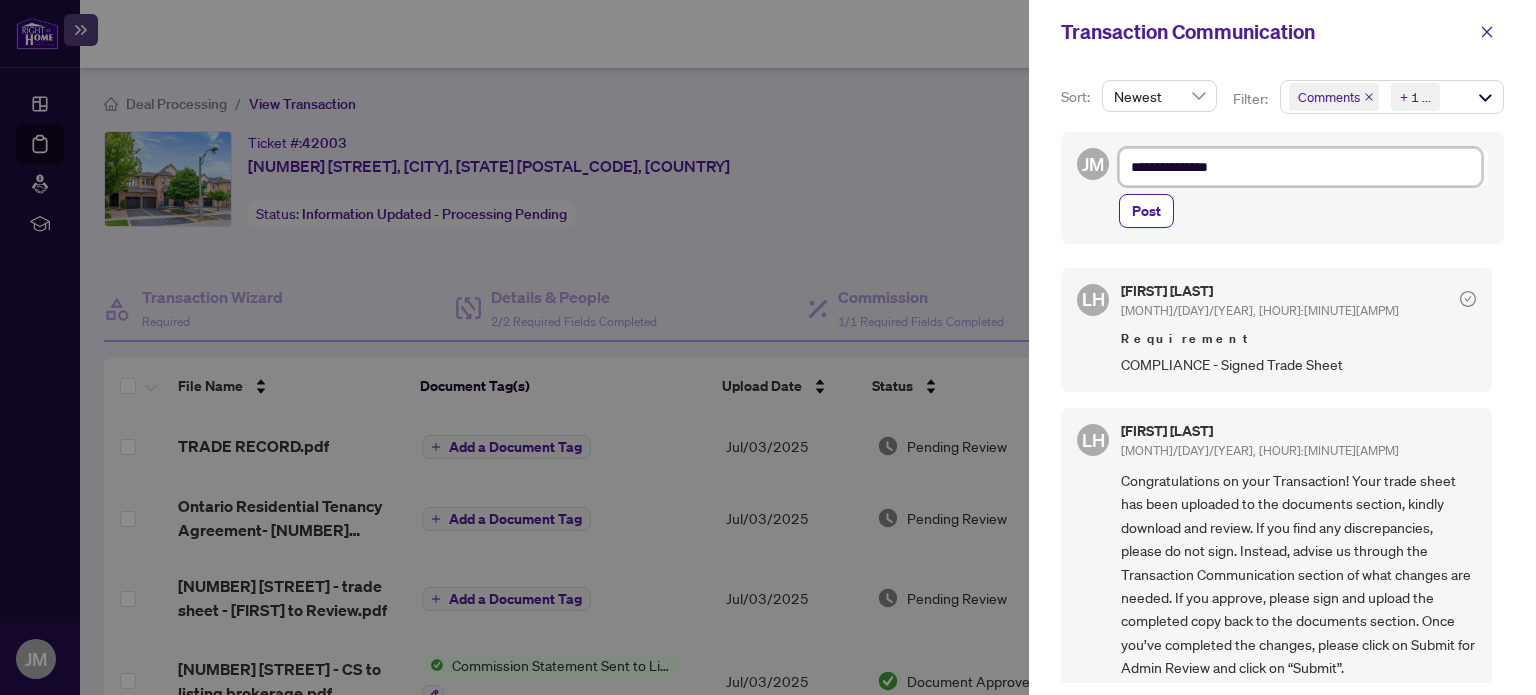 type on "**********" 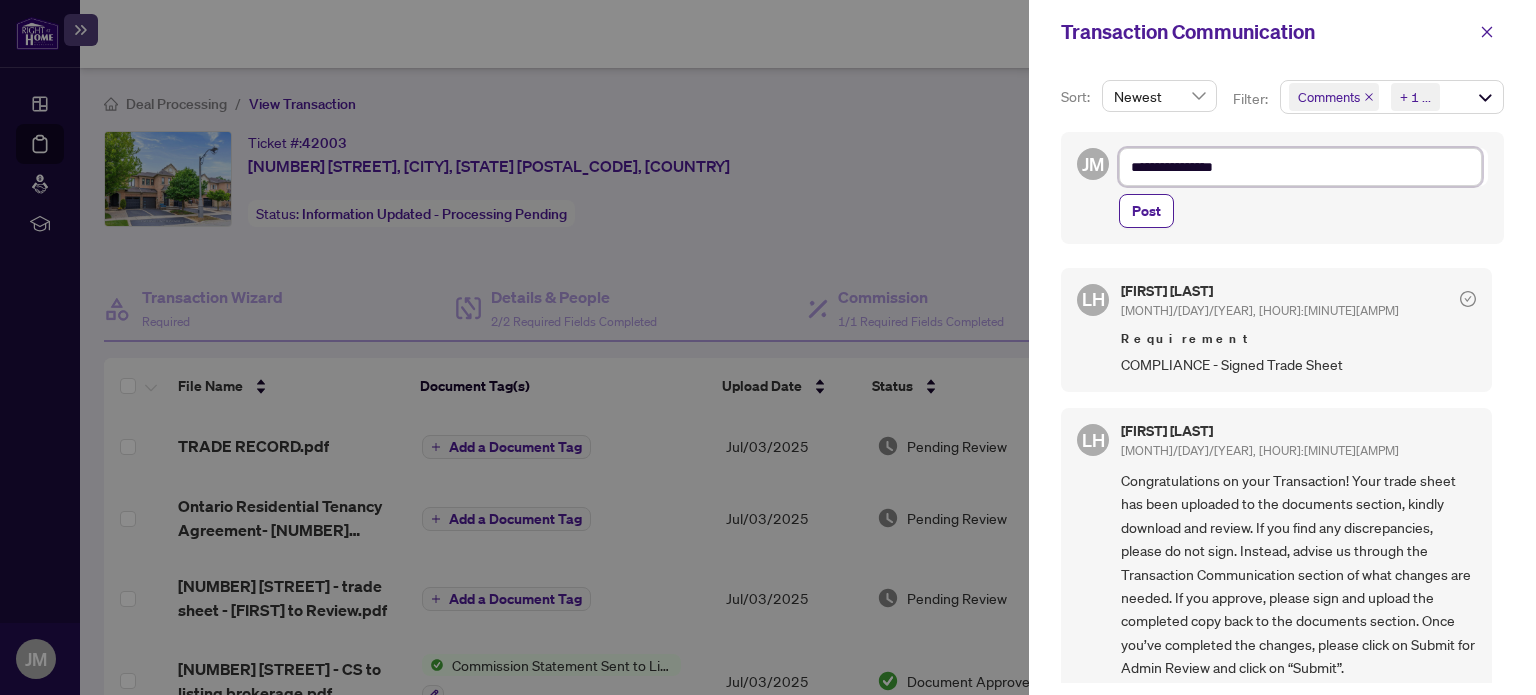 type on "**********" 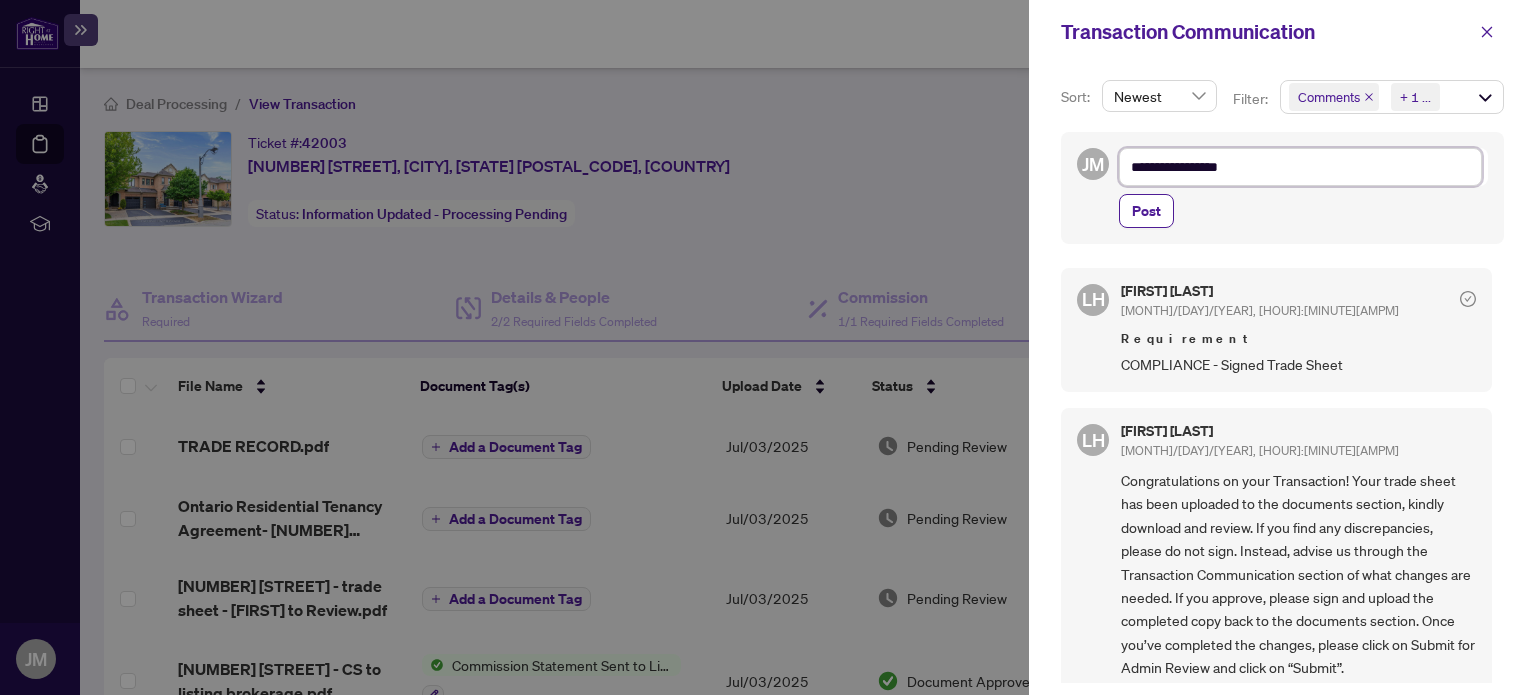 type on "**********" 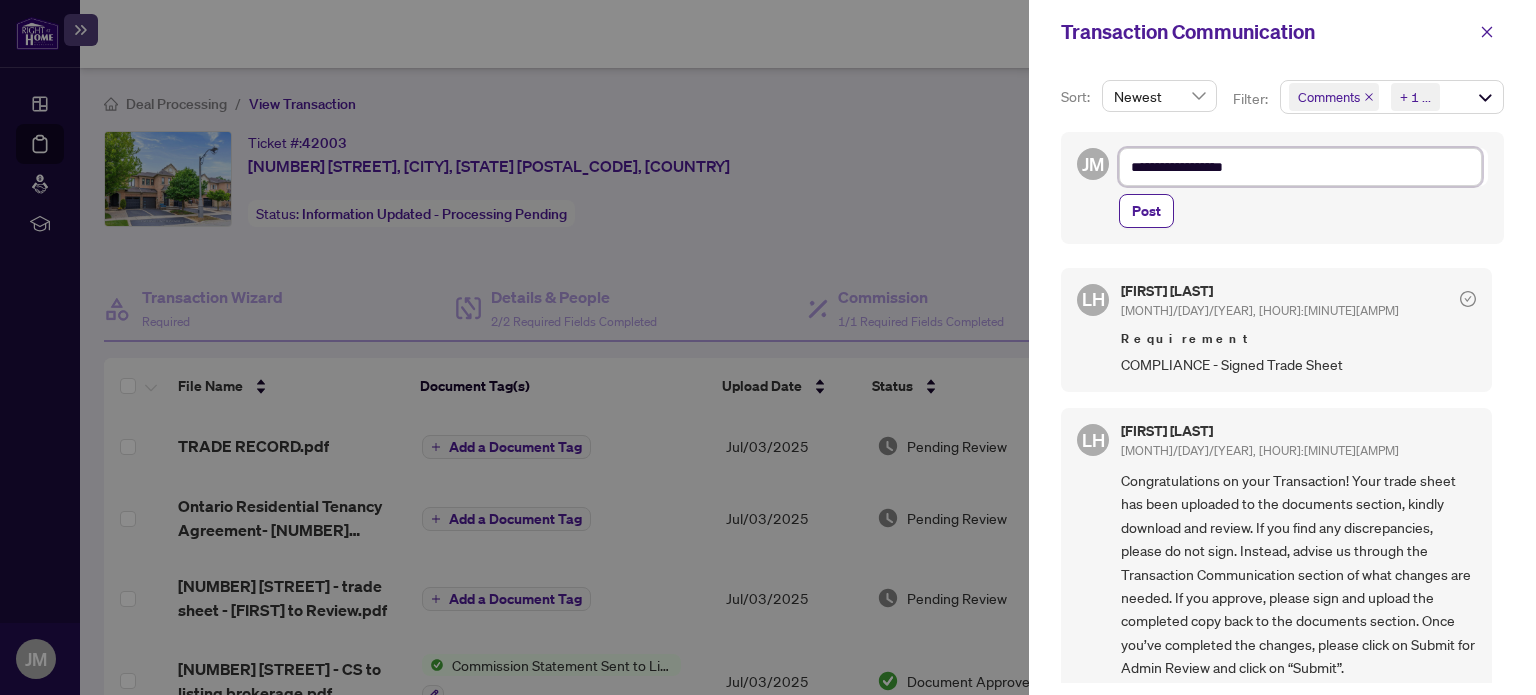 type on "**********" 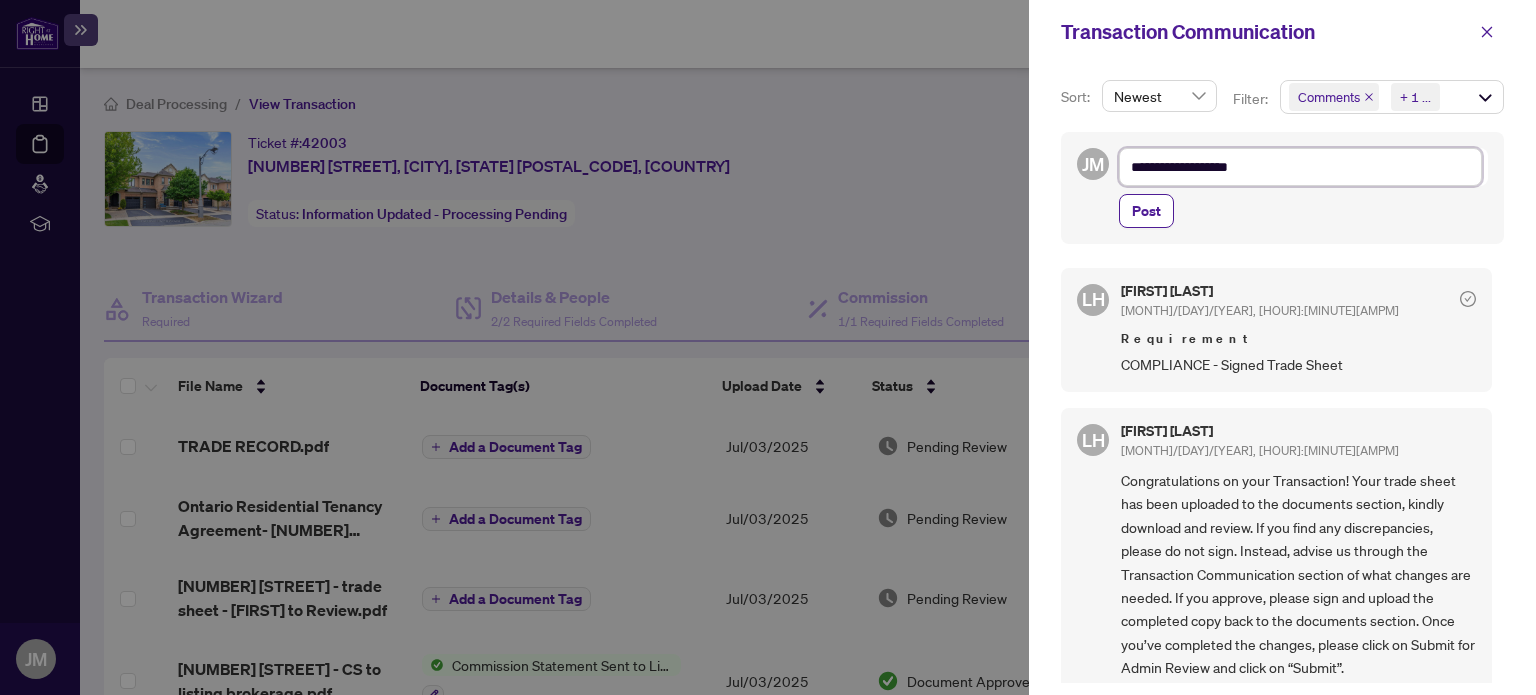 type on "**********" 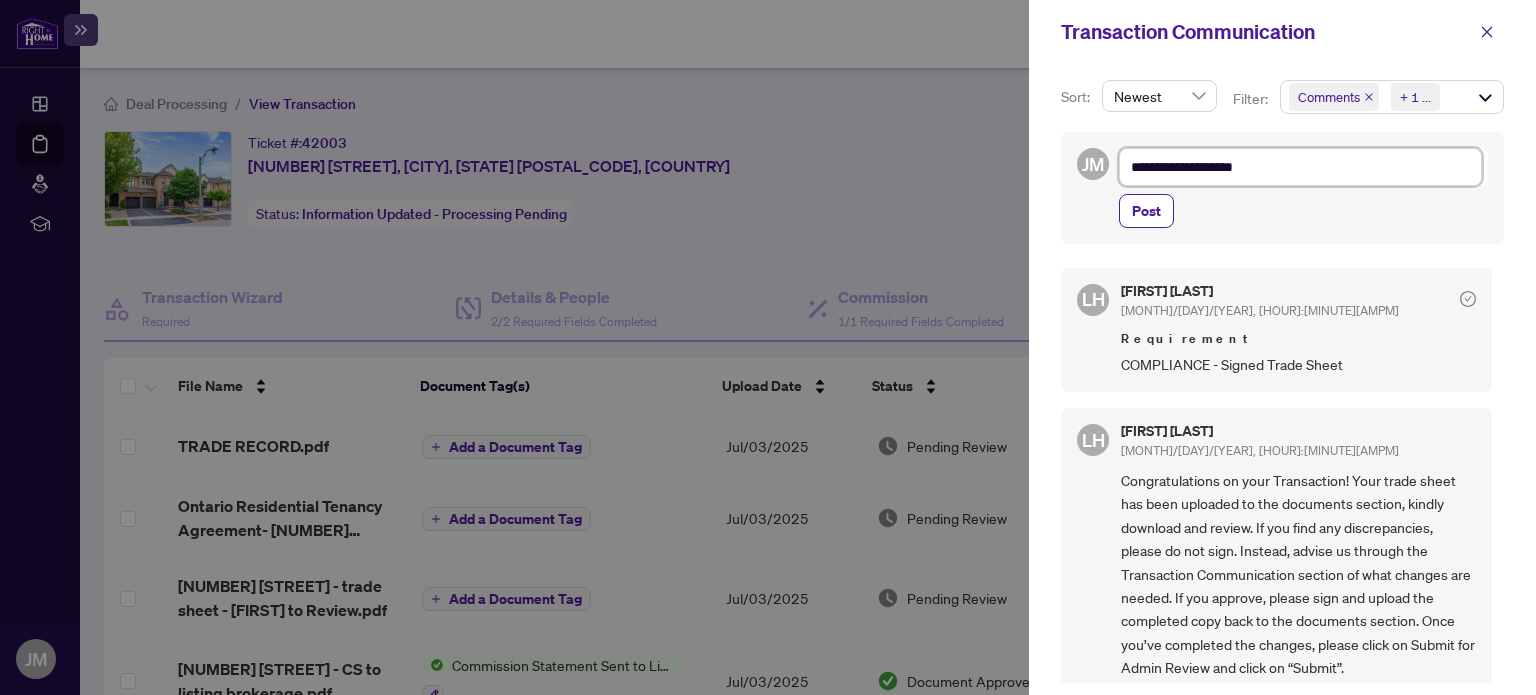 type on "**********" 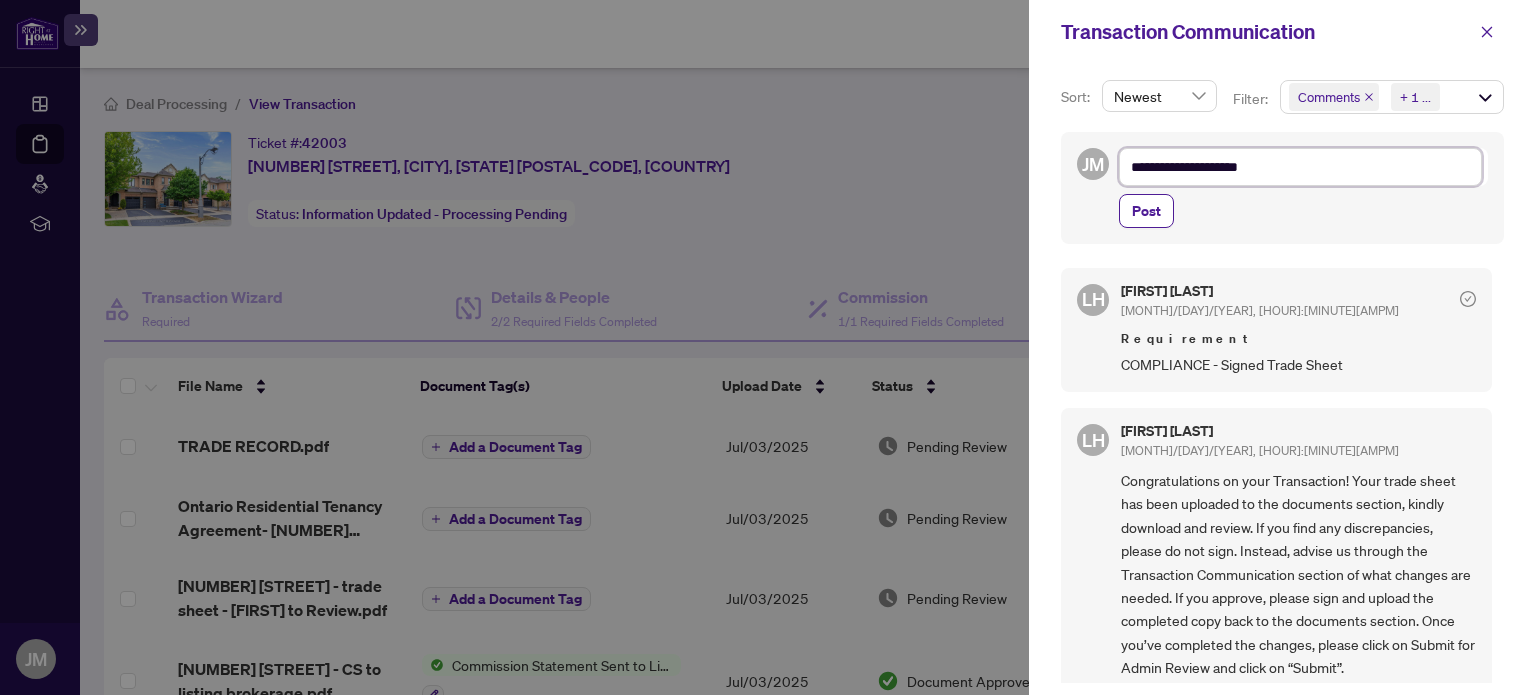 type on "**********" 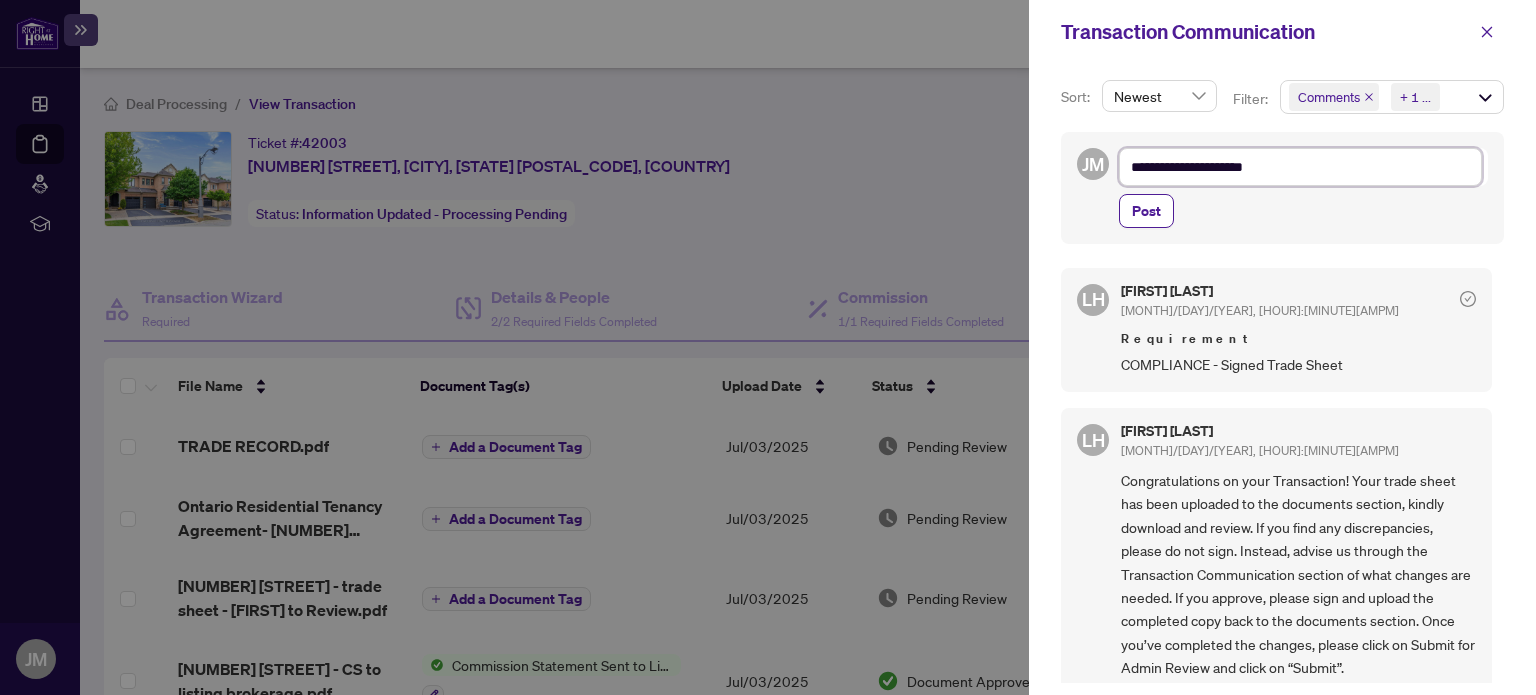 type on "**********" 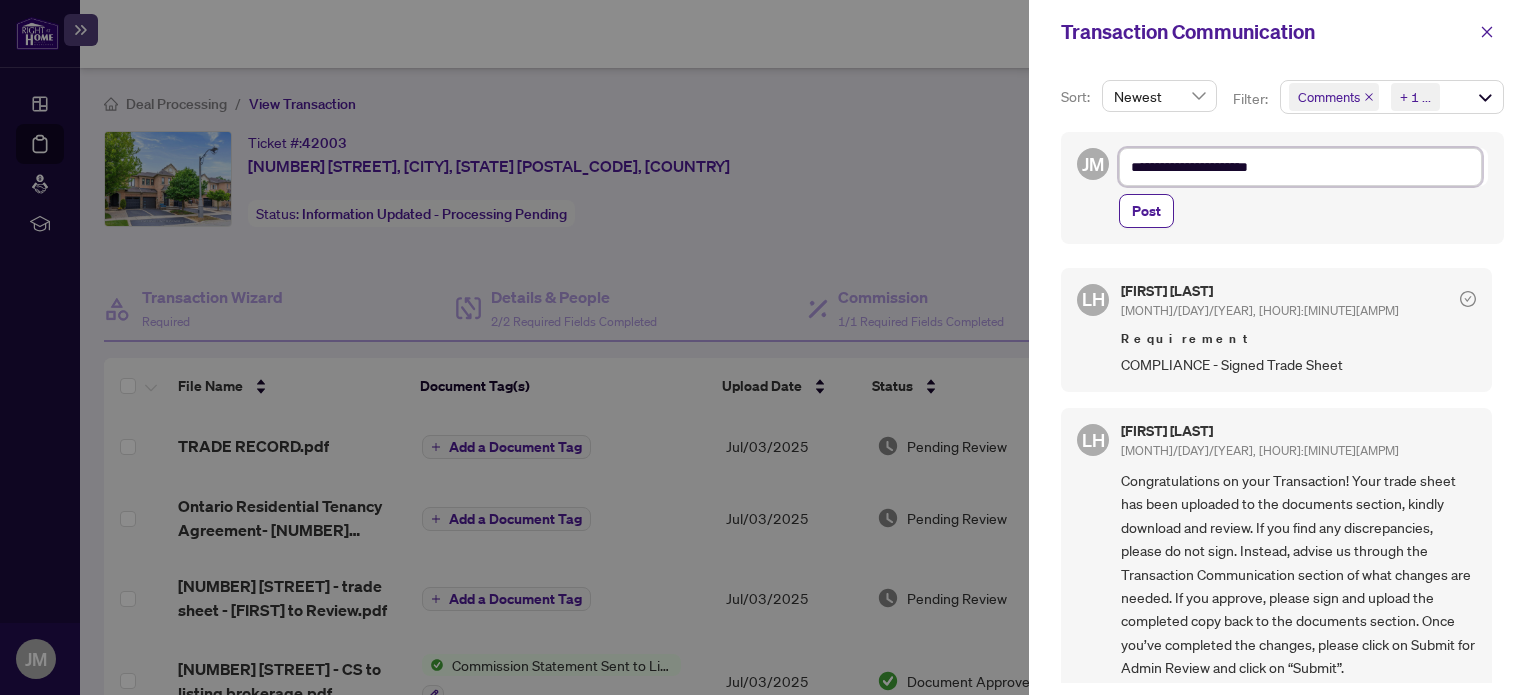 type on "**********" 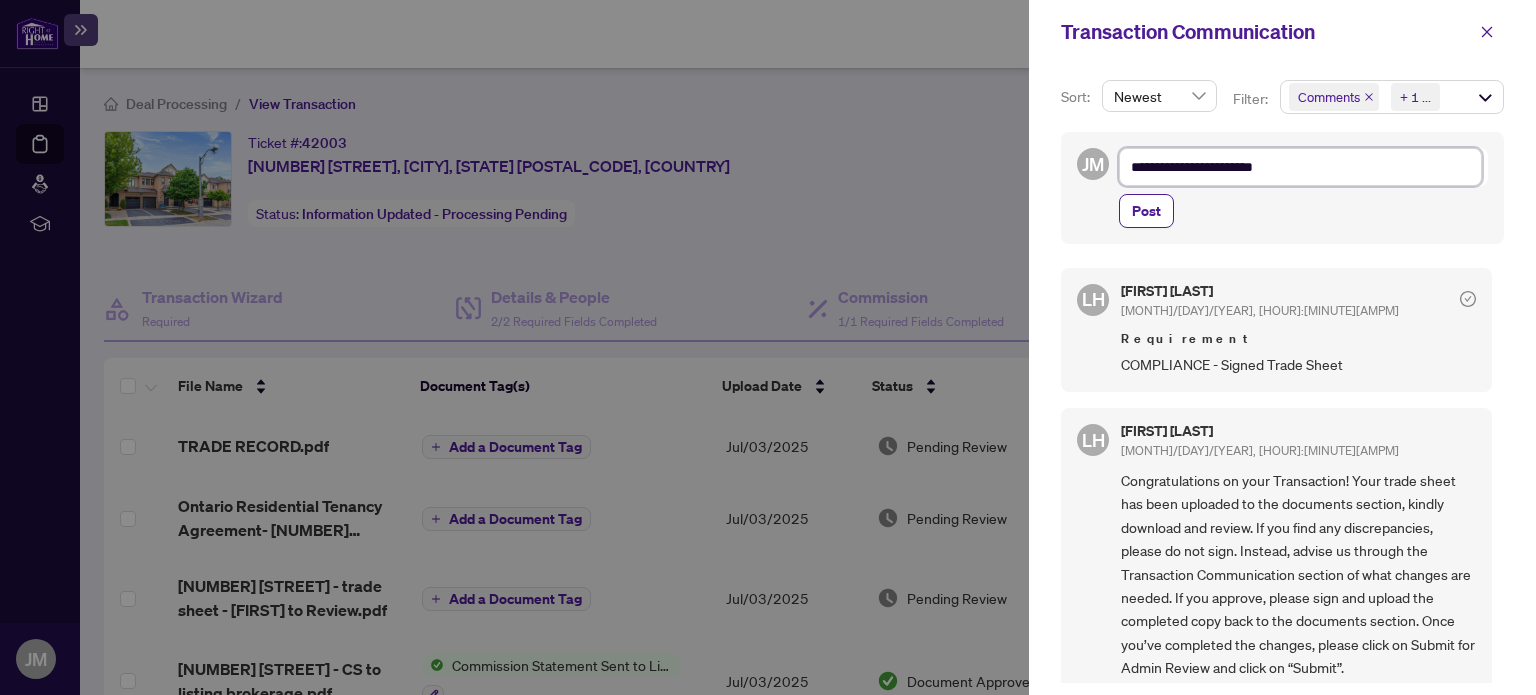 type on "**********" 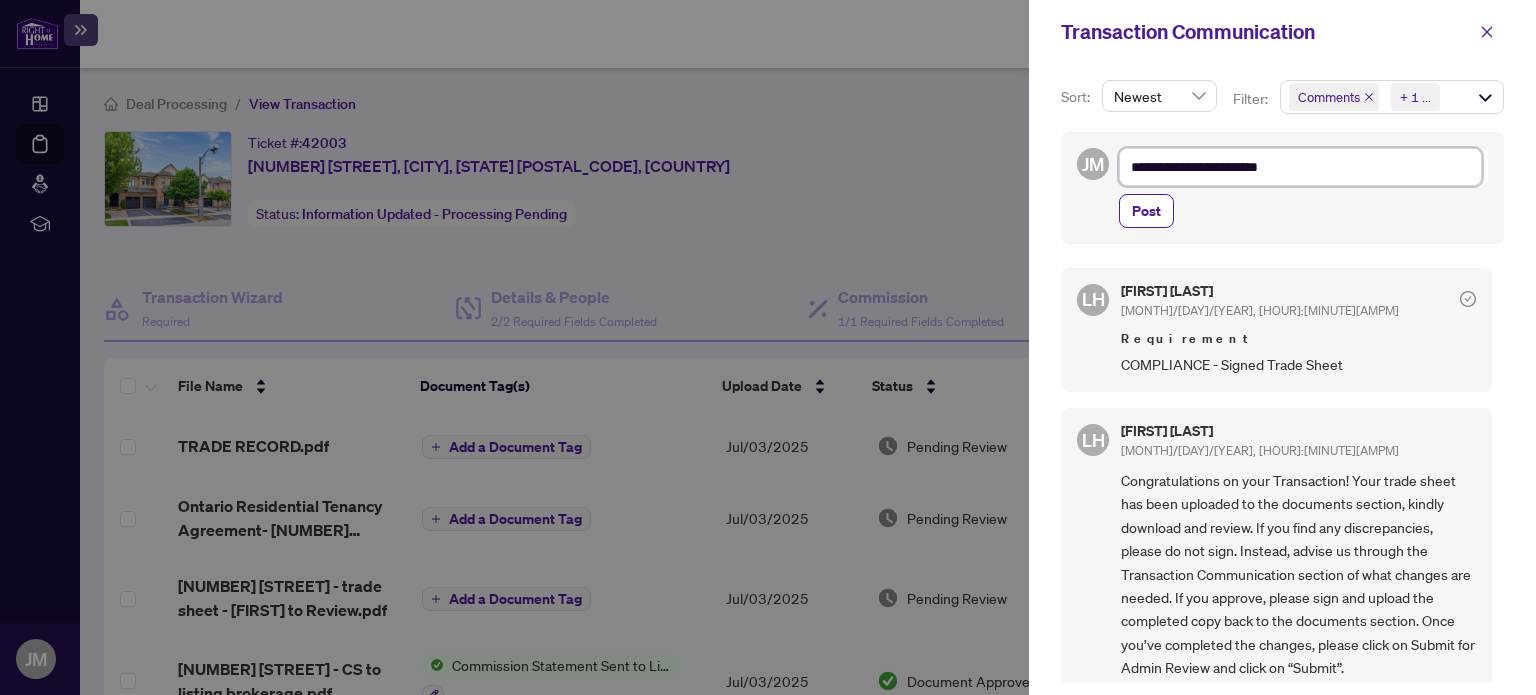 type on "**********" 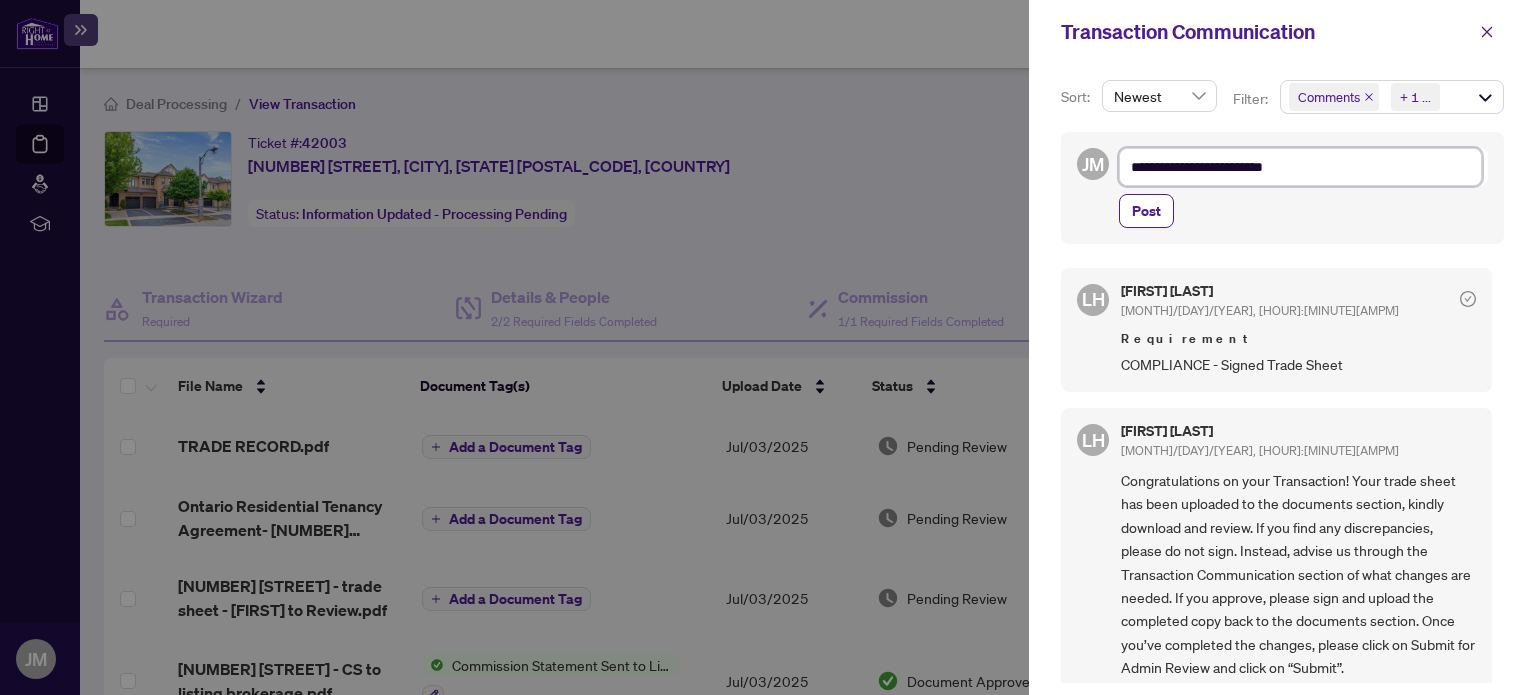 type on "**********" 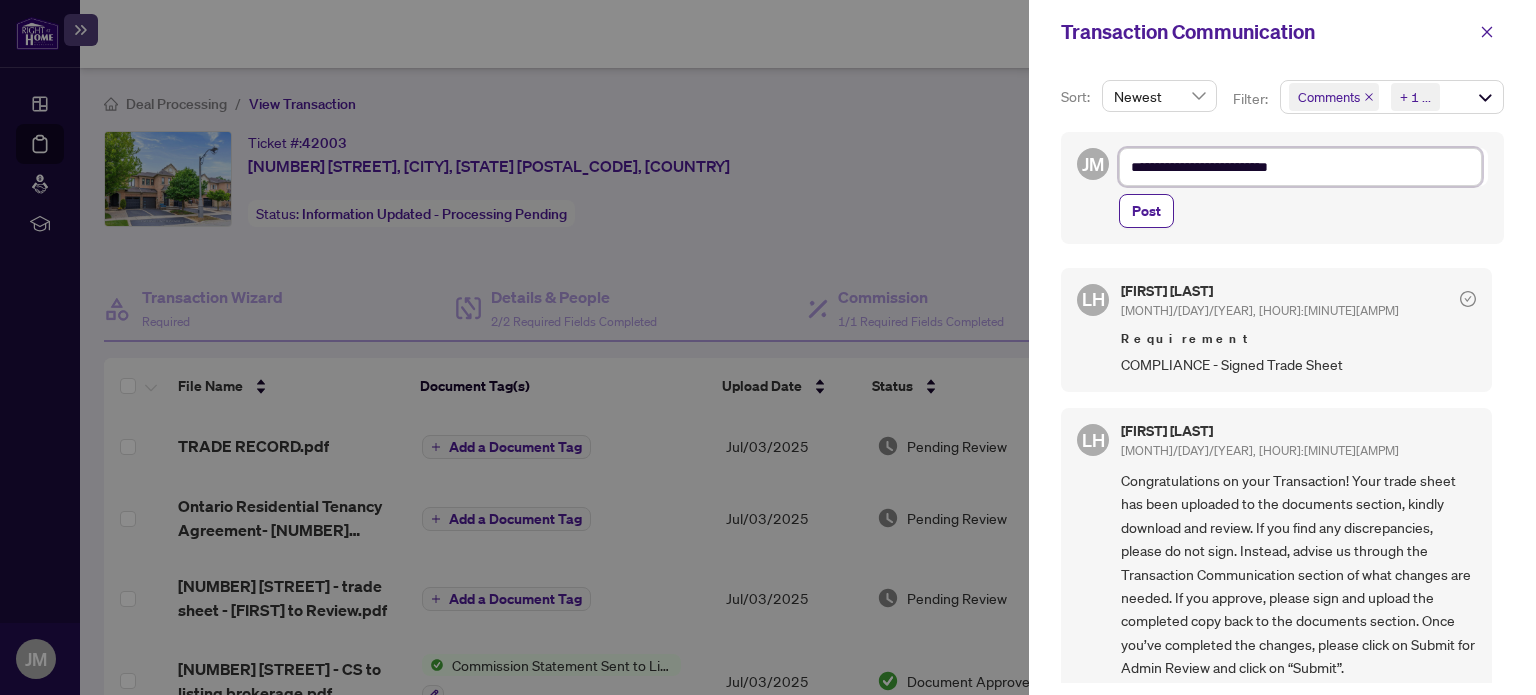 type on "**********" 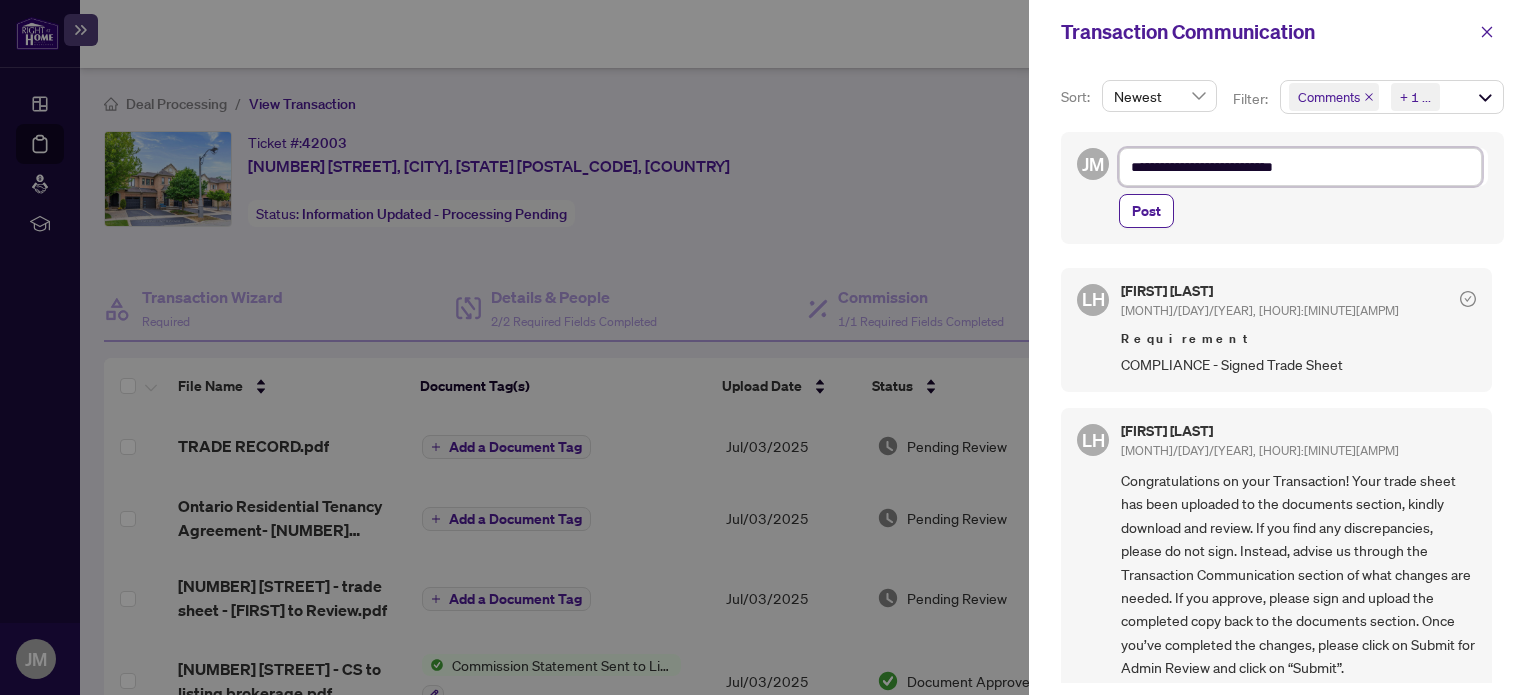 type on "**********" 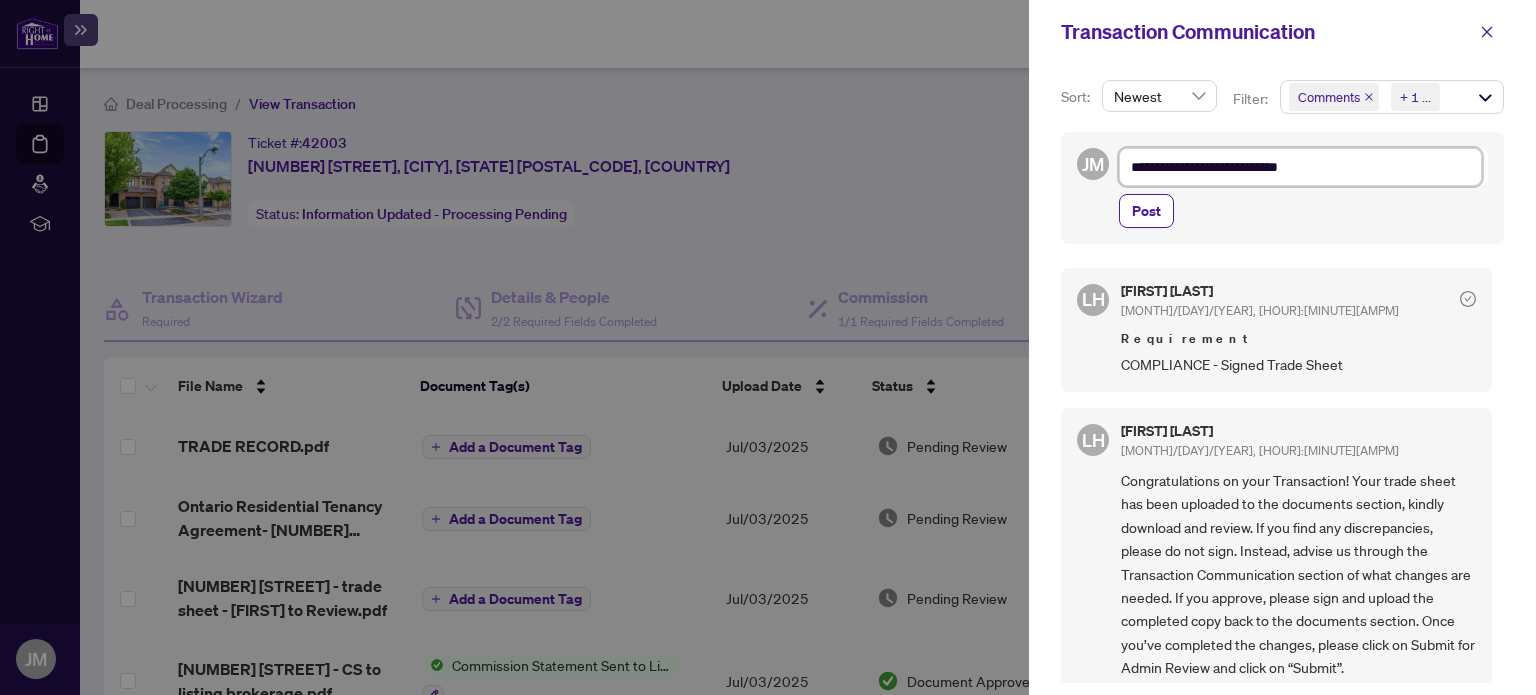 type on "**********" 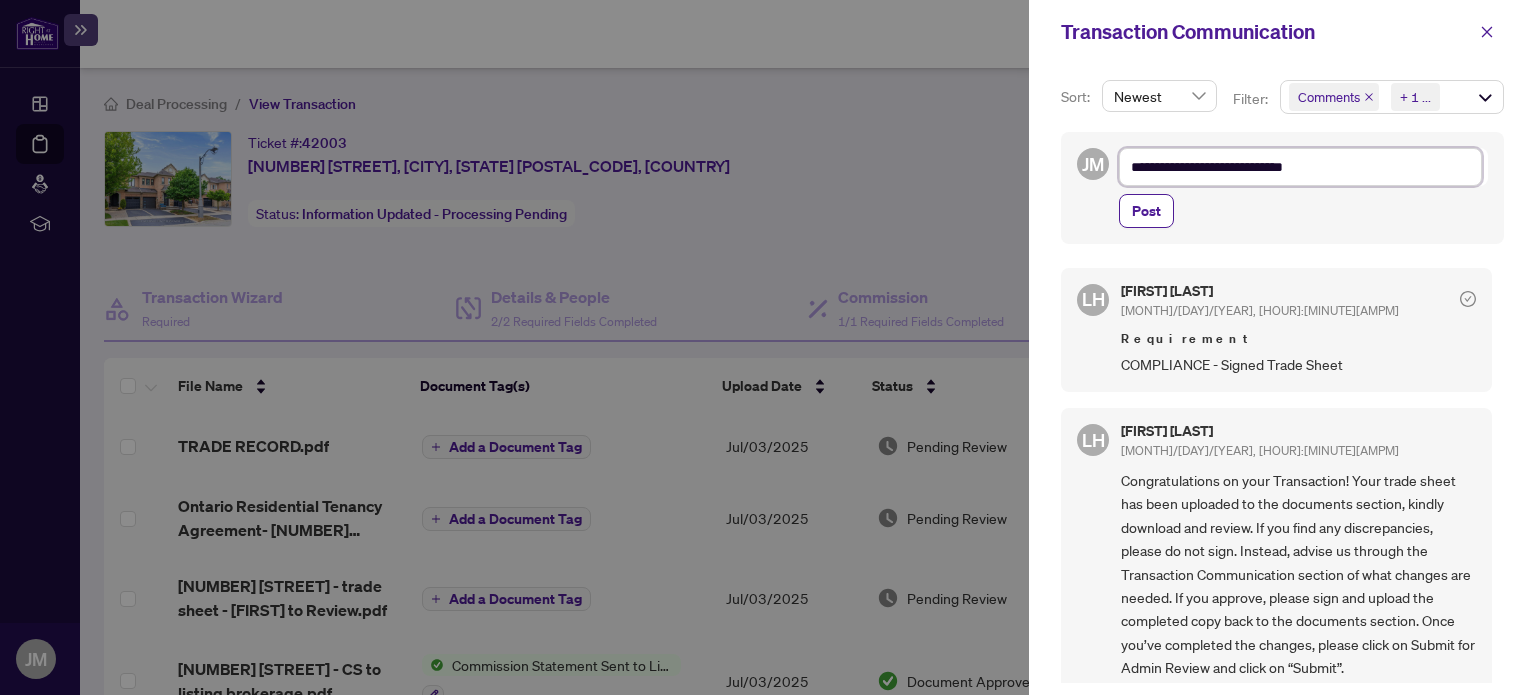 type on "**********" 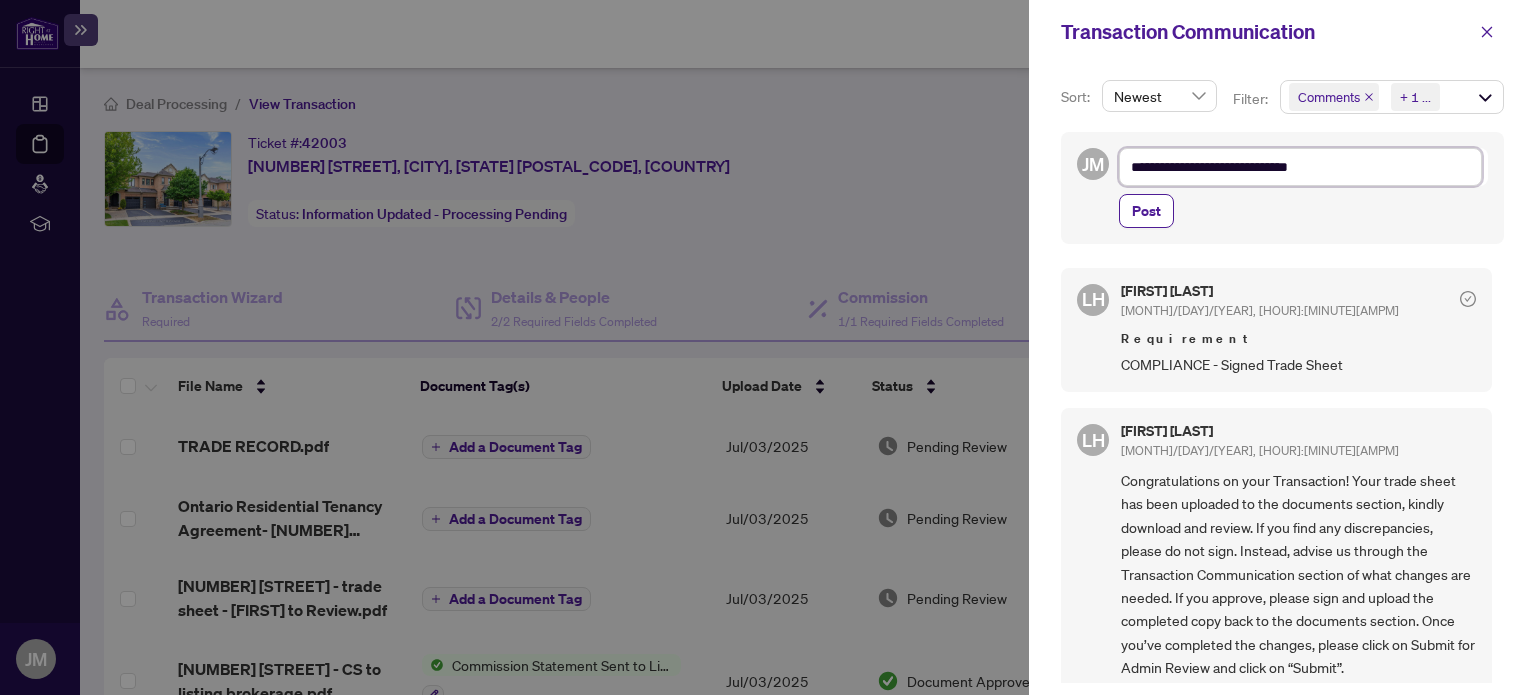 type on "**********" 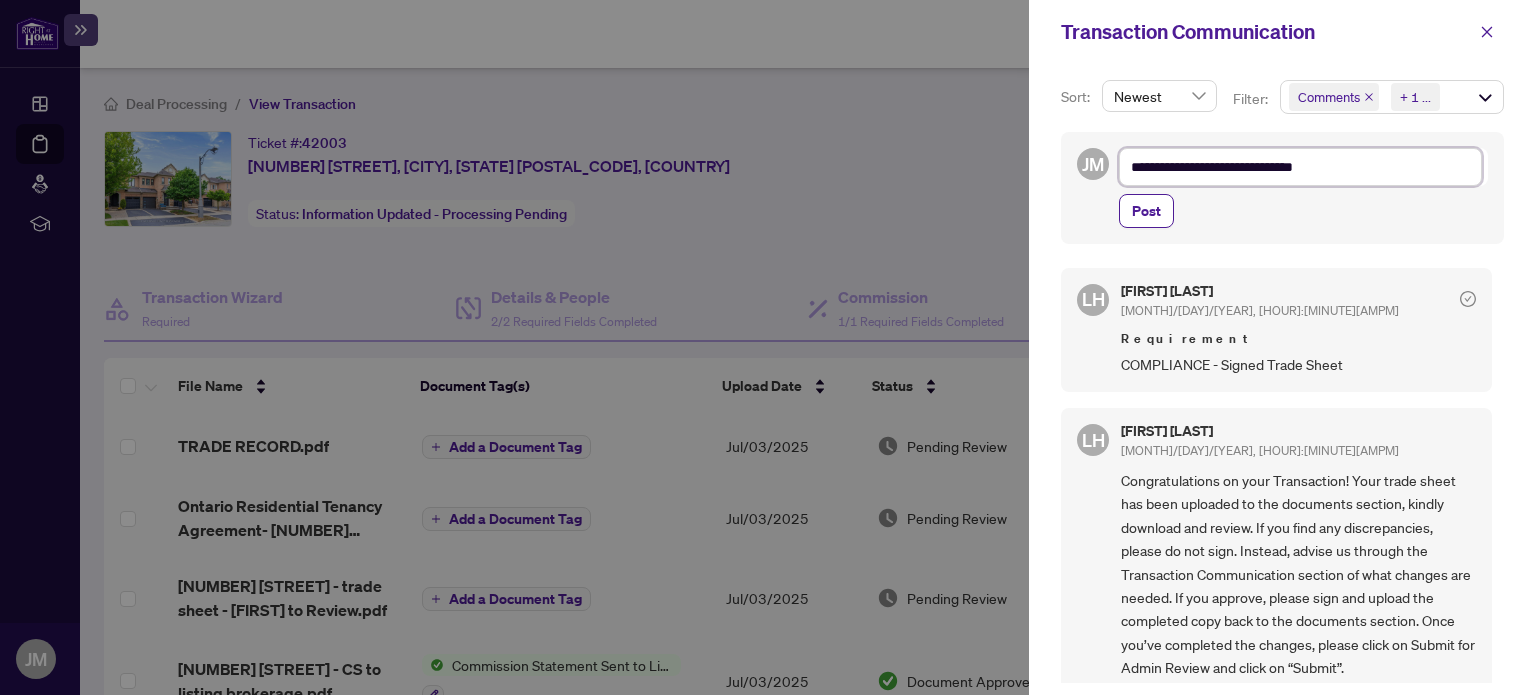 type on "**********" 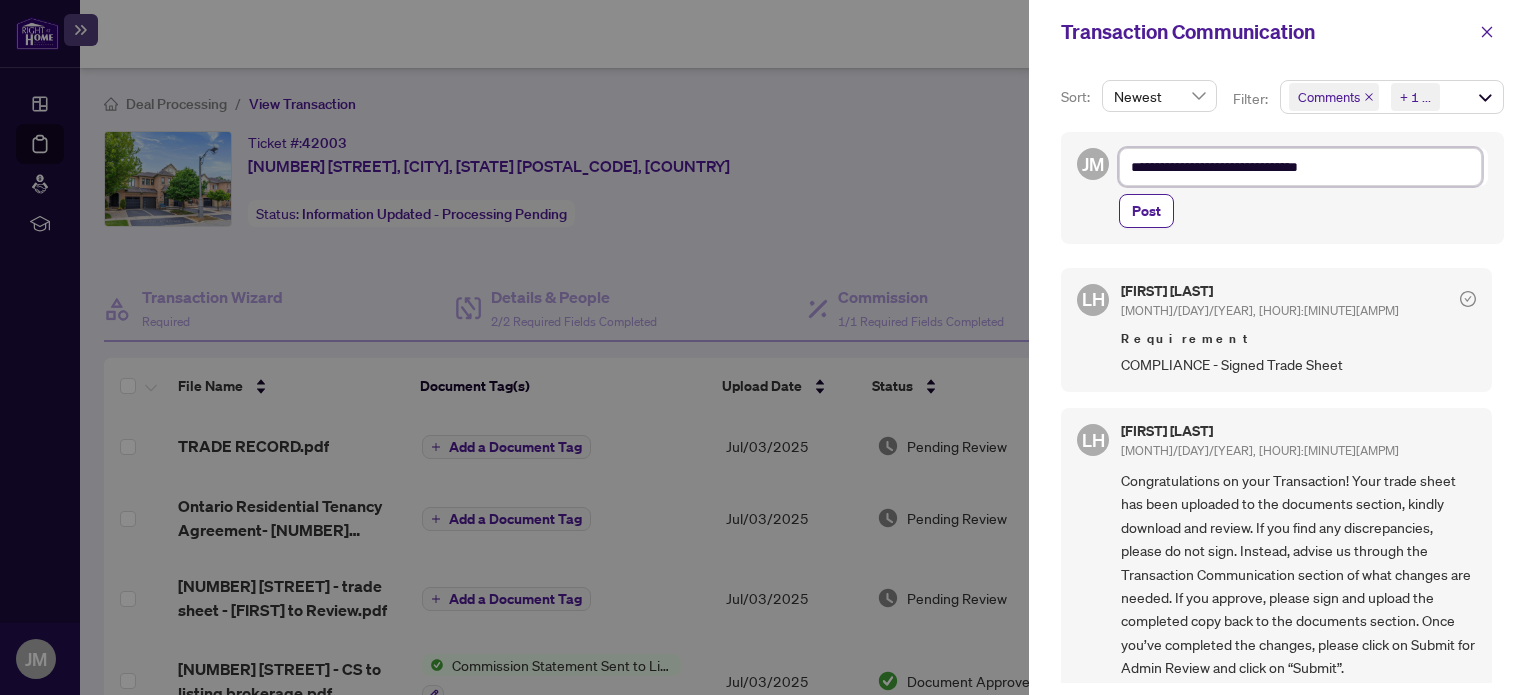 type on "**********" 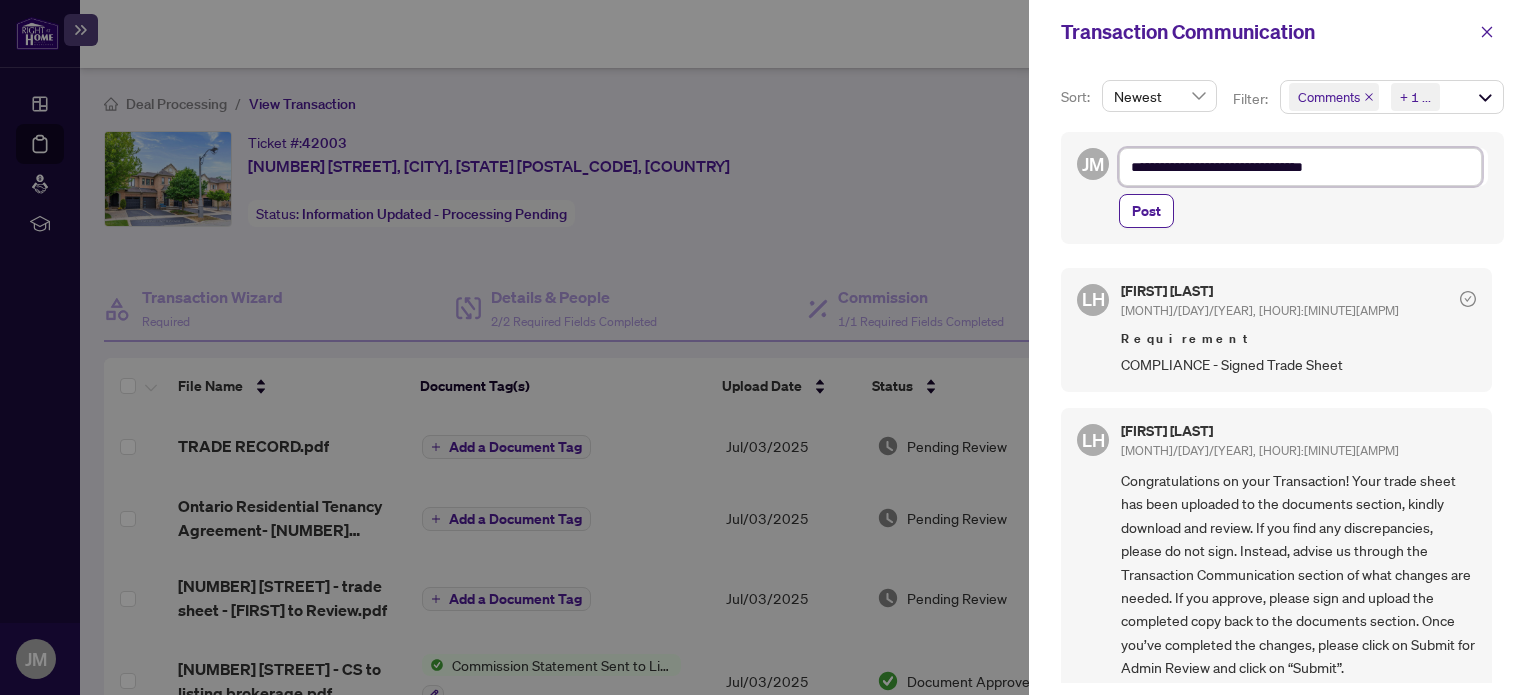 type on "**********" 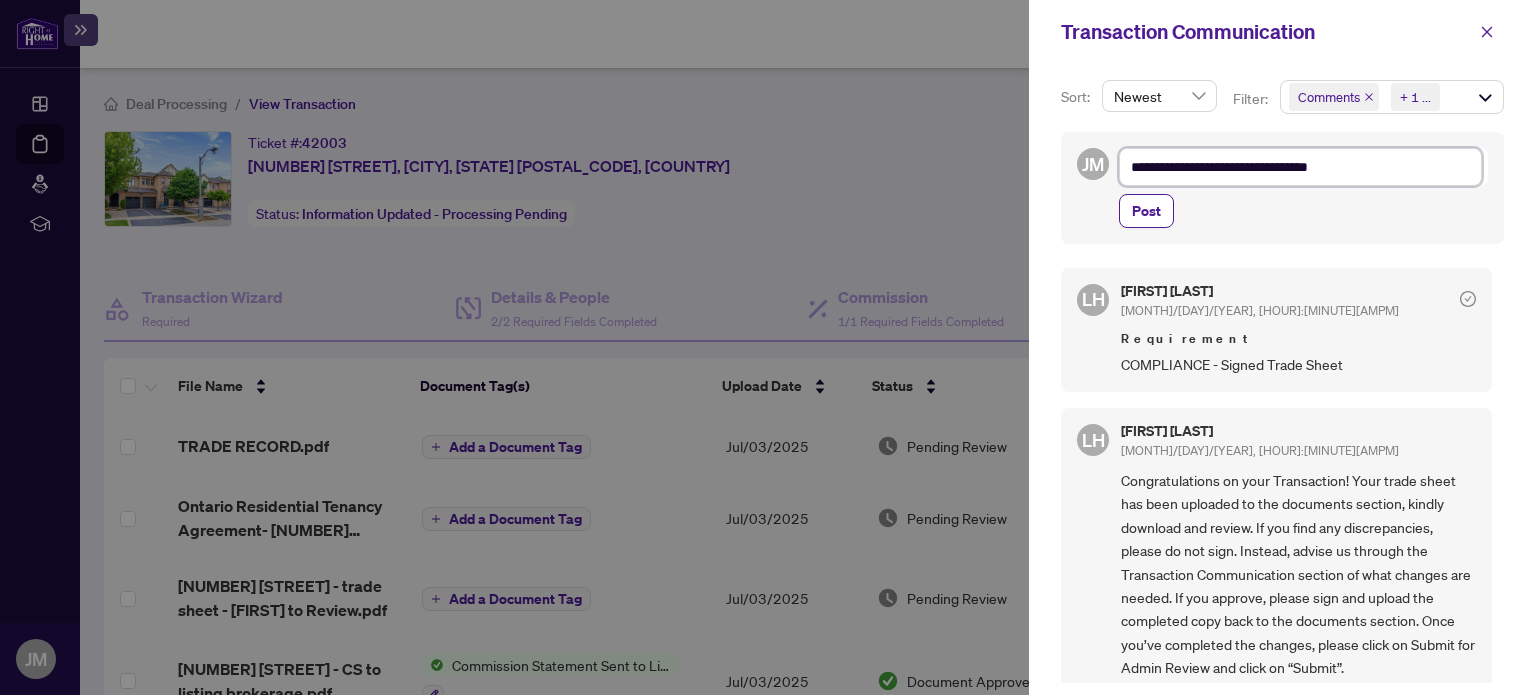 type on "**********" 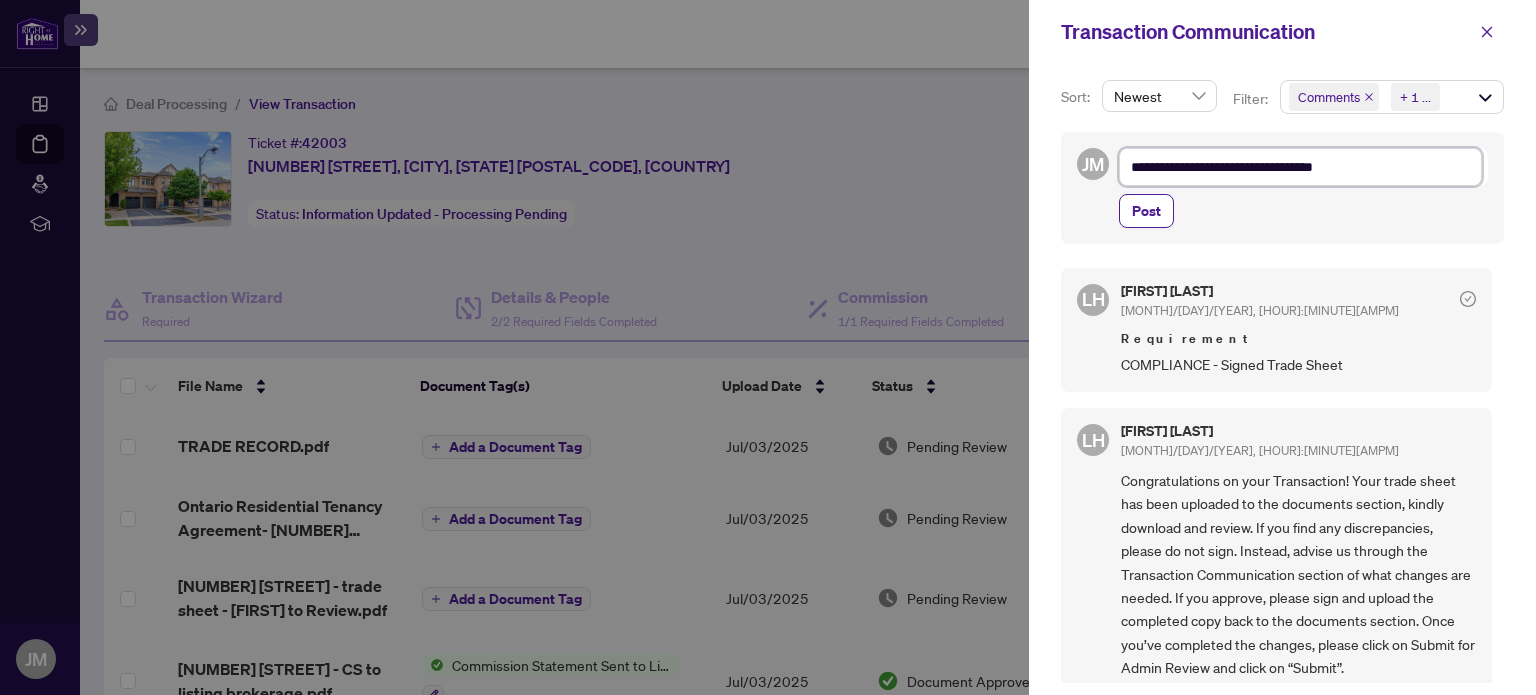 type on "**********" 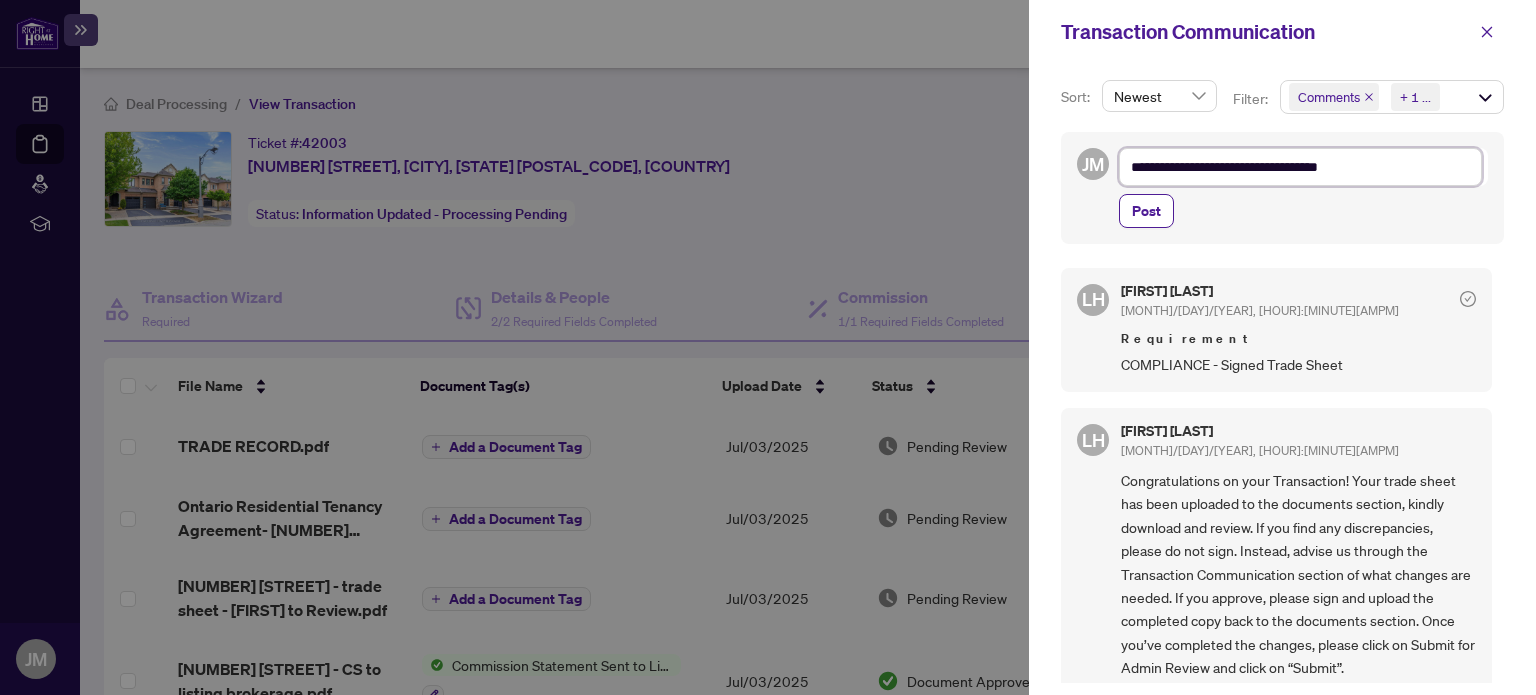 type on "**********" 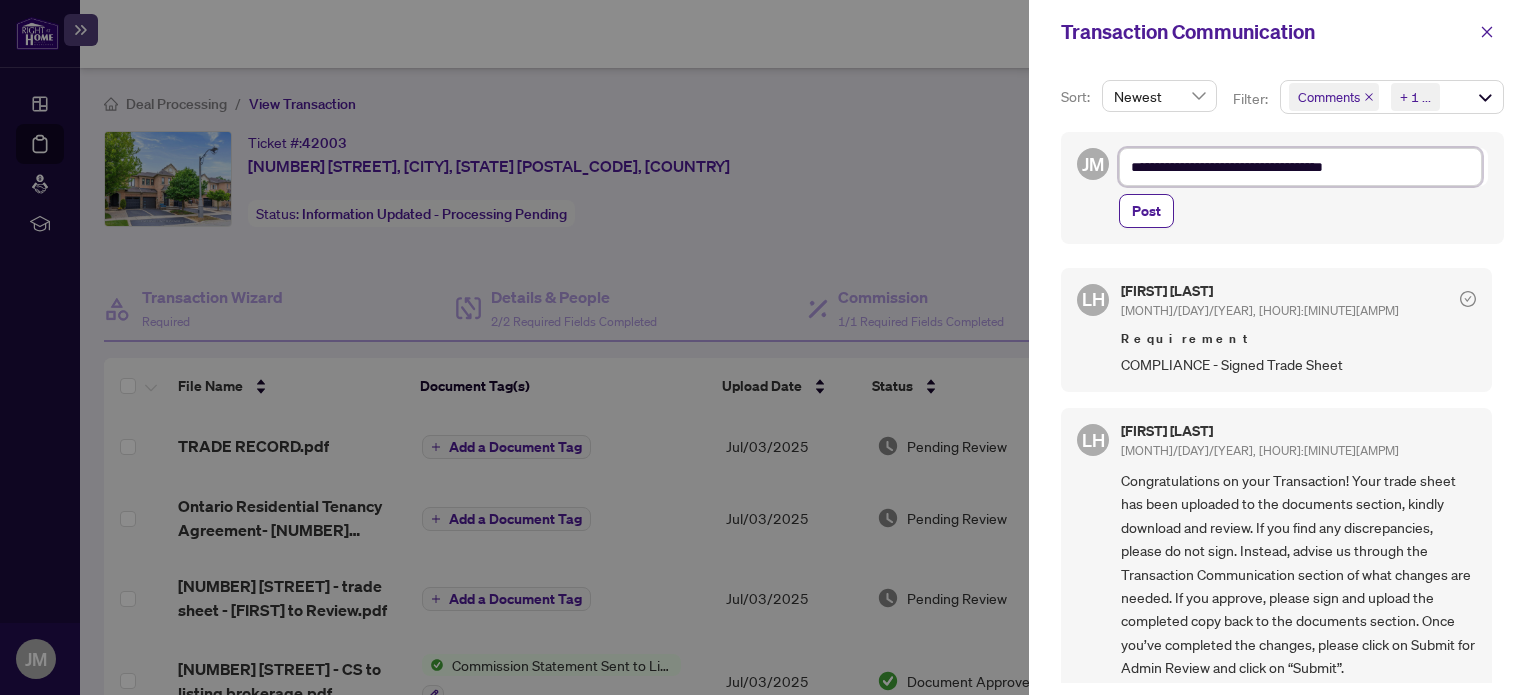 type on "**********" 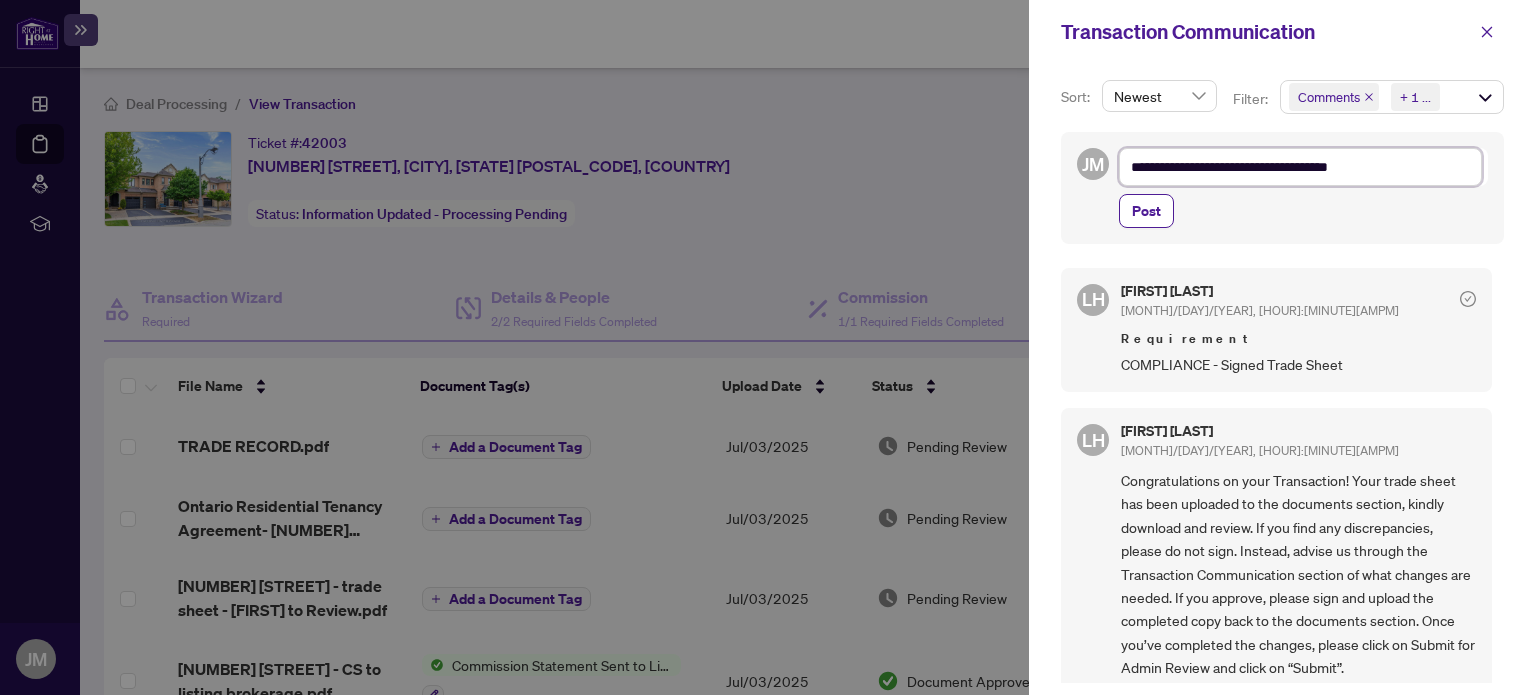 type on "**********" 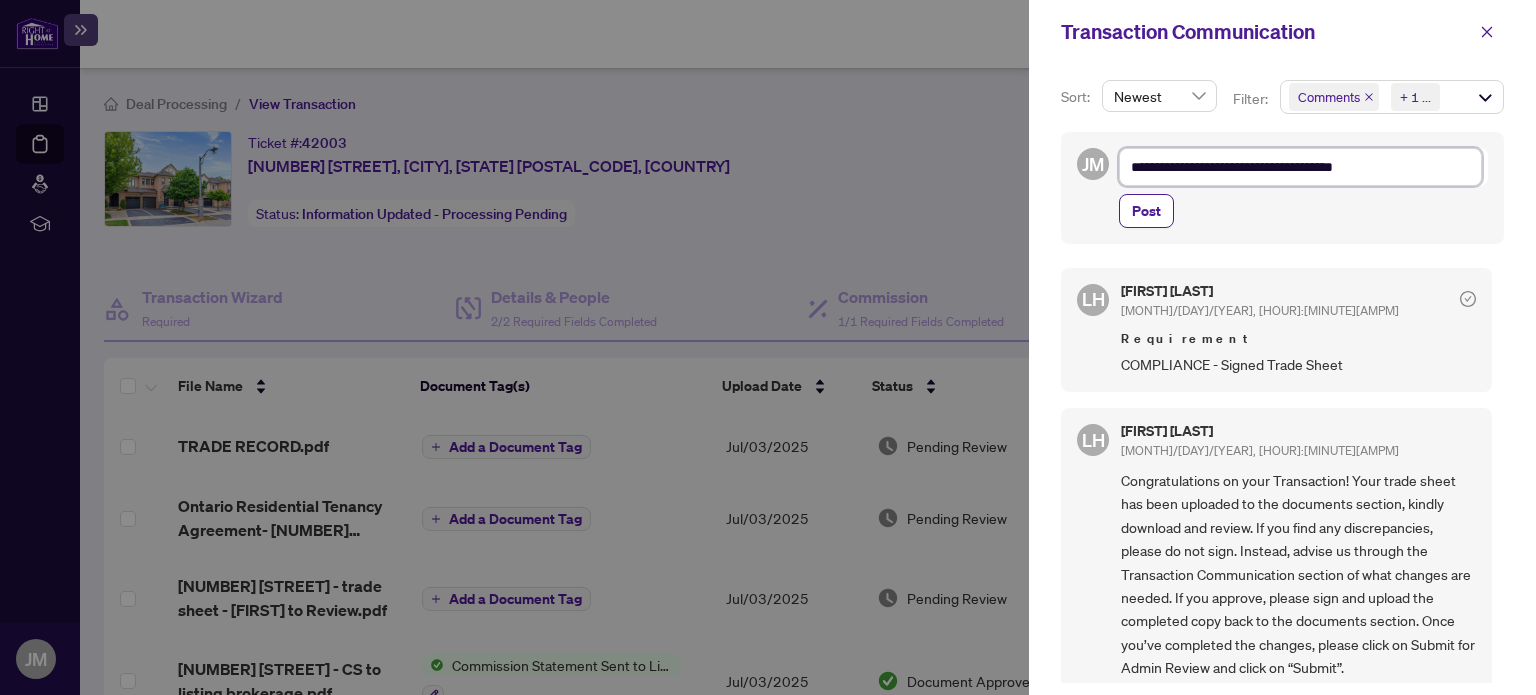 type on "**********" 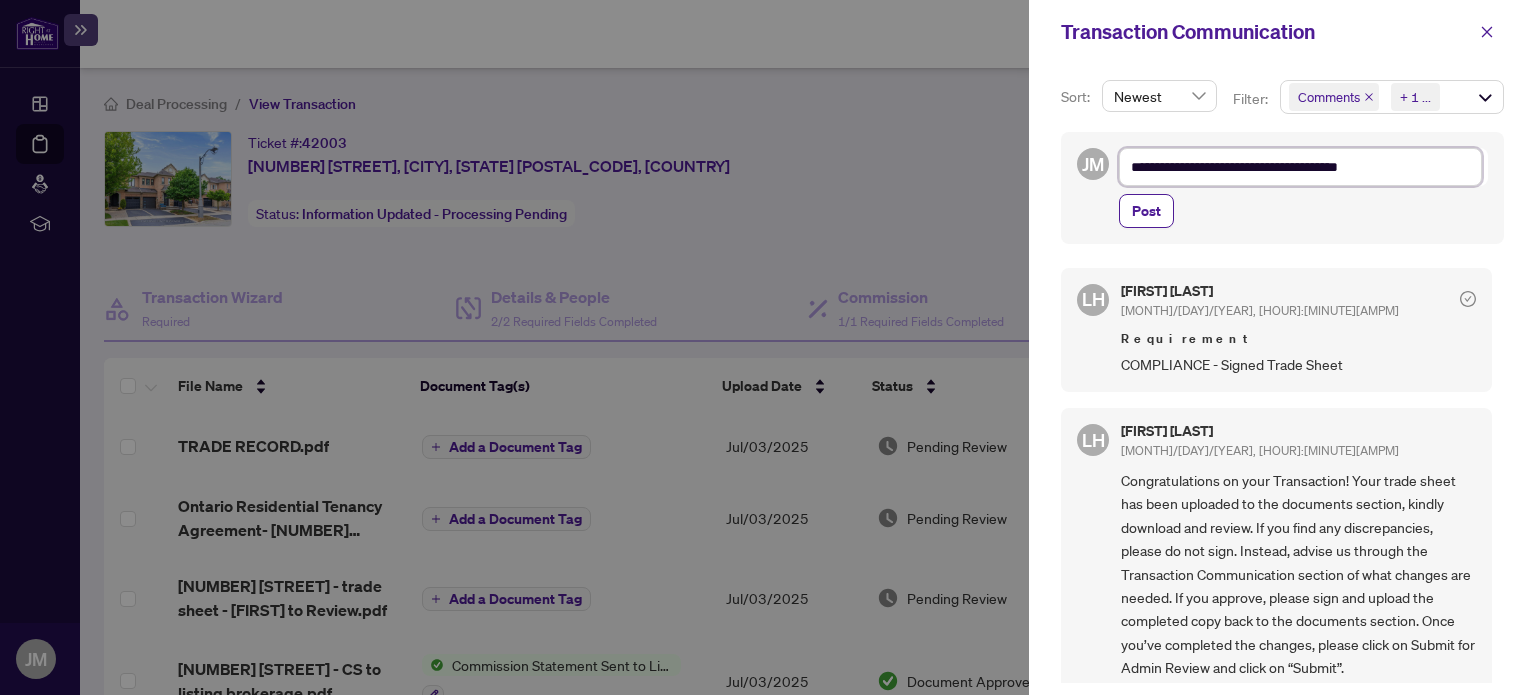 type on "**********" 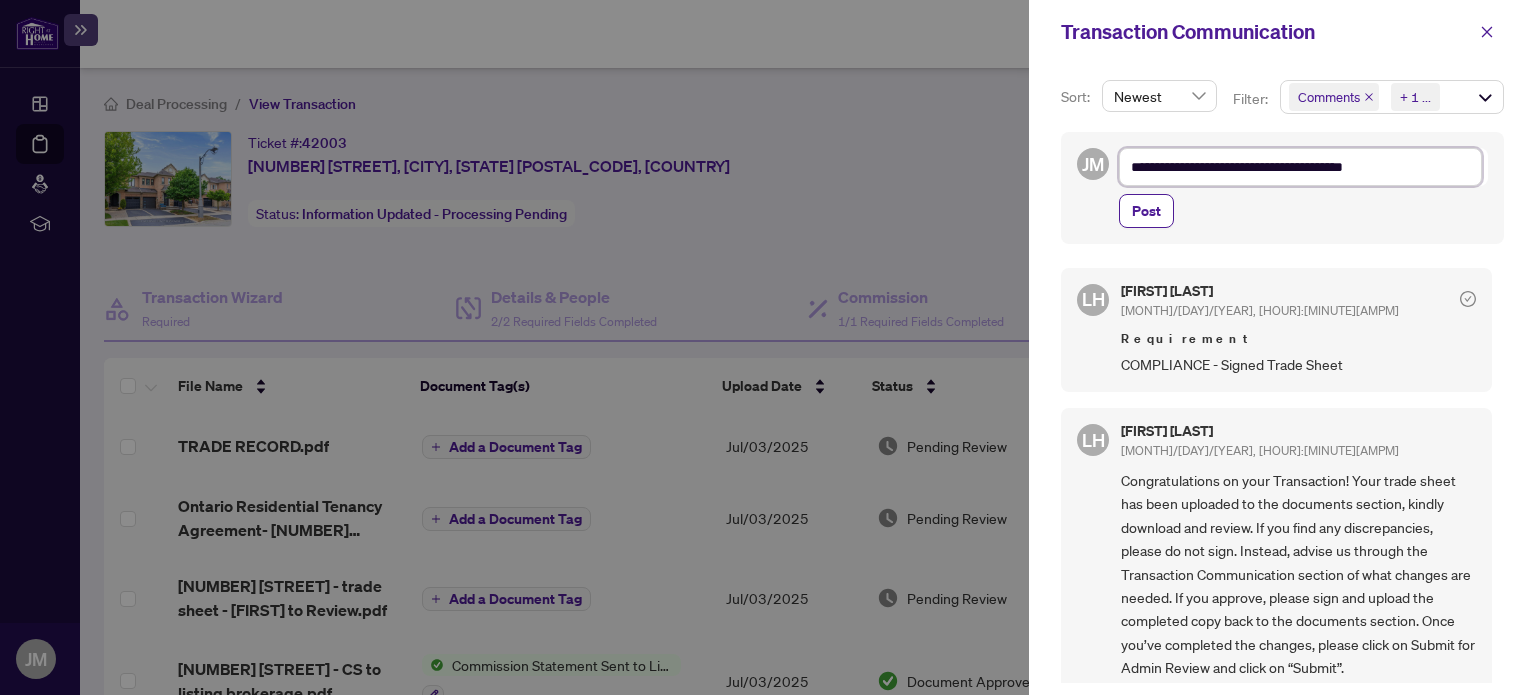 type on "**********" 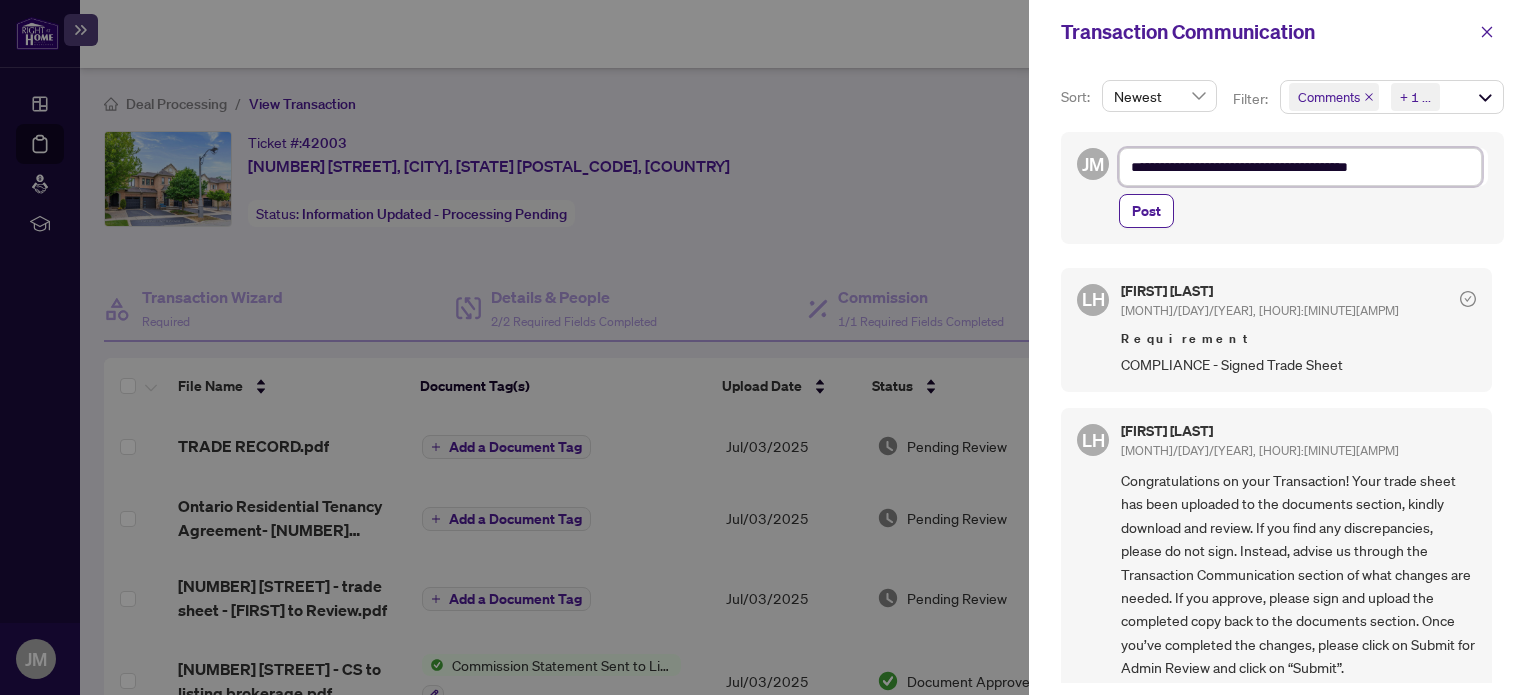 type on "**********" 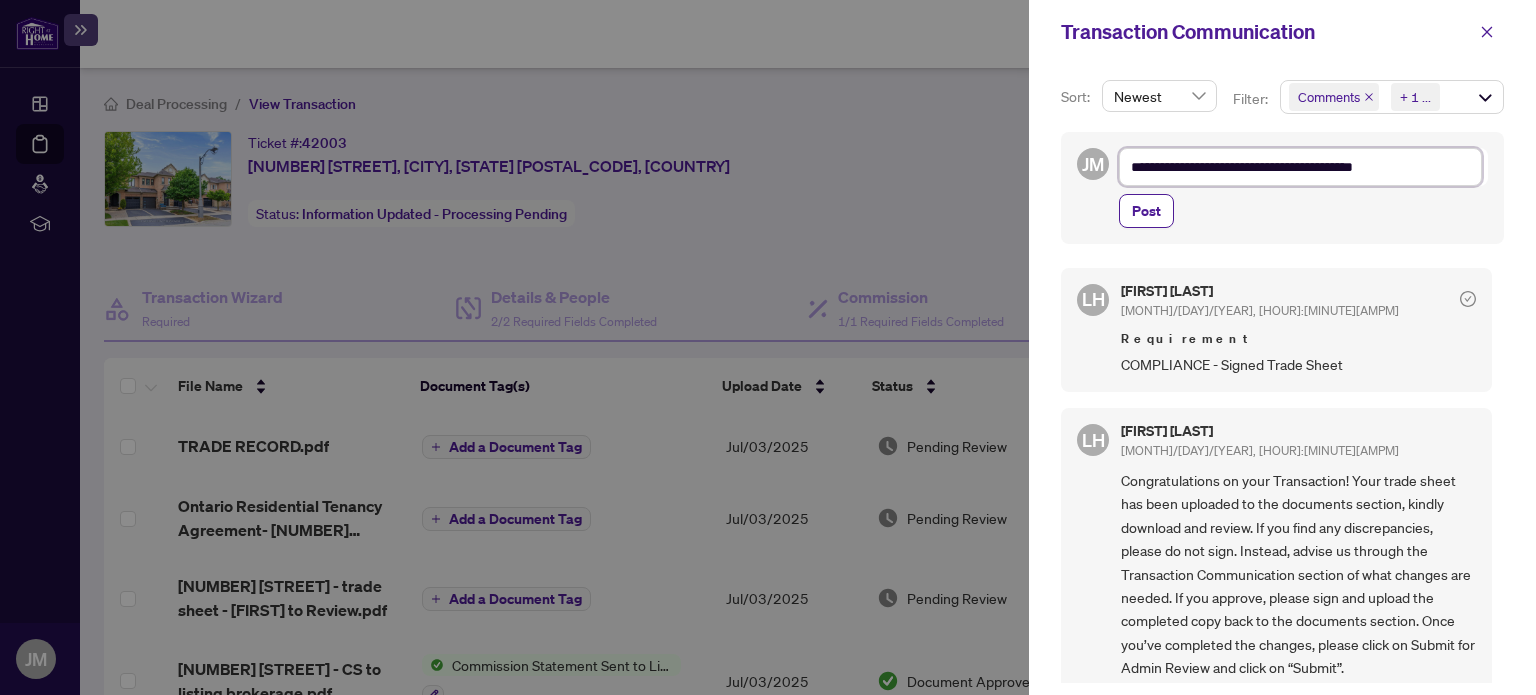 type on "**********" 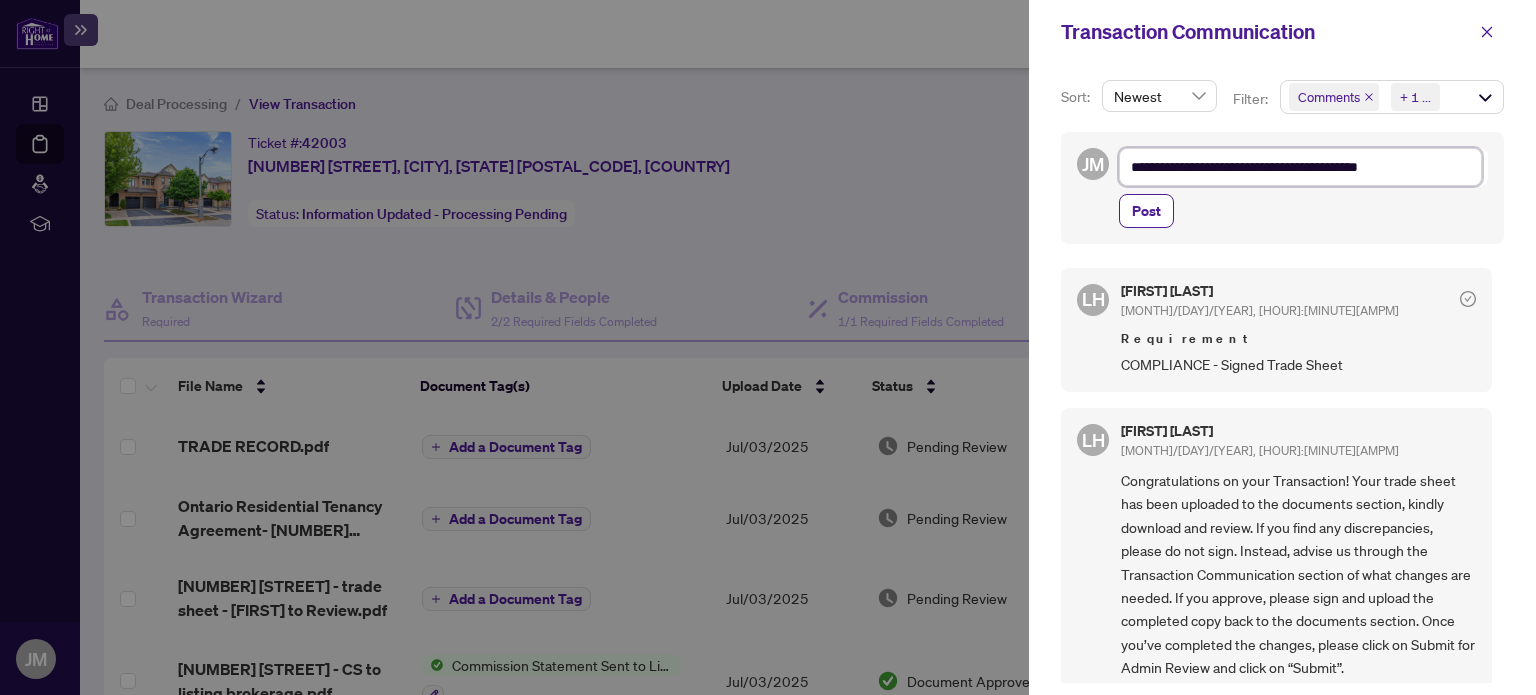 type on "**********" 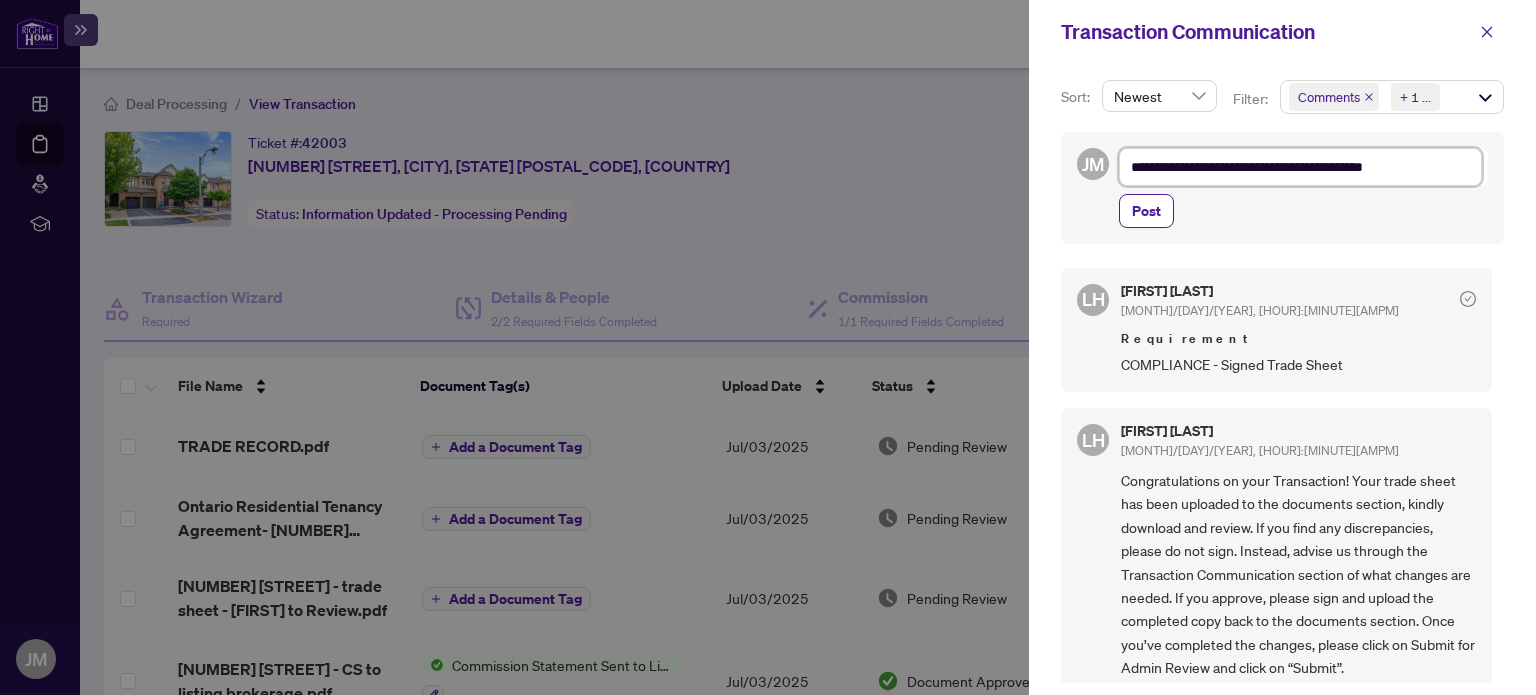 type on "**********" 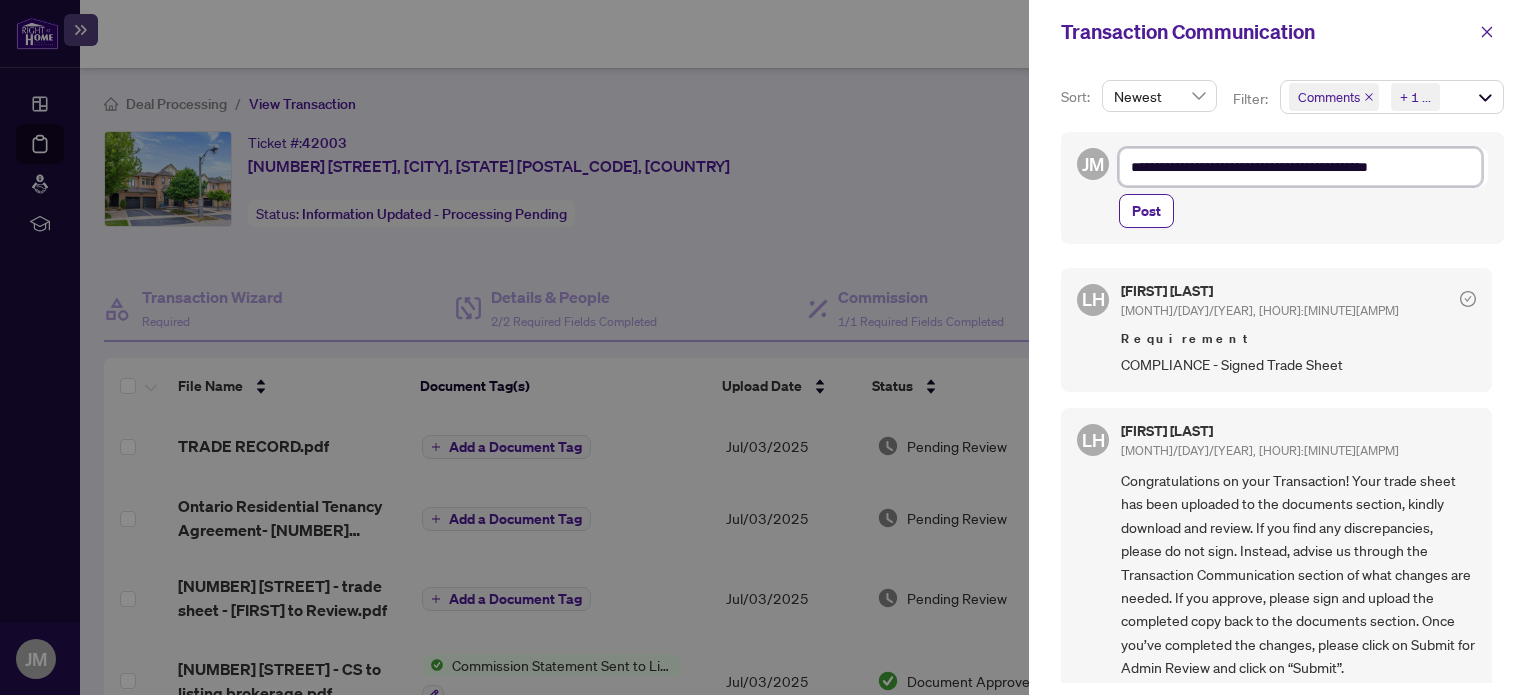type on "**********" 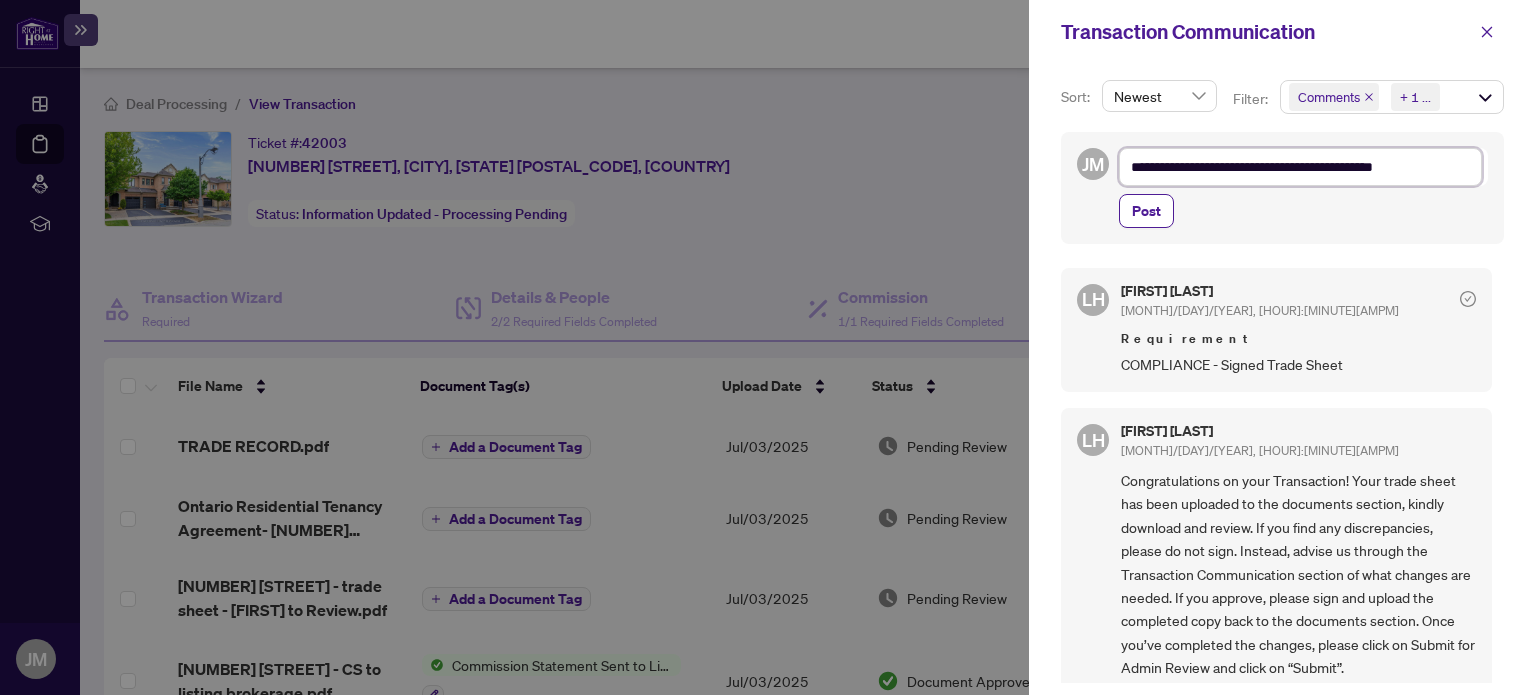 type on "**********" 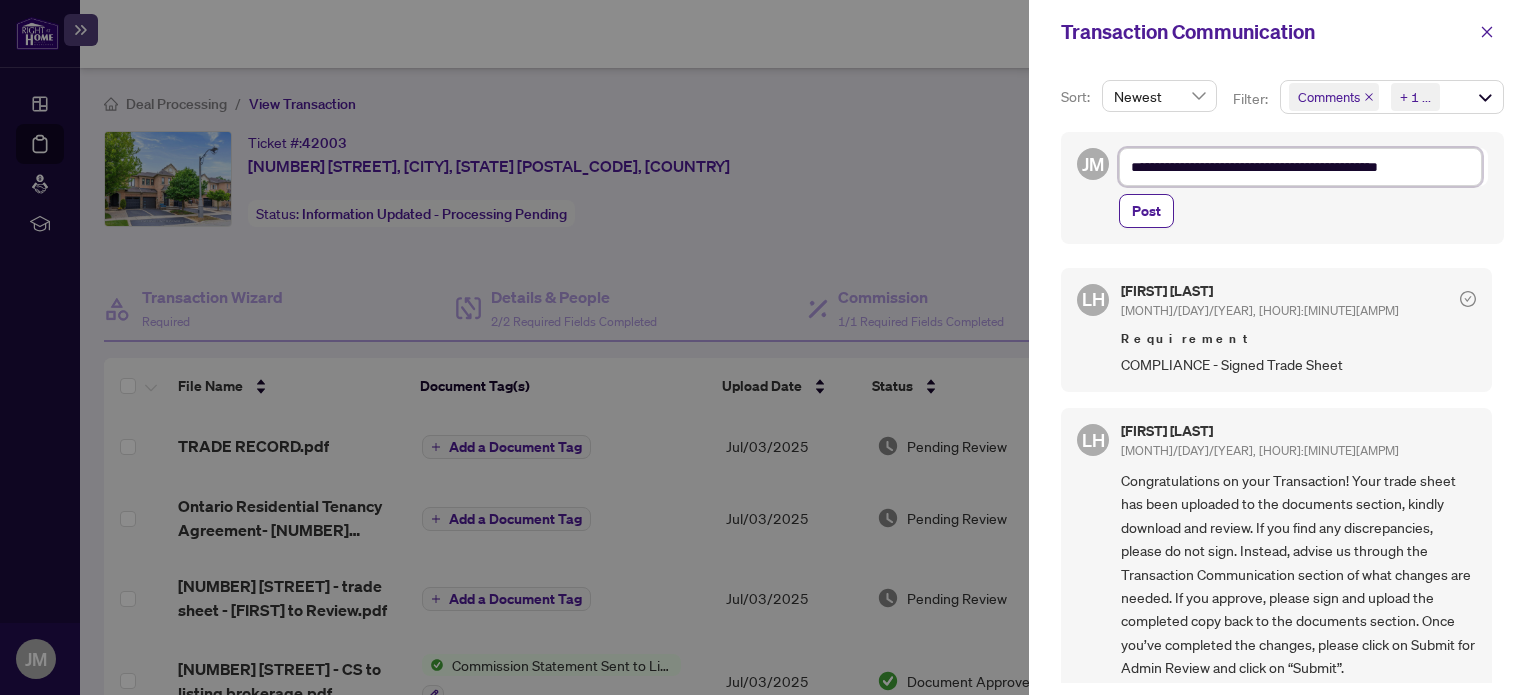 type on "**********" 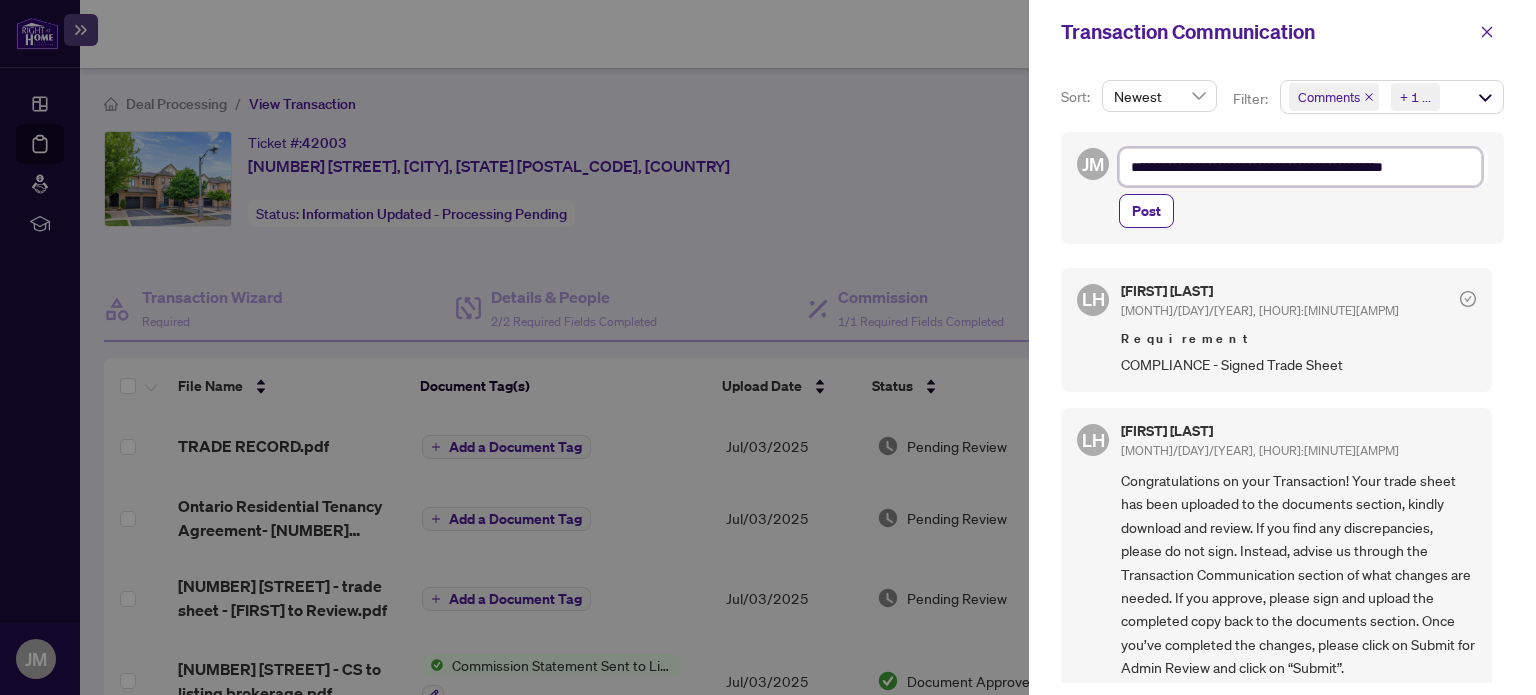 type on "**********" 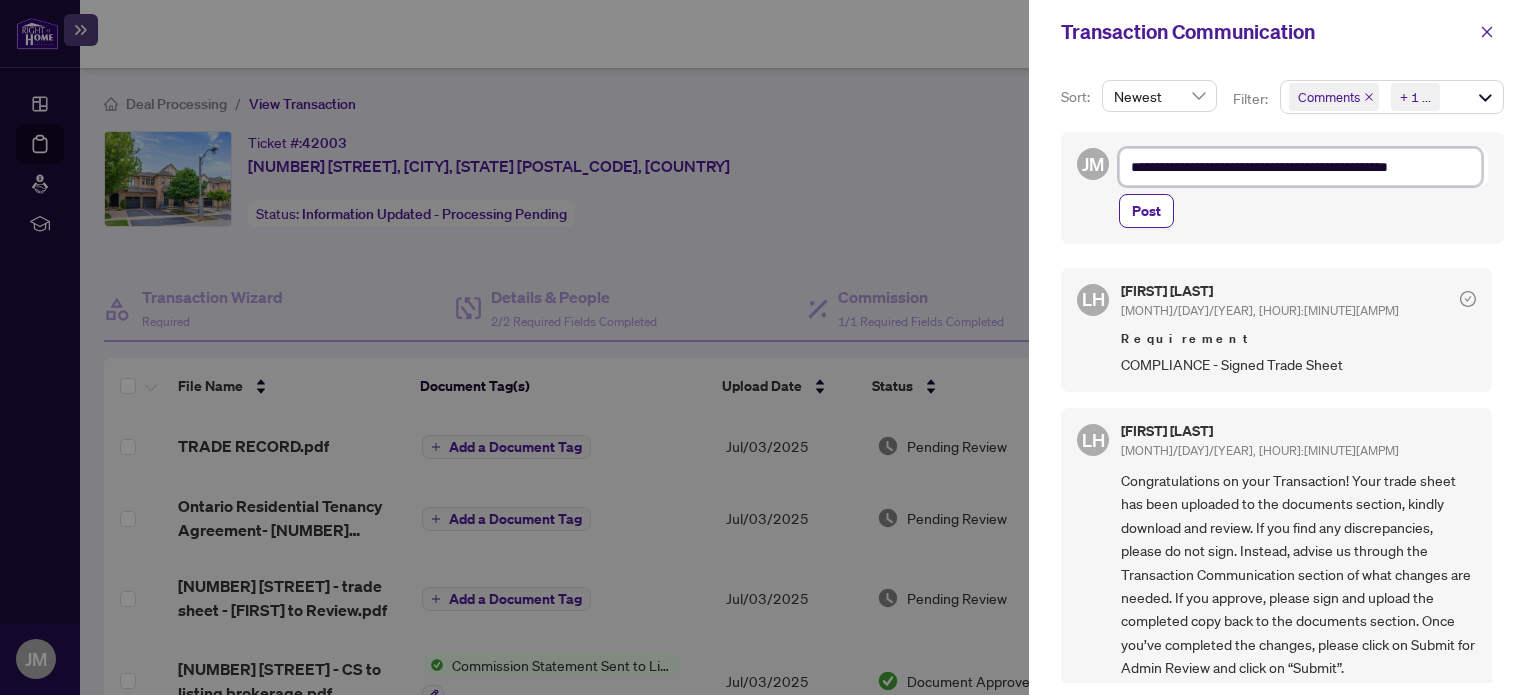 type on "**********" 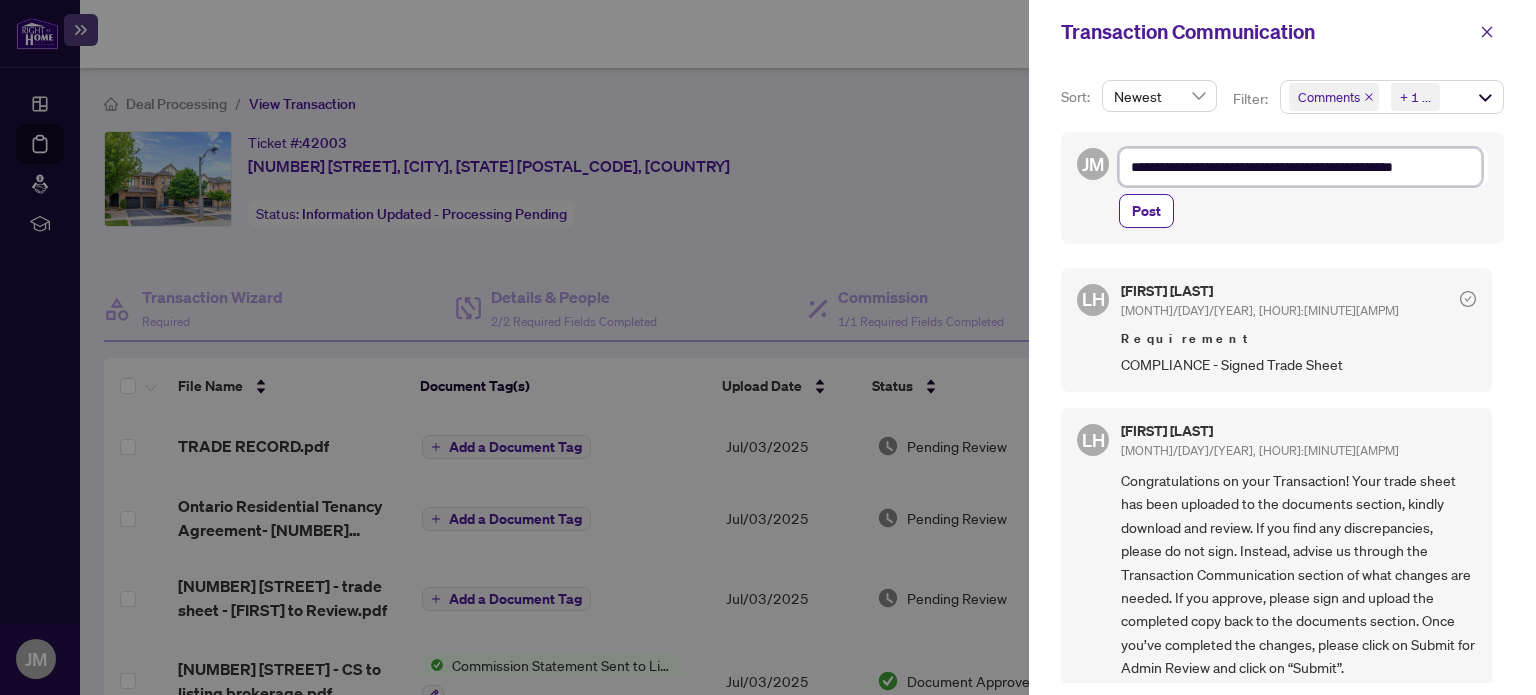 type on "**********" 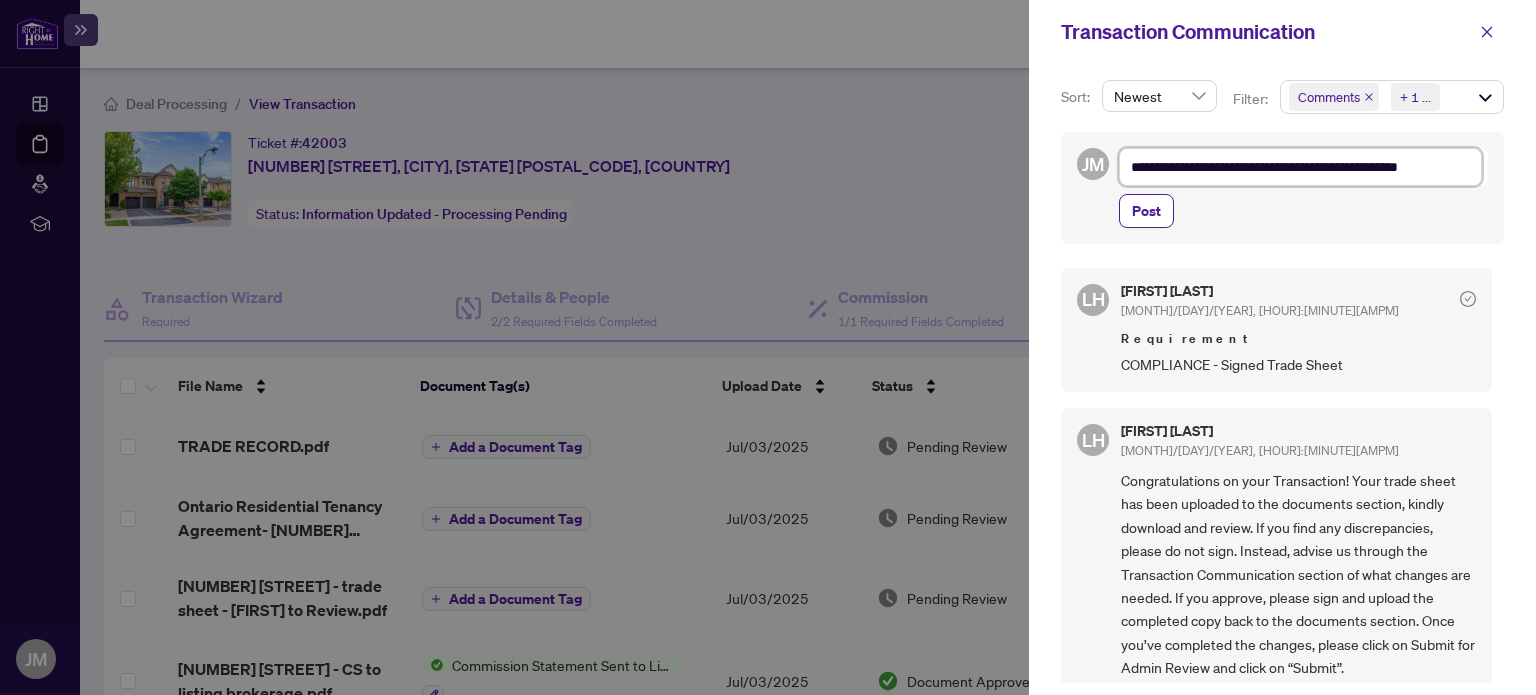 type on "**********" 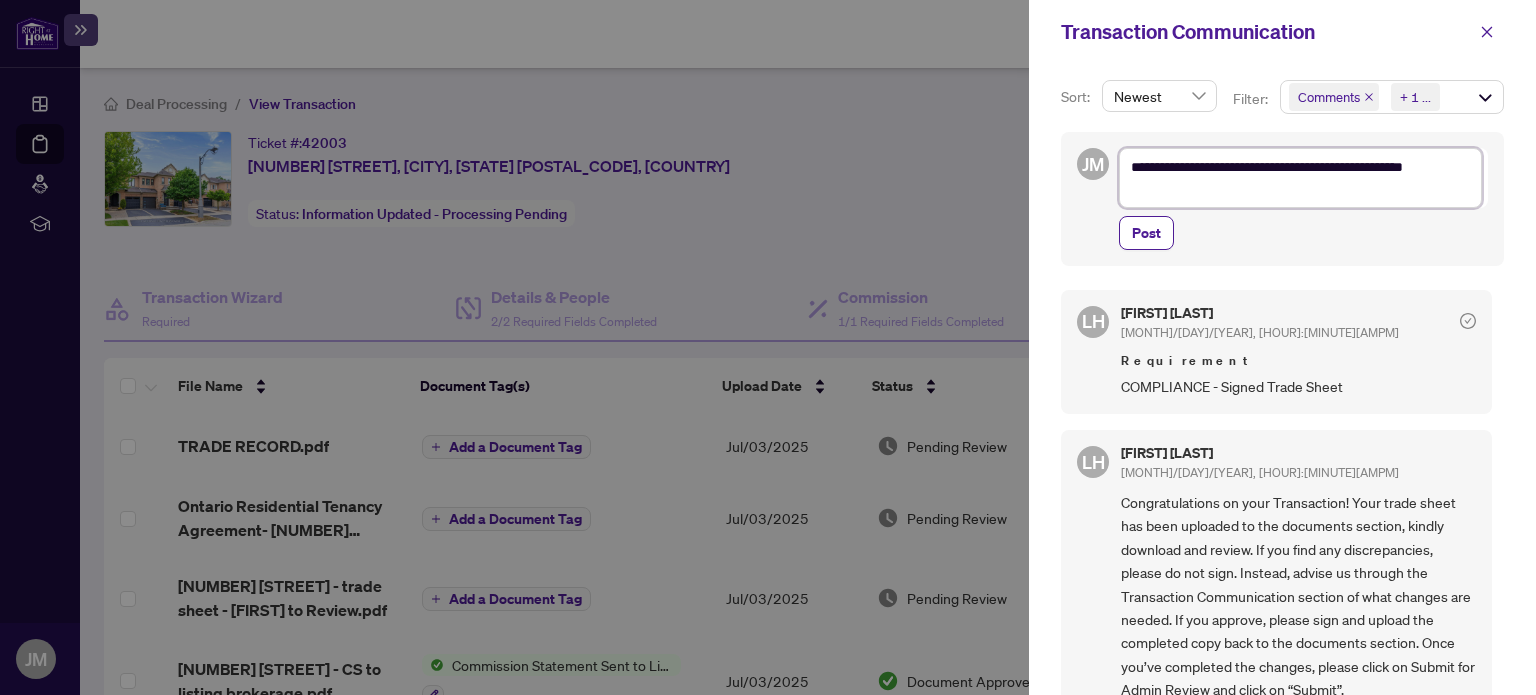 type on "**********" 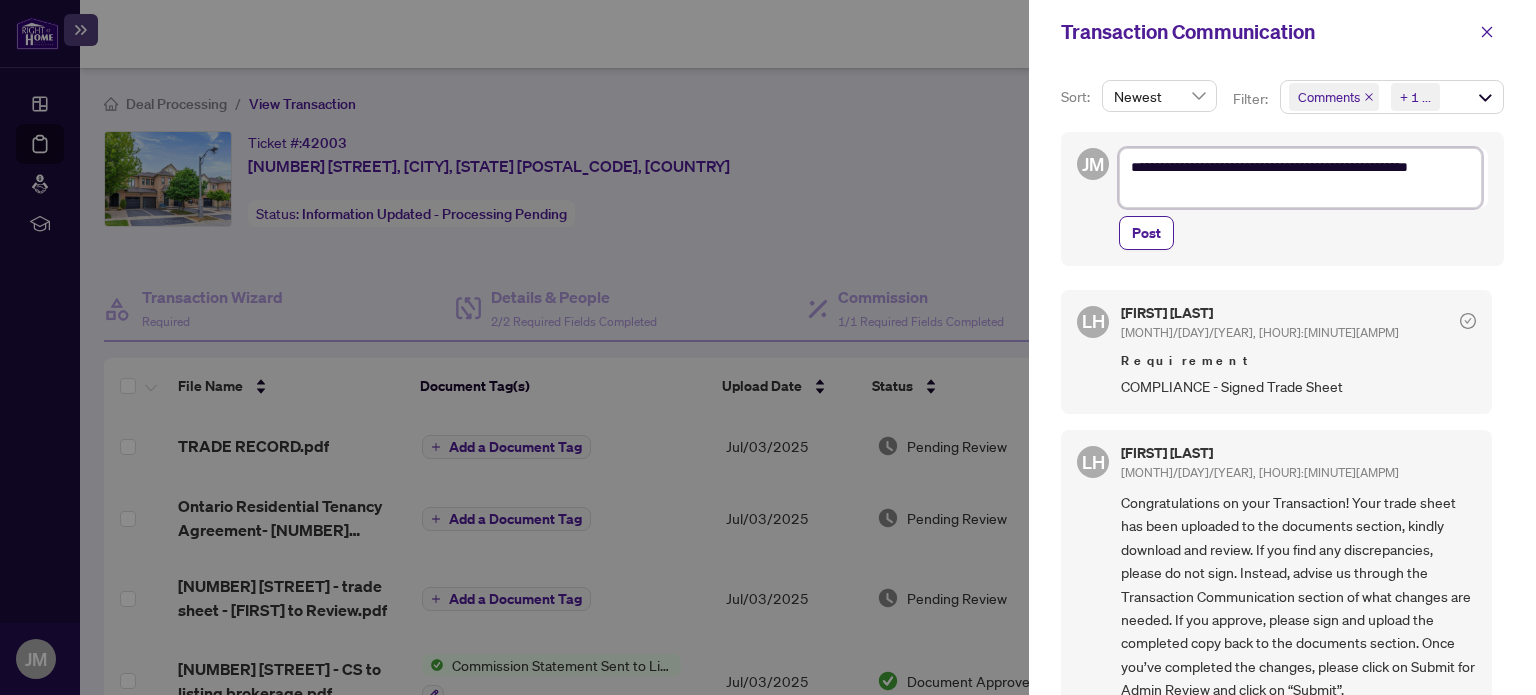 type on "**********" 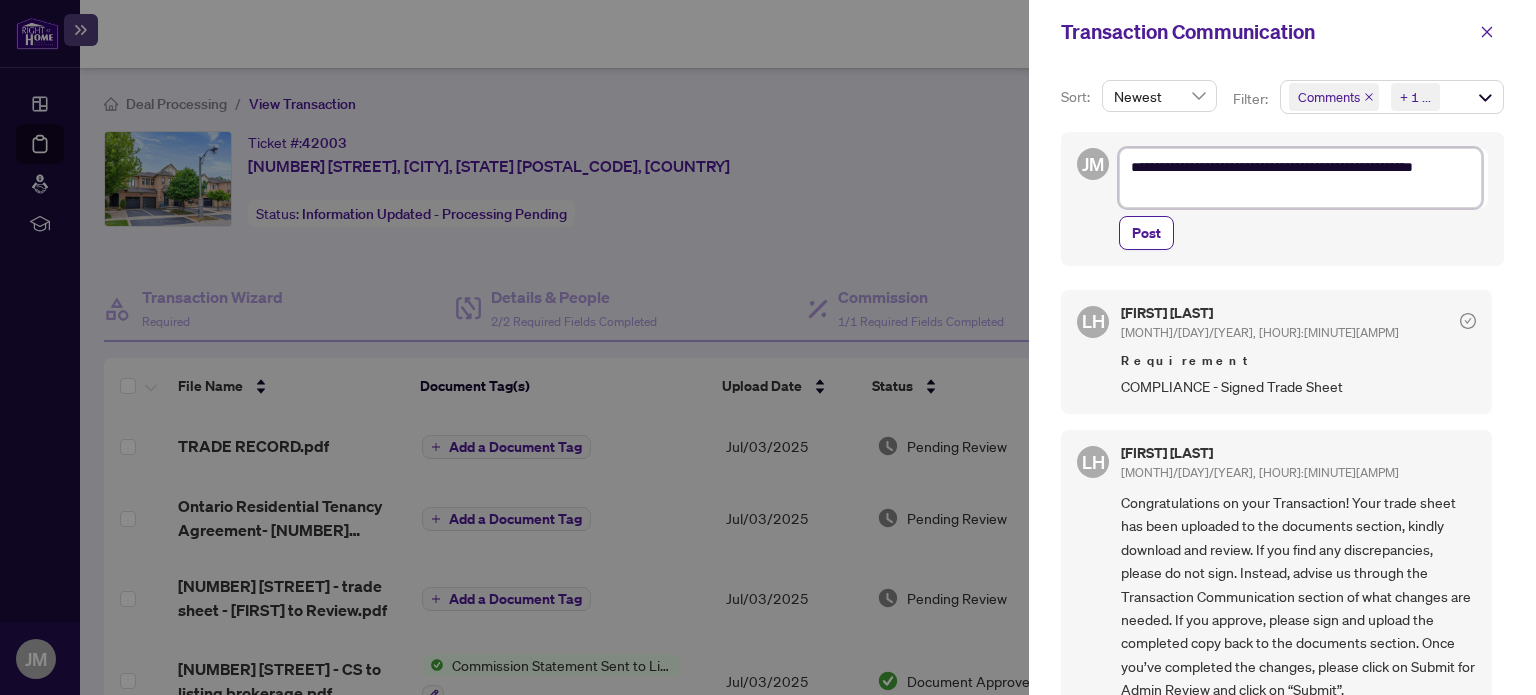 type on "**********" 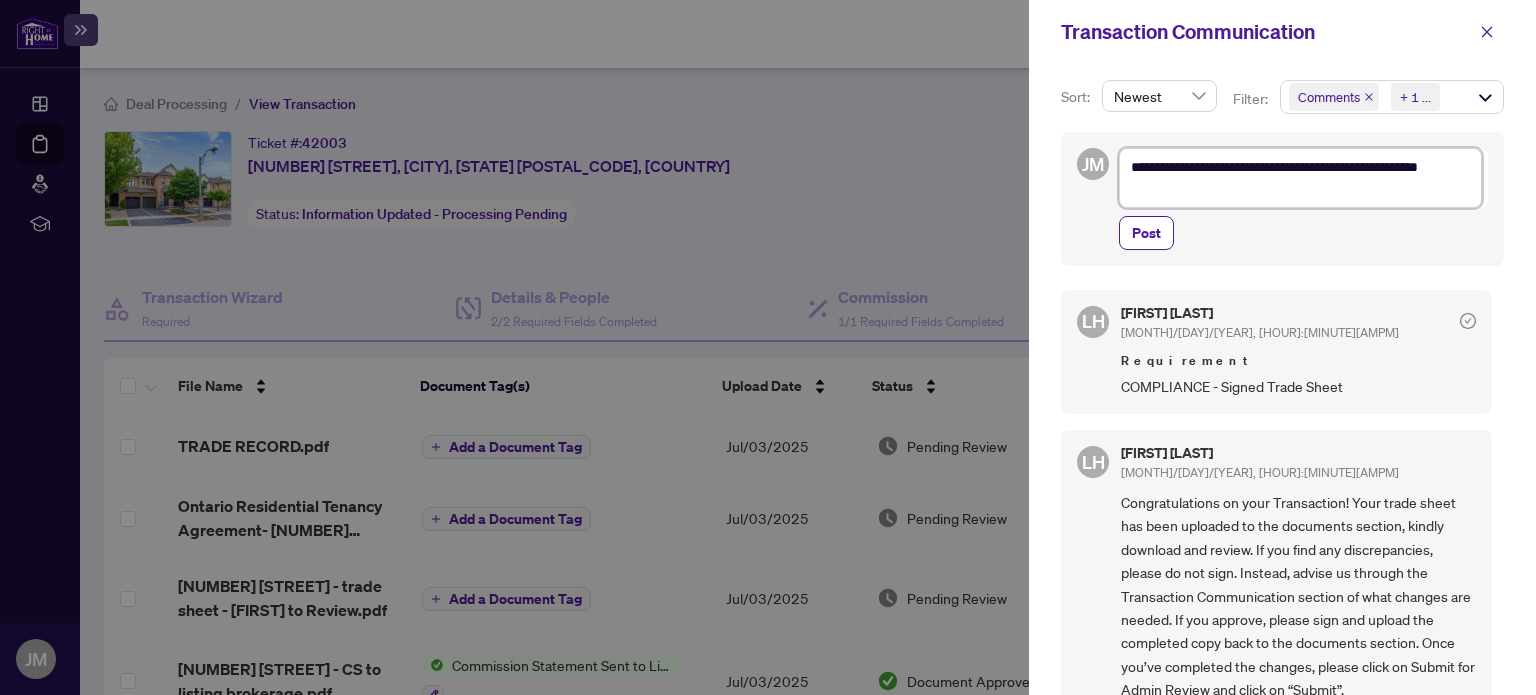 type on "**********" 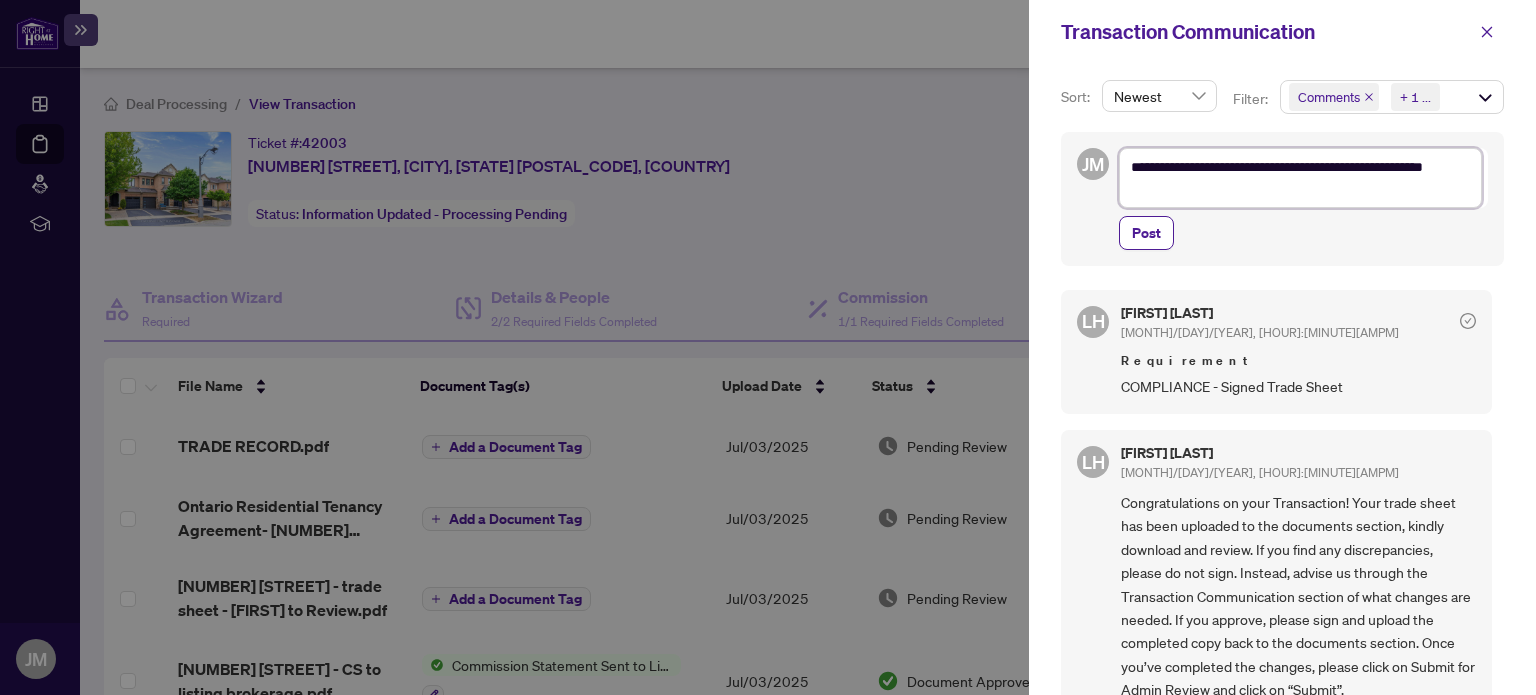 type on "**********" 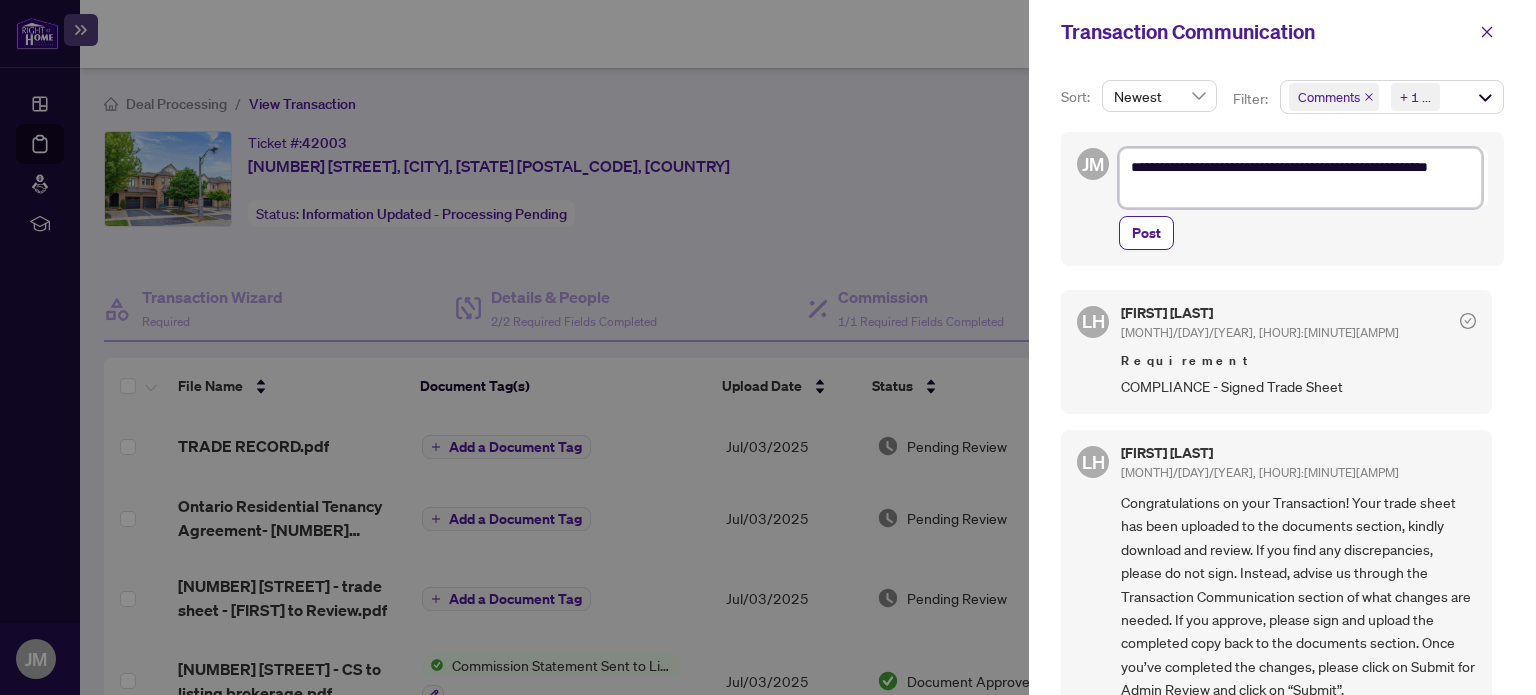 type on "**********" 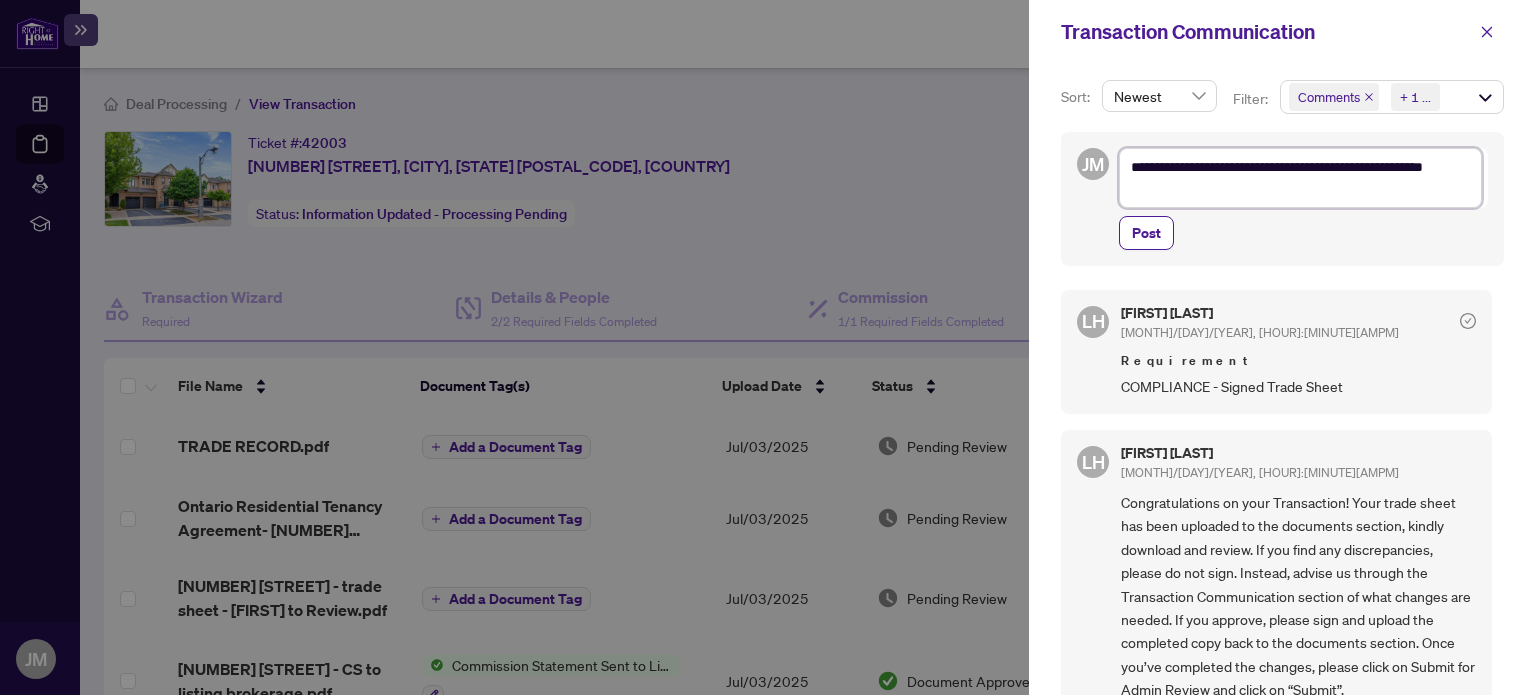 type on "**********" 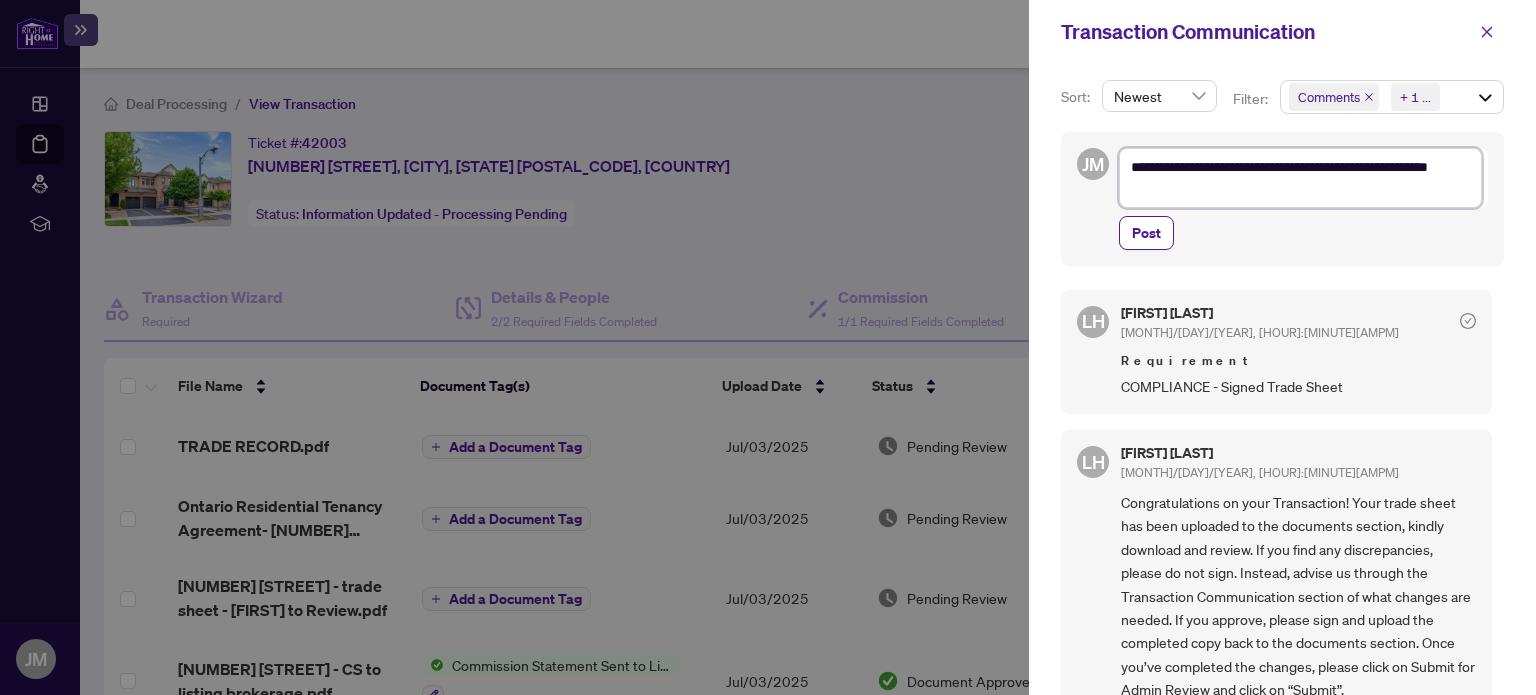 type on "**********" 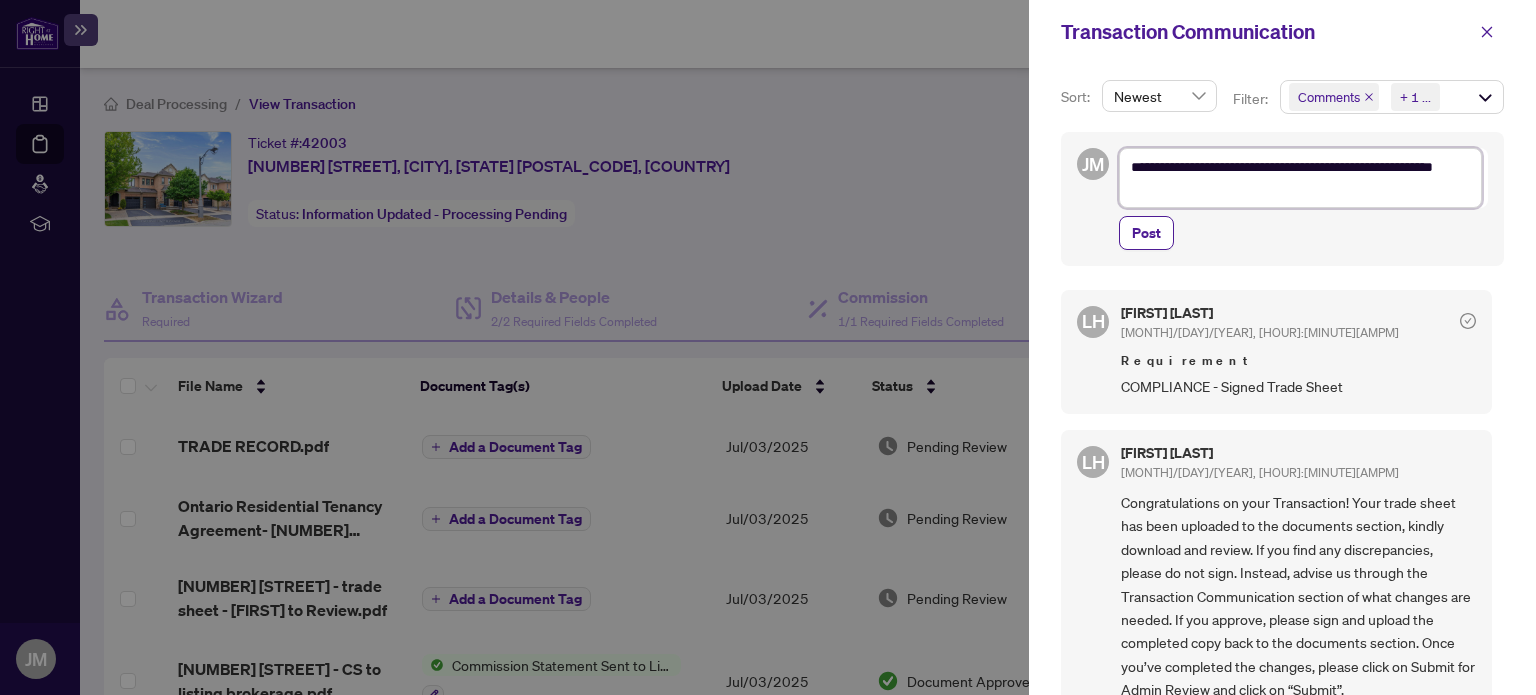 type 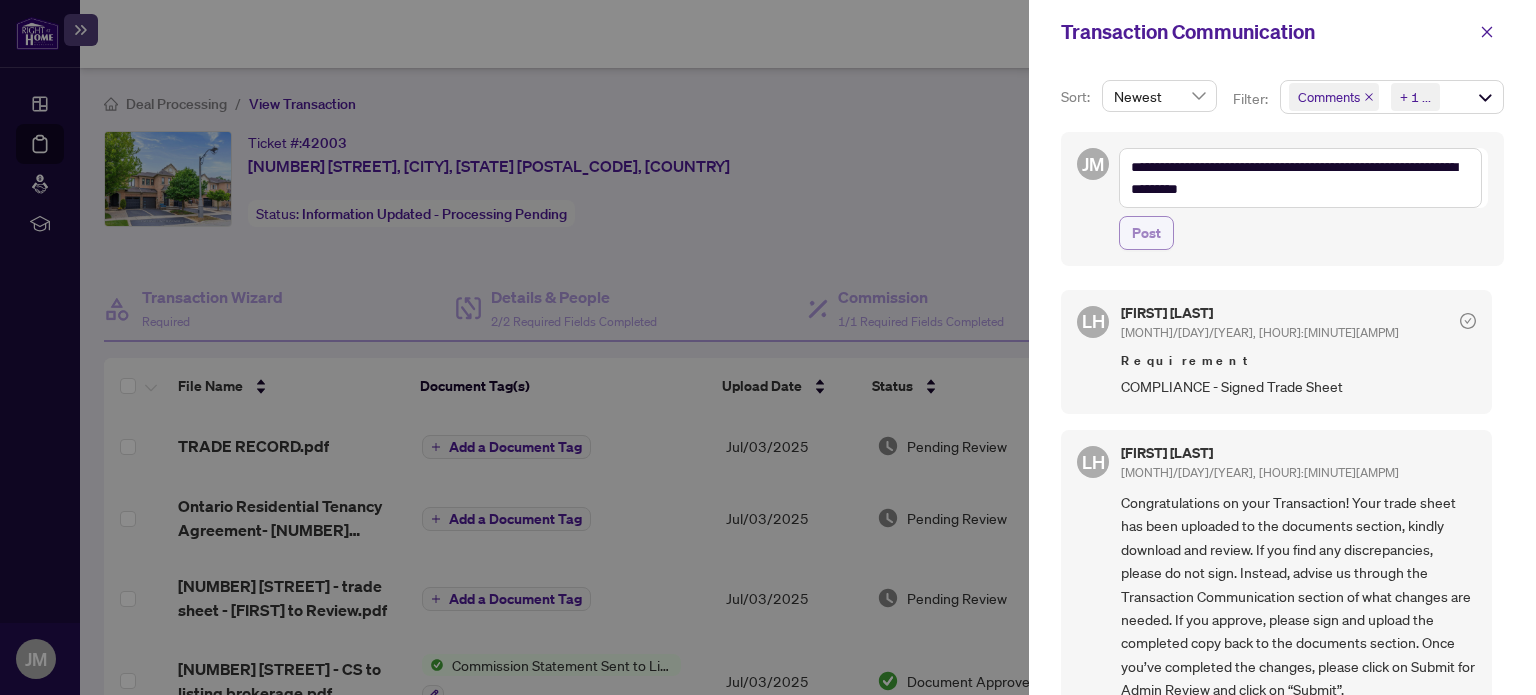 click on "Post" at bounding box center (1146, 233) 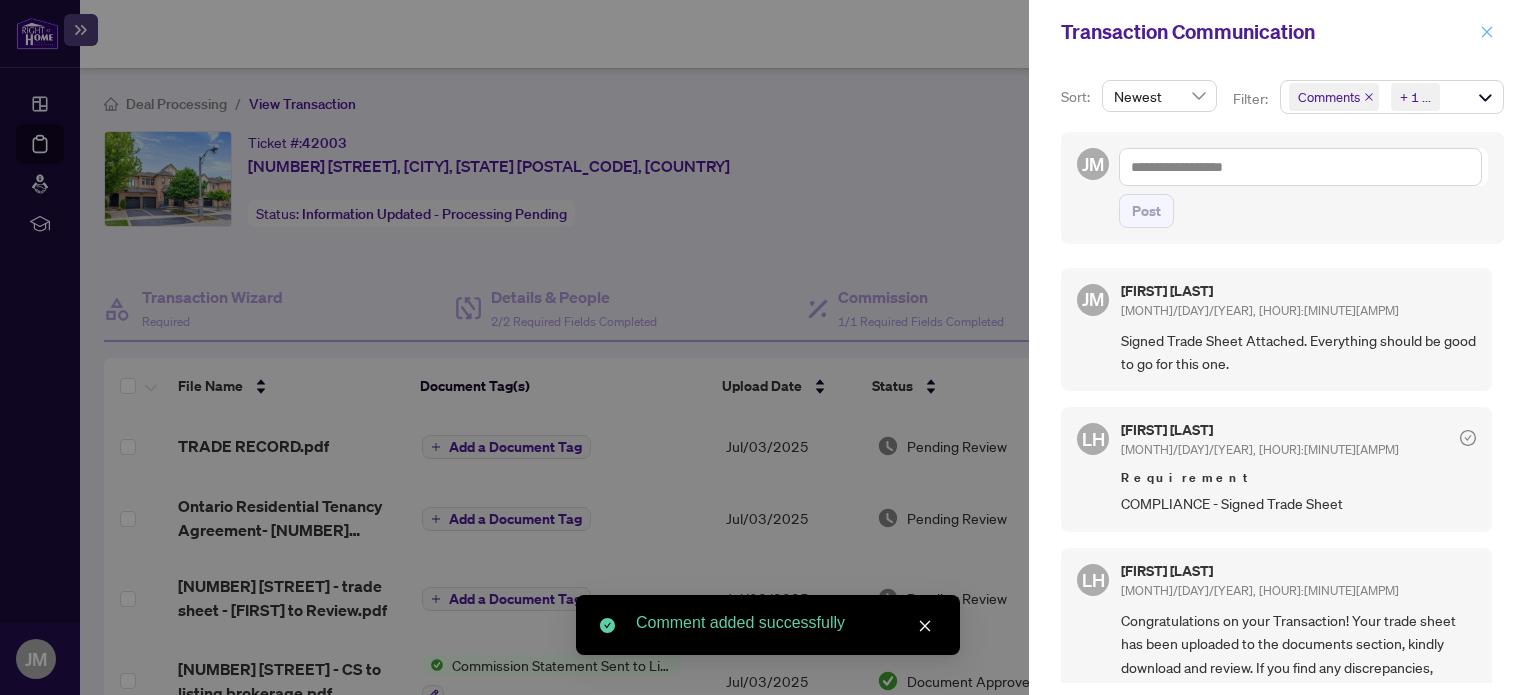 click 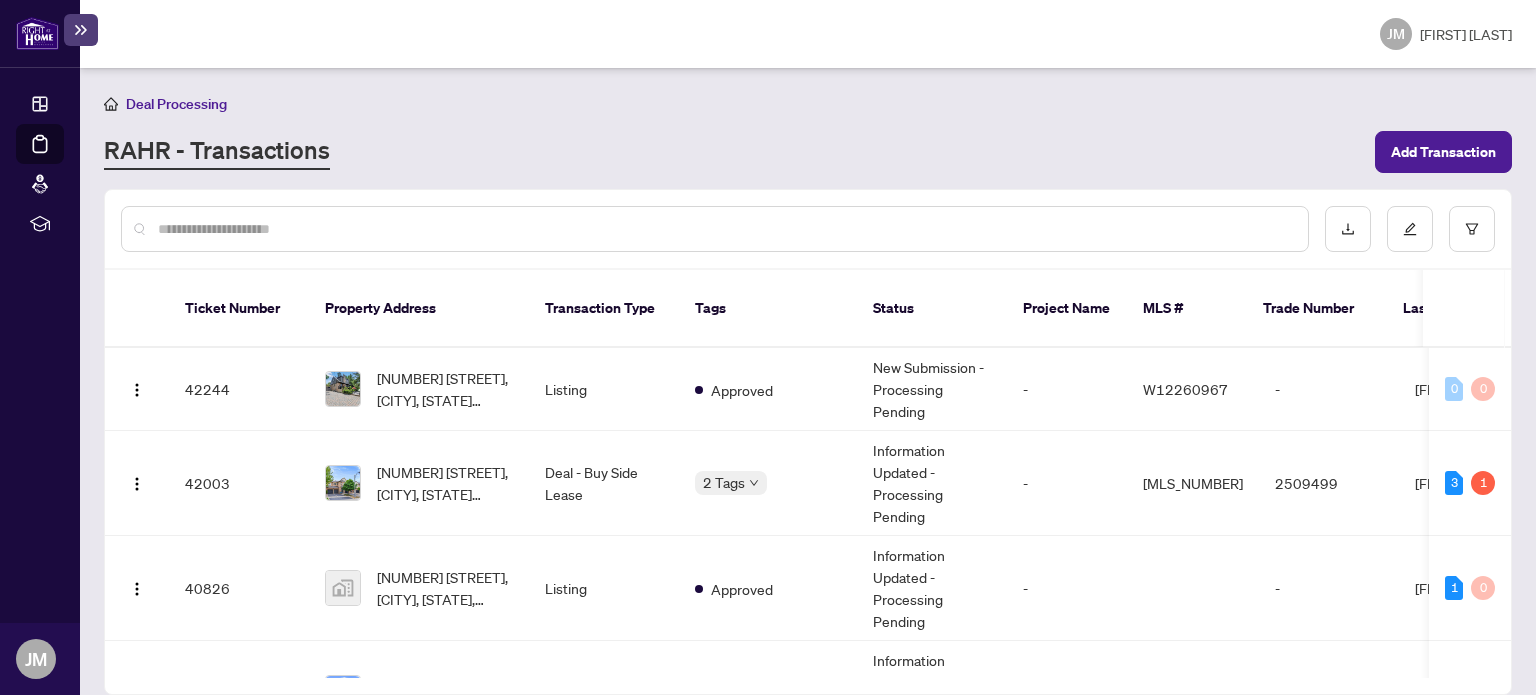 scroll, scrollTop: 102, scrollLeft: 0, axis: vertical 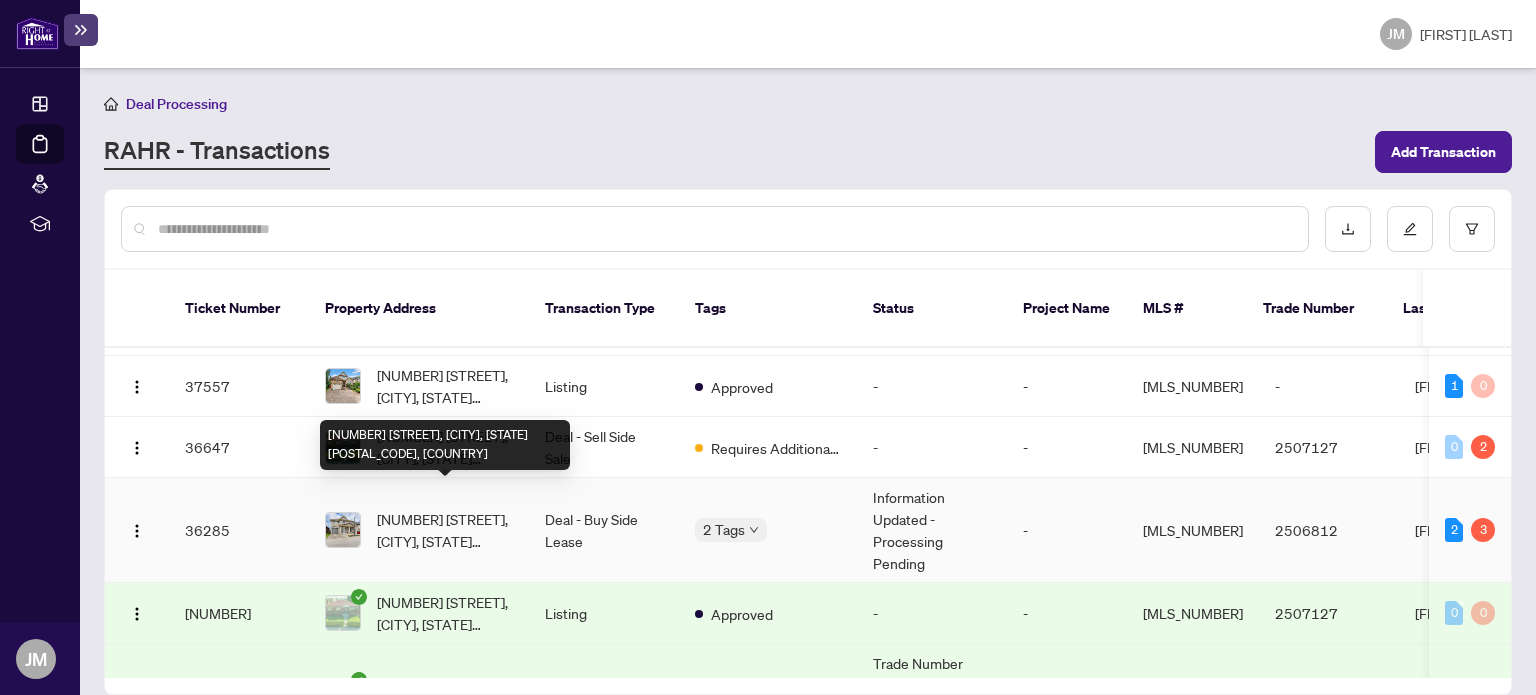 click on "[NUMBER] [STREET], [CITY], [STATE] [POSTAL_CODE], [COUNTRY]" at bounding box center [445, 530] 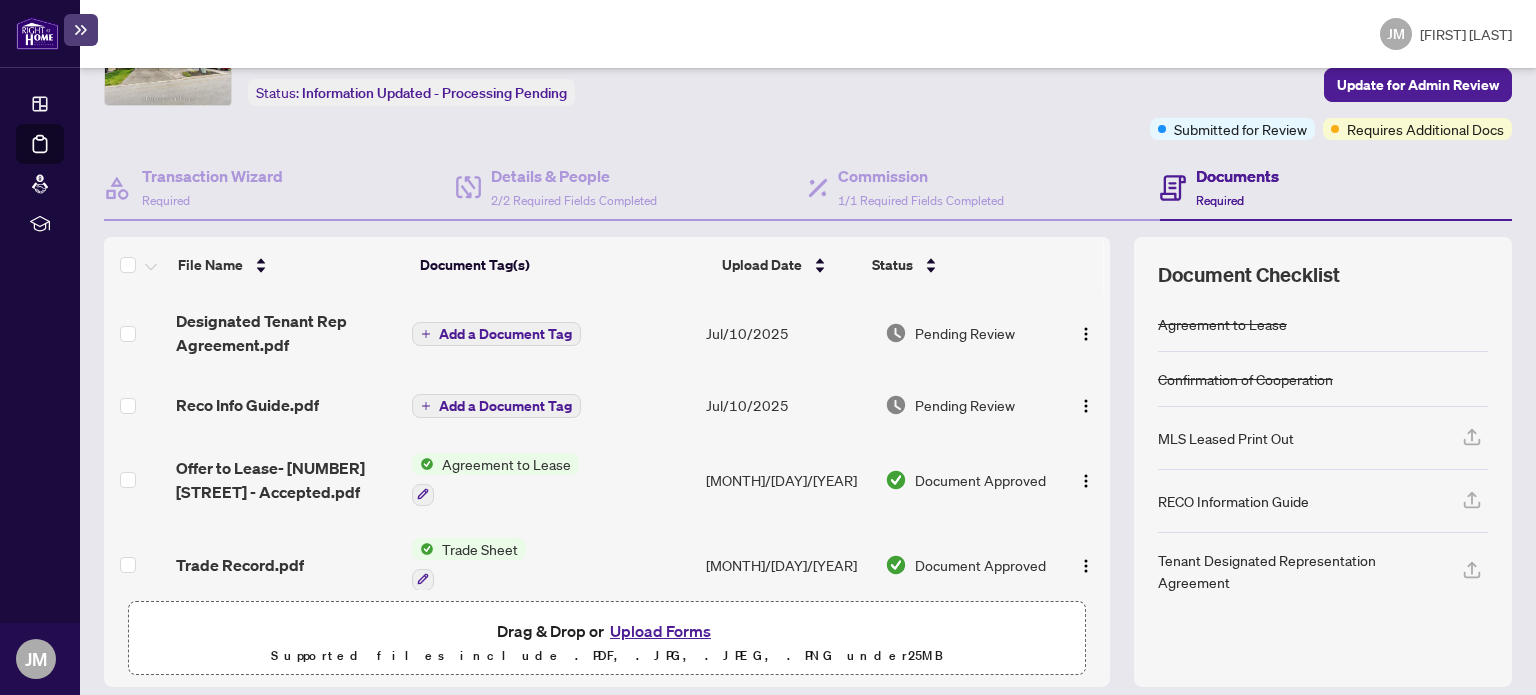 scroll, scrollTop: 192, scrollLeft: 0, axis: vertical 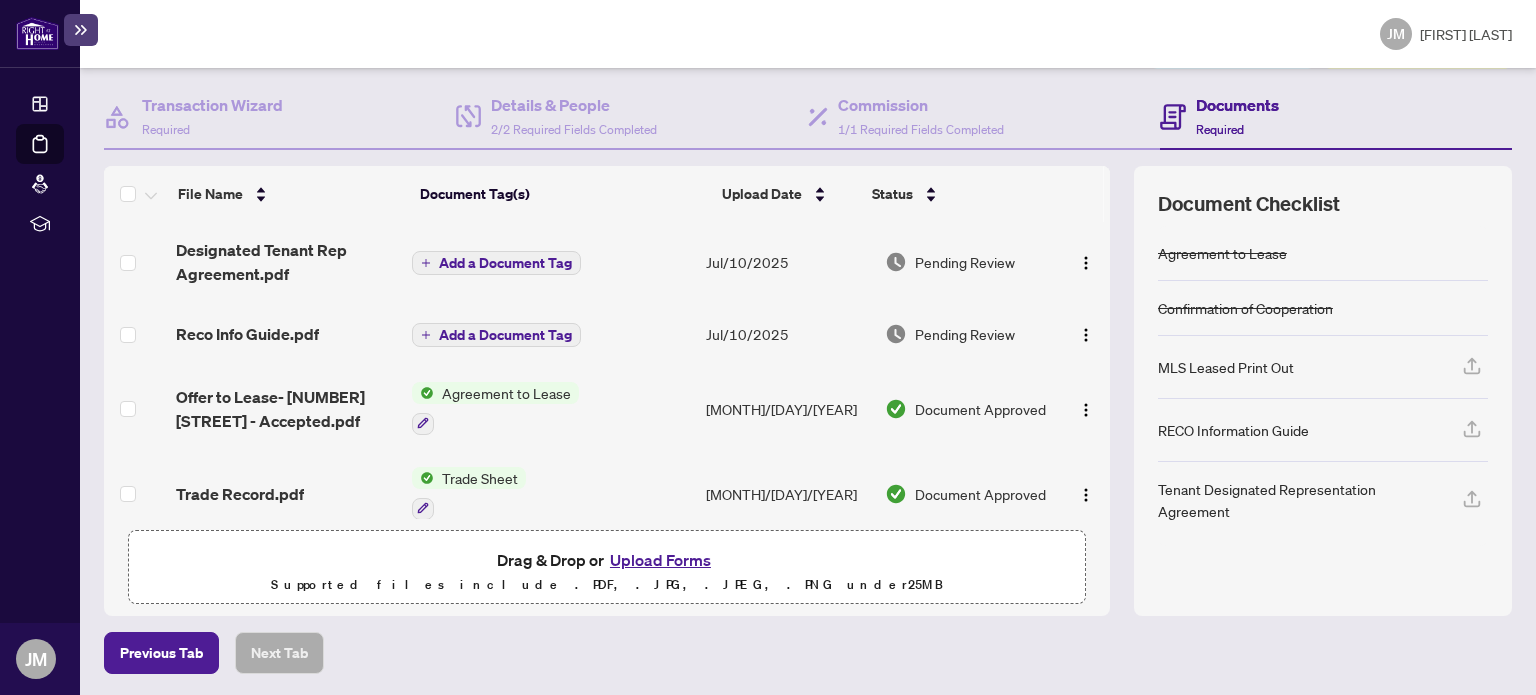 click on "Upload Forms" at bounding box center (660, 560) 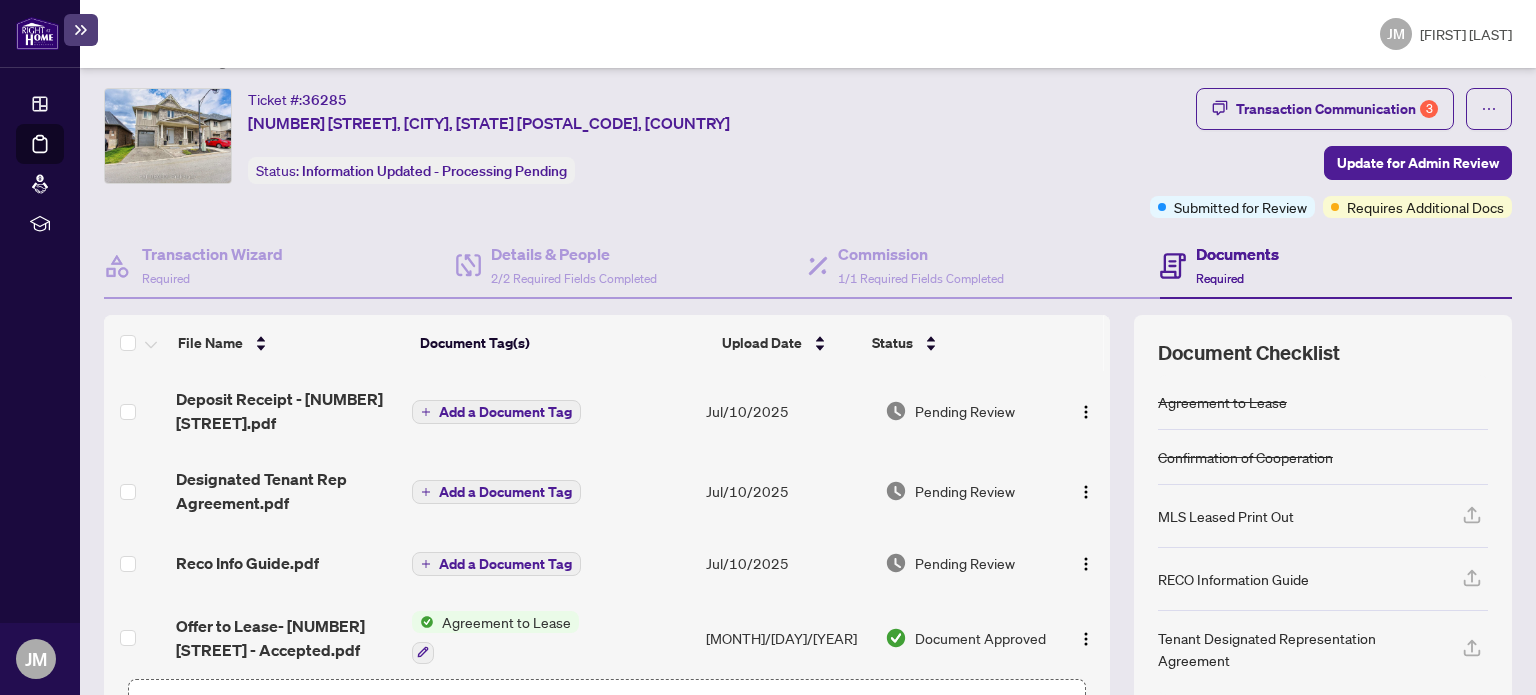scroll, scrollTop: 42, scrollLeft: 0, axis: vertical 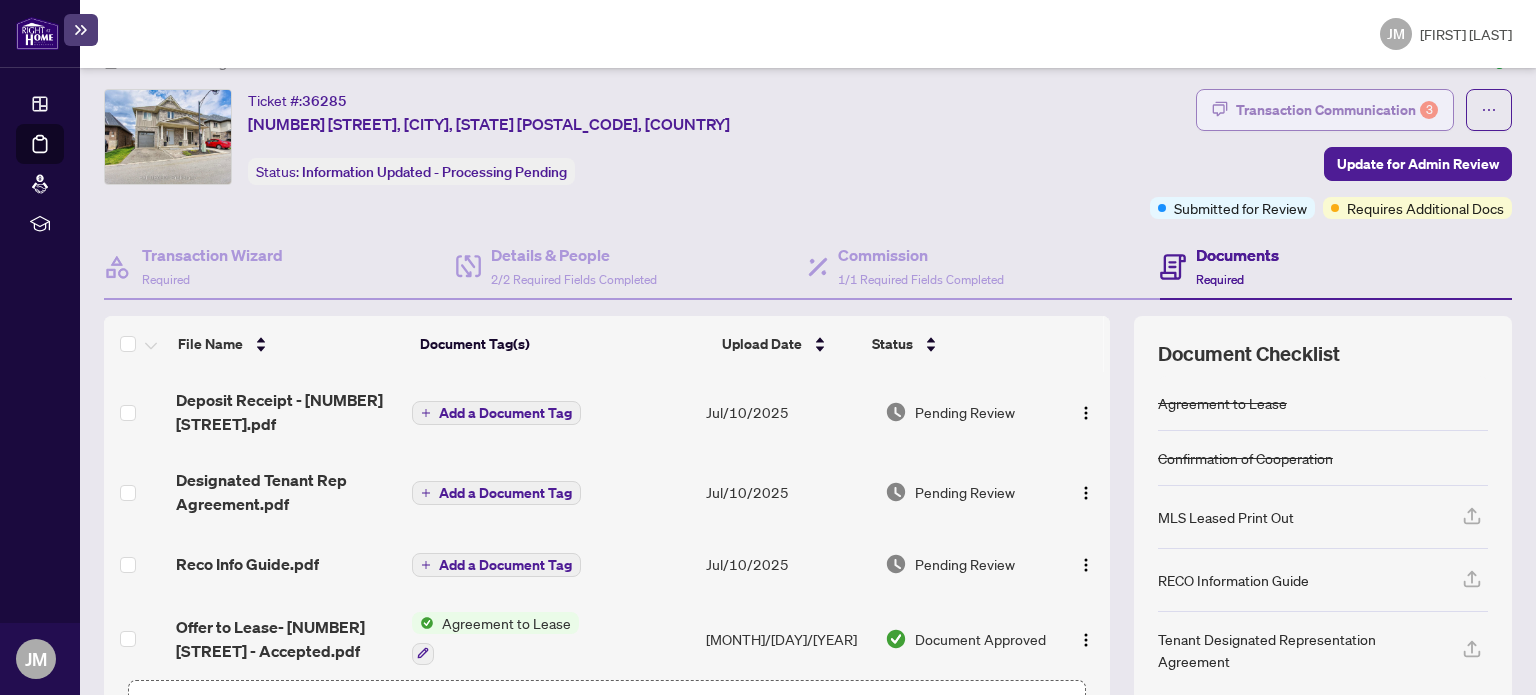 click on "Transaction Communication 3" at bounding box center (1337, 110) 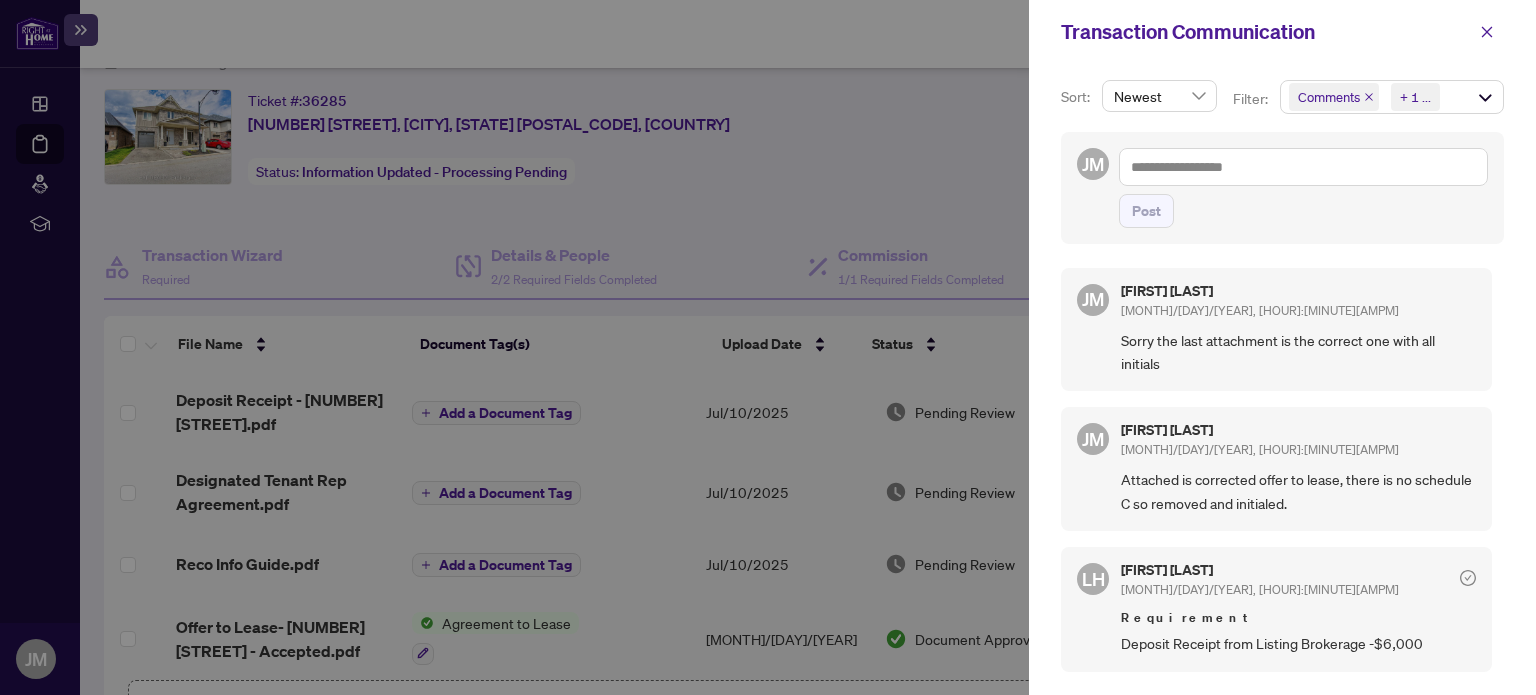 click at bounding box center [768, 347] 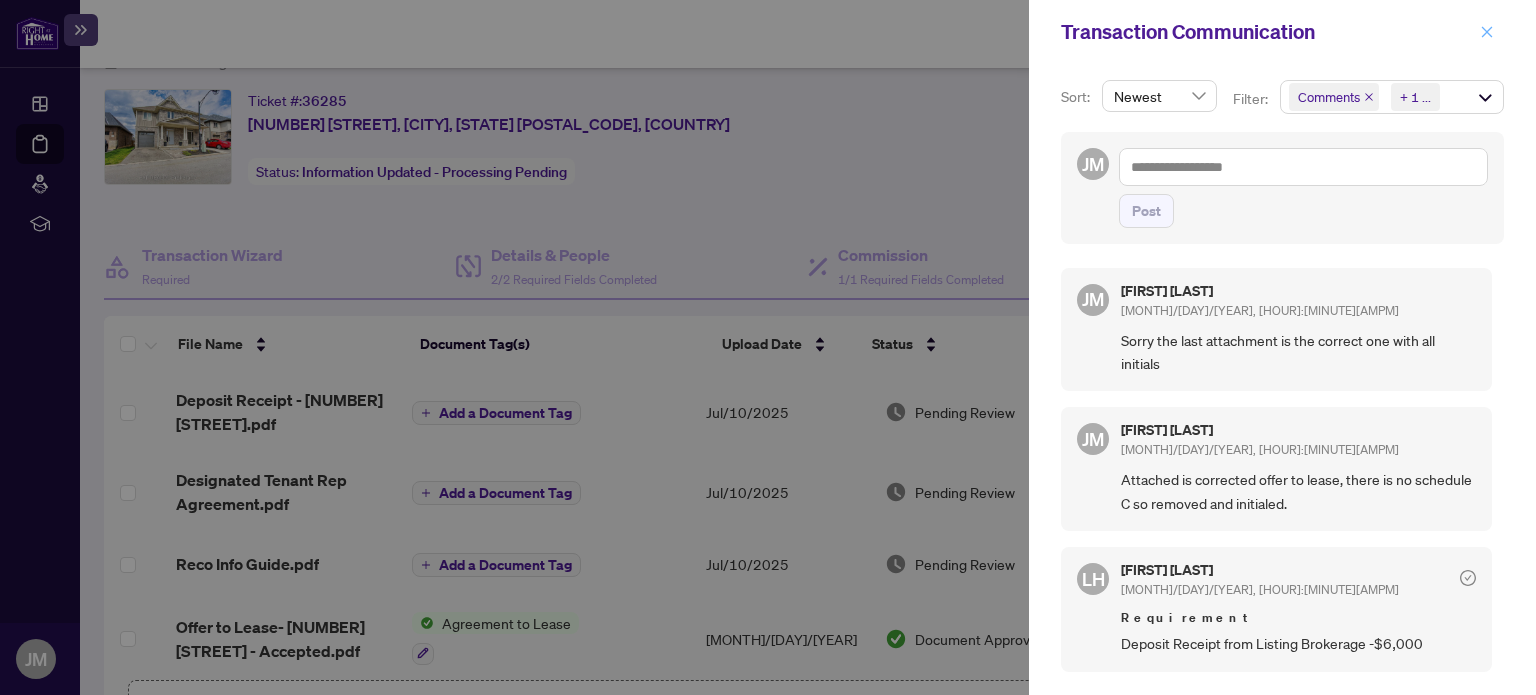 click 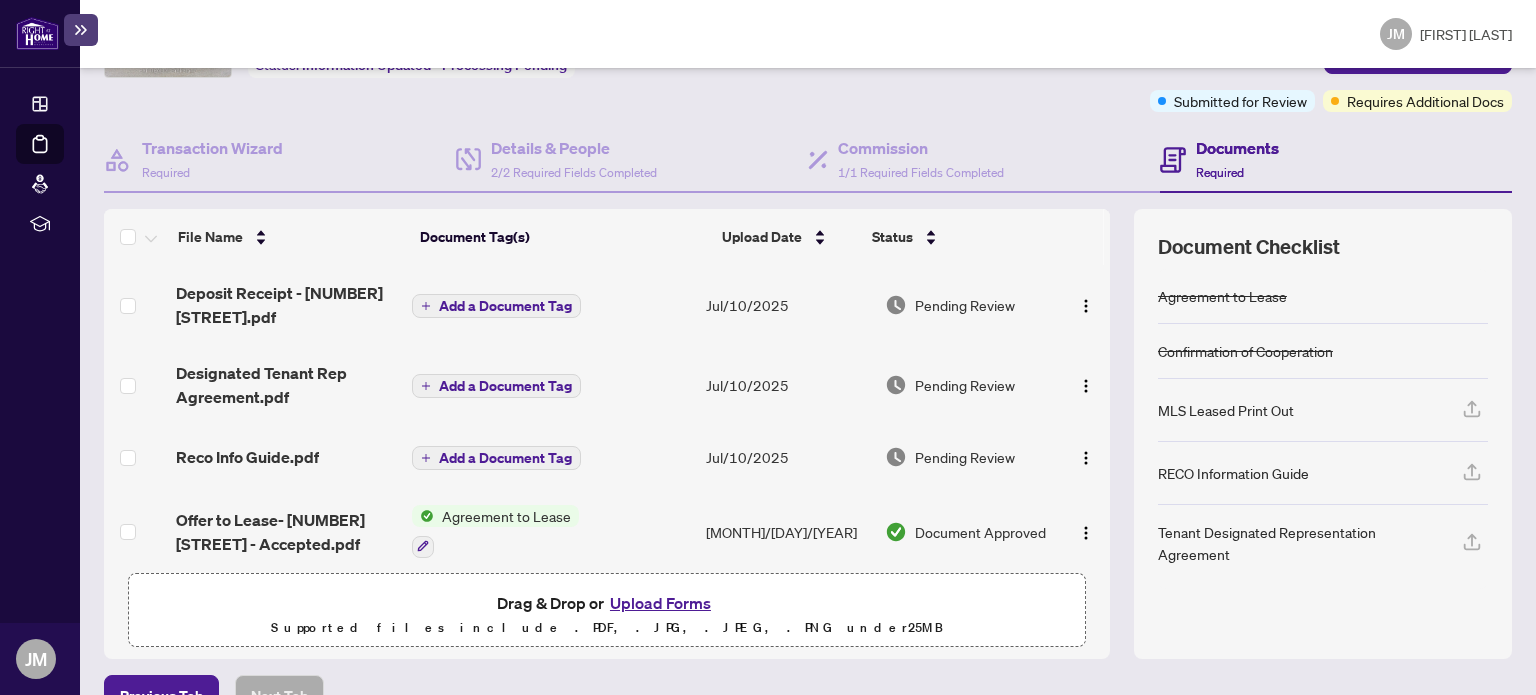 scroll, scrollTop: 192, scrollLeft: 0, axis: vertical 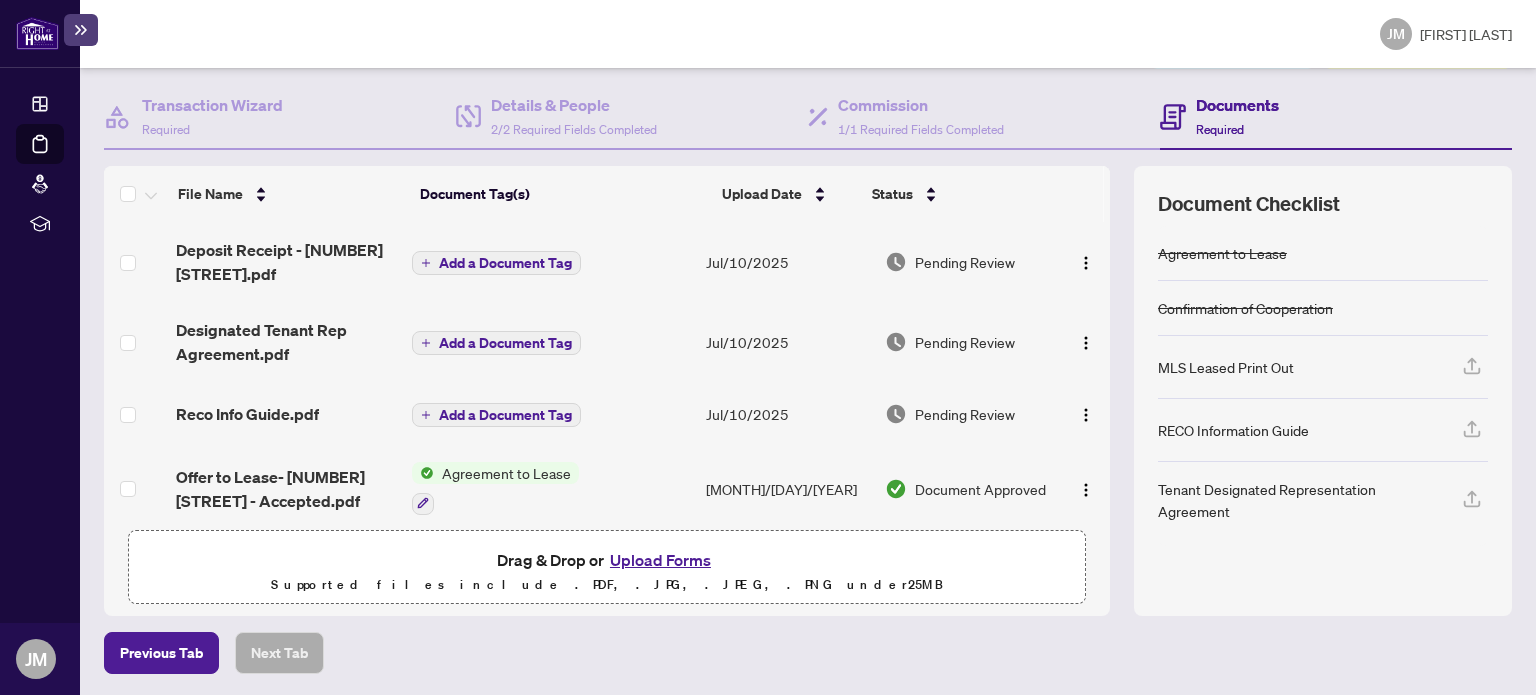 click on "Upload Forms" at bounding box center (660, 560) 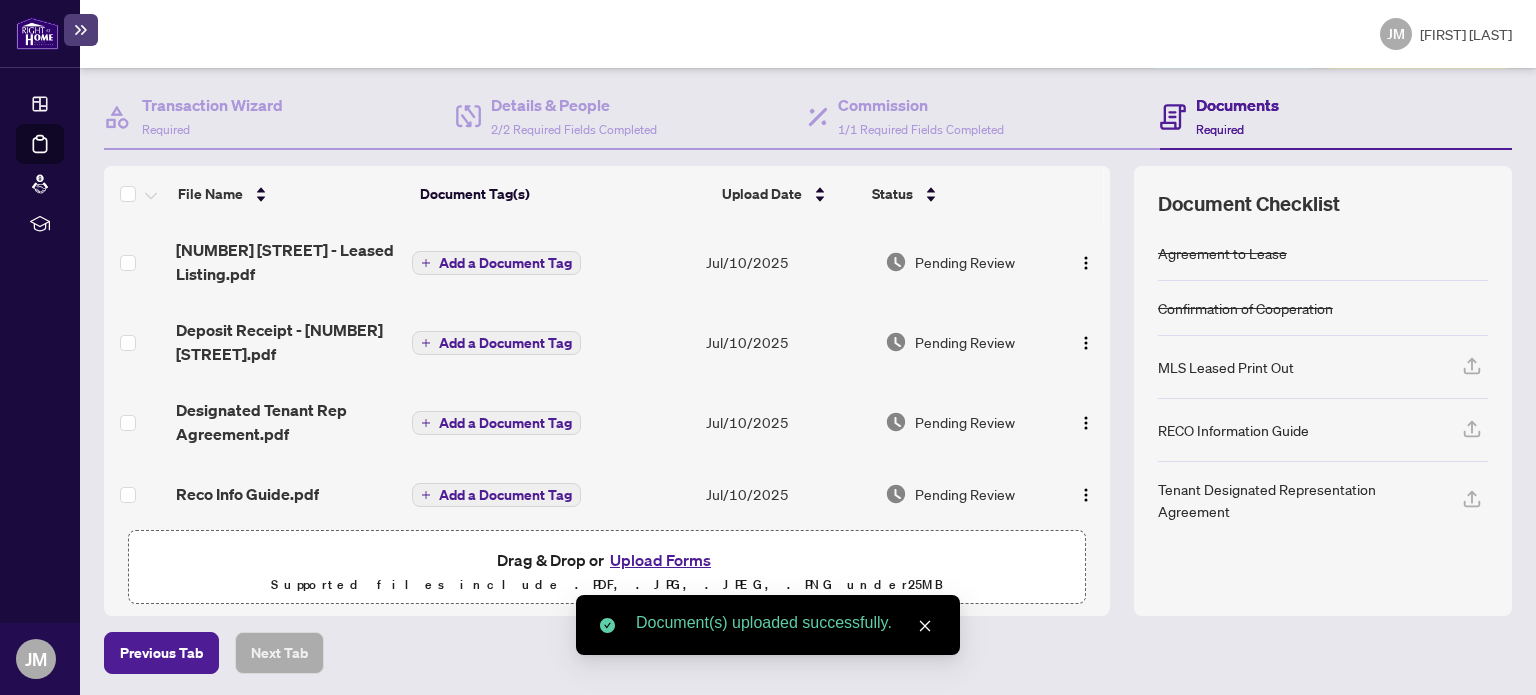 scroll, scrollTop: 0, scrollLeft: 0, axis: both 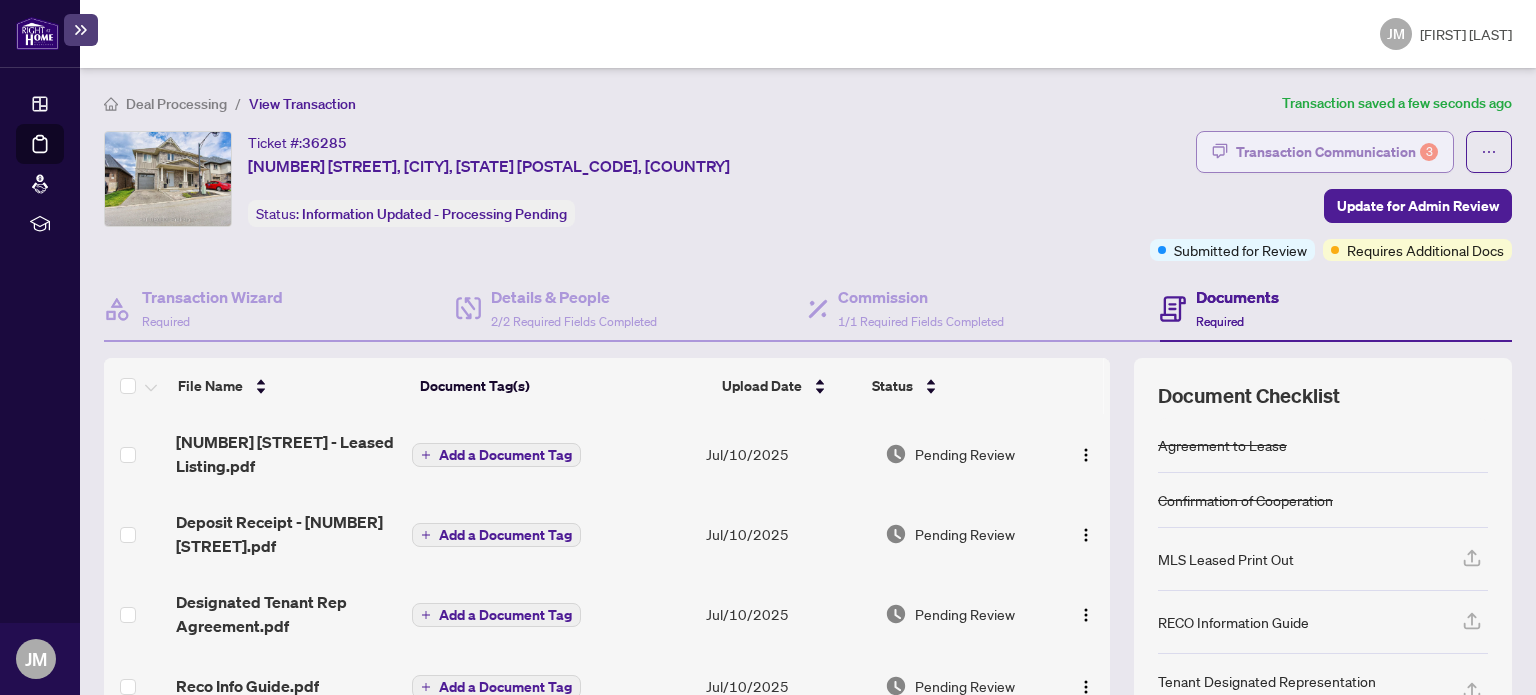 click on "Transaction Communication 3" at bounding box center [1337, 152] 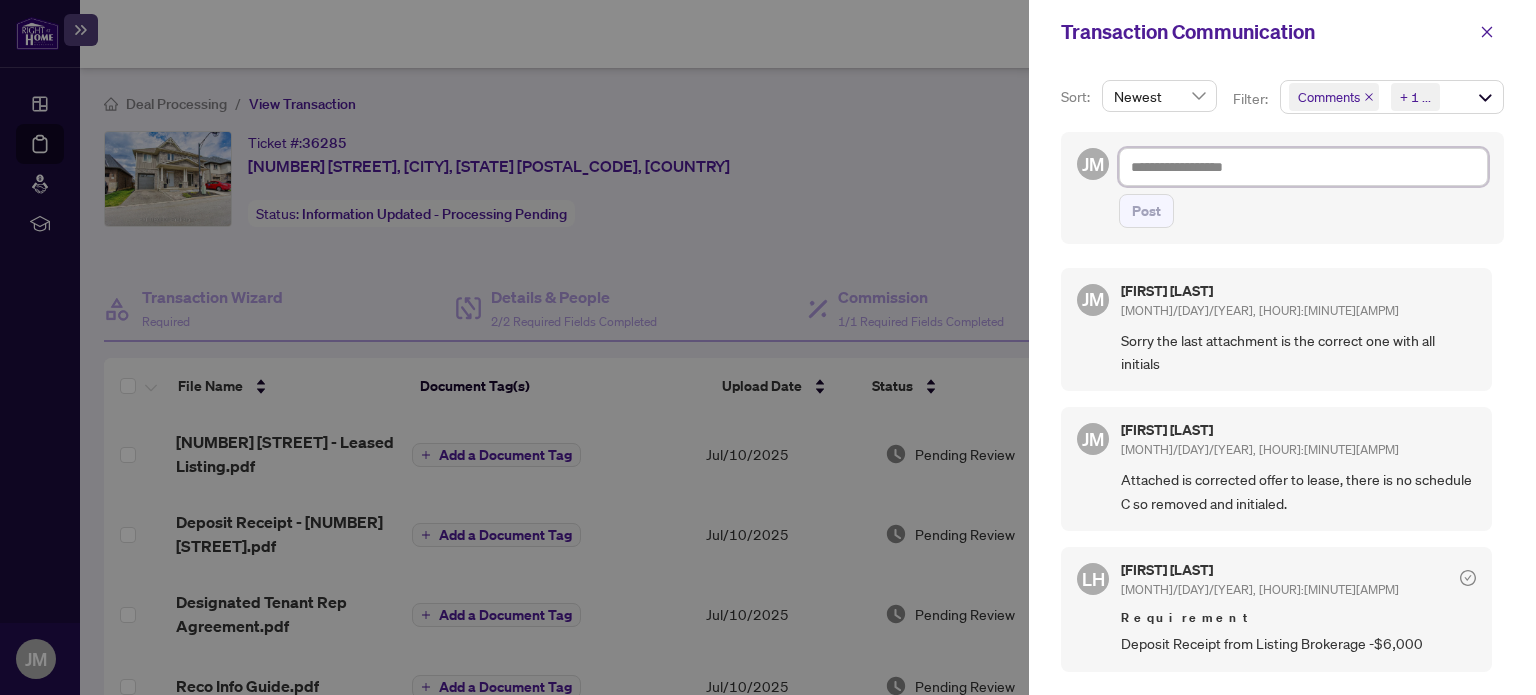 click at bounding box center (1303, 167) 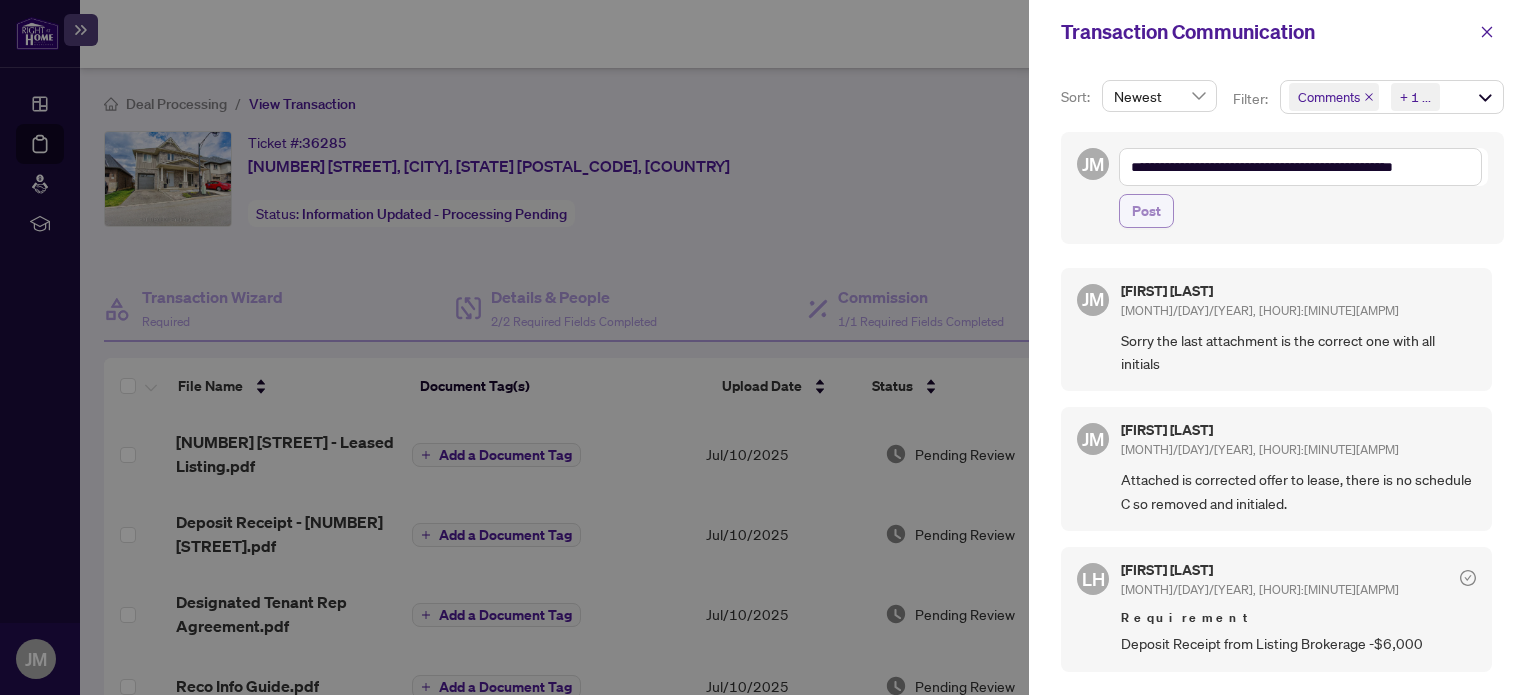 click on "Post" at bounding box center [1146, 211] 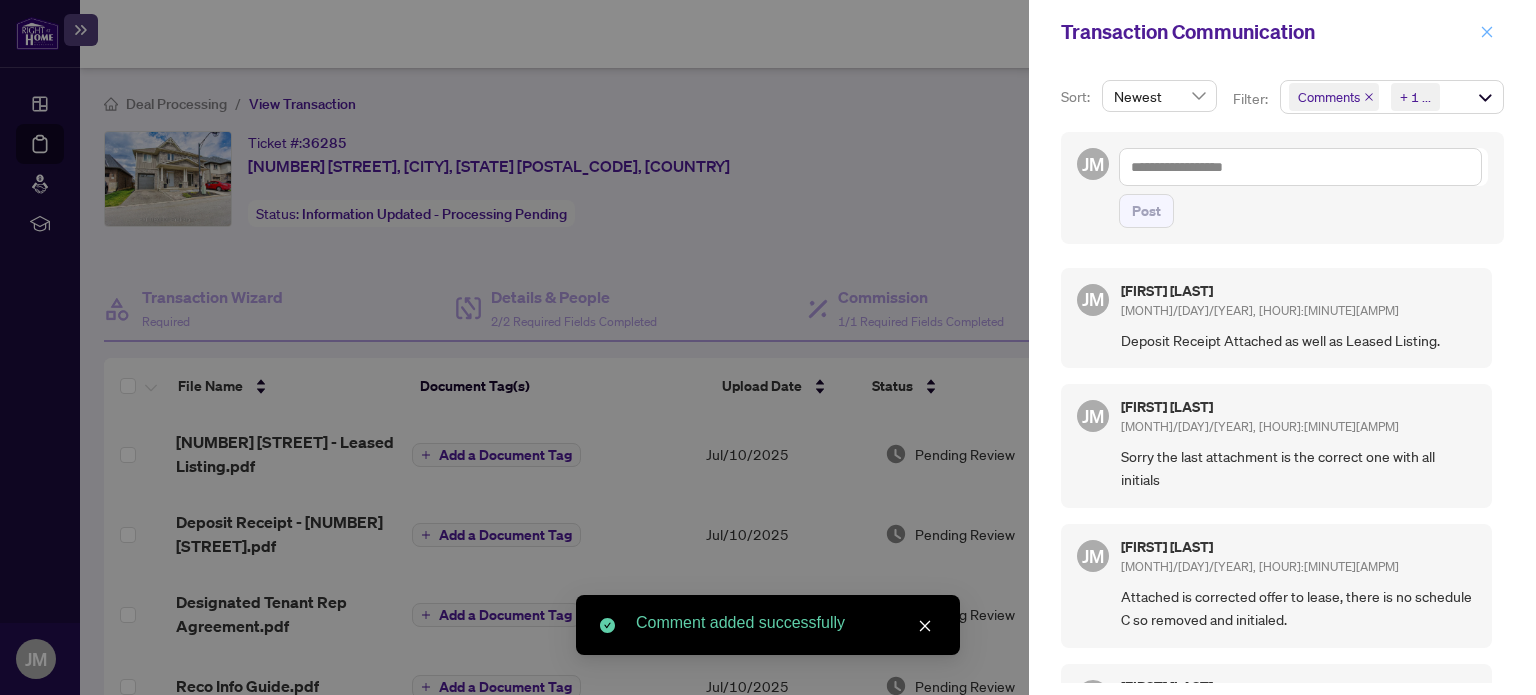click 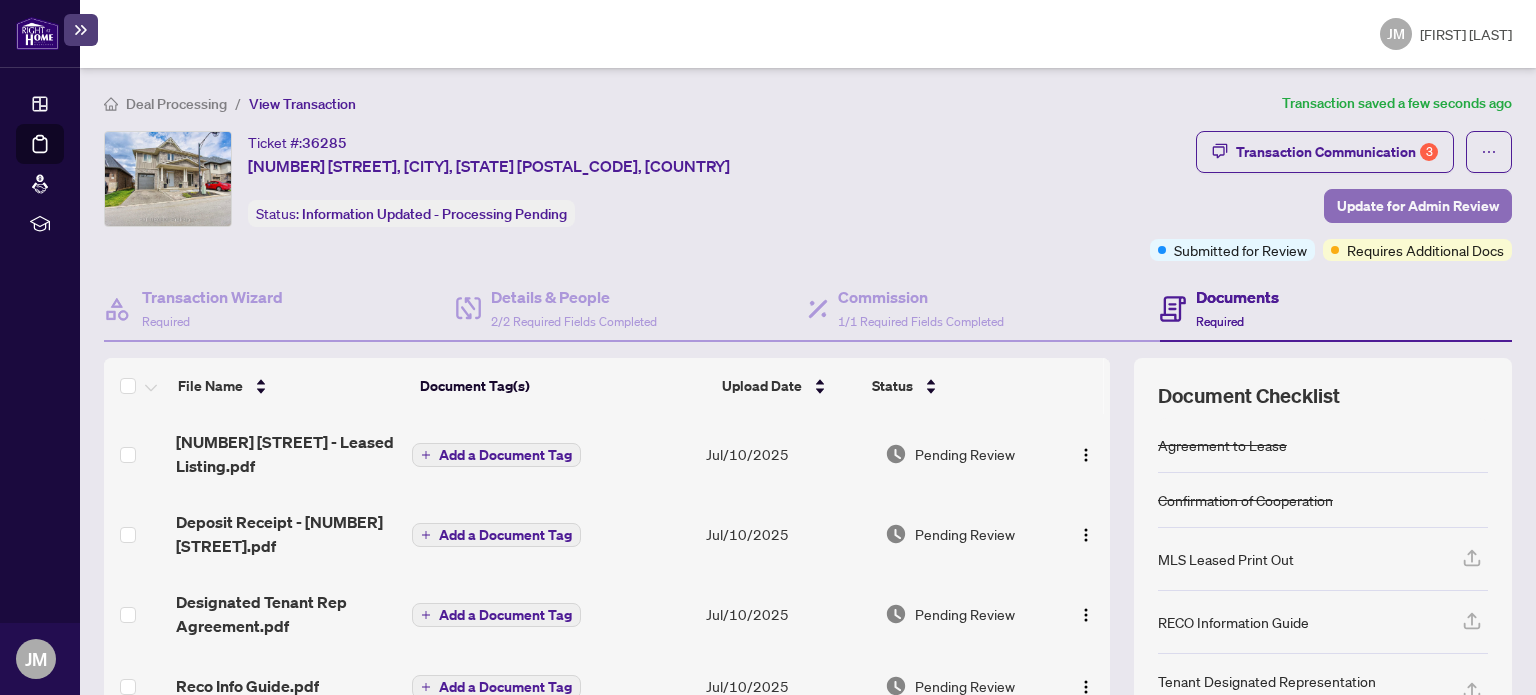 click on "Update for Admin Review" at bounding box center [1418, 206] 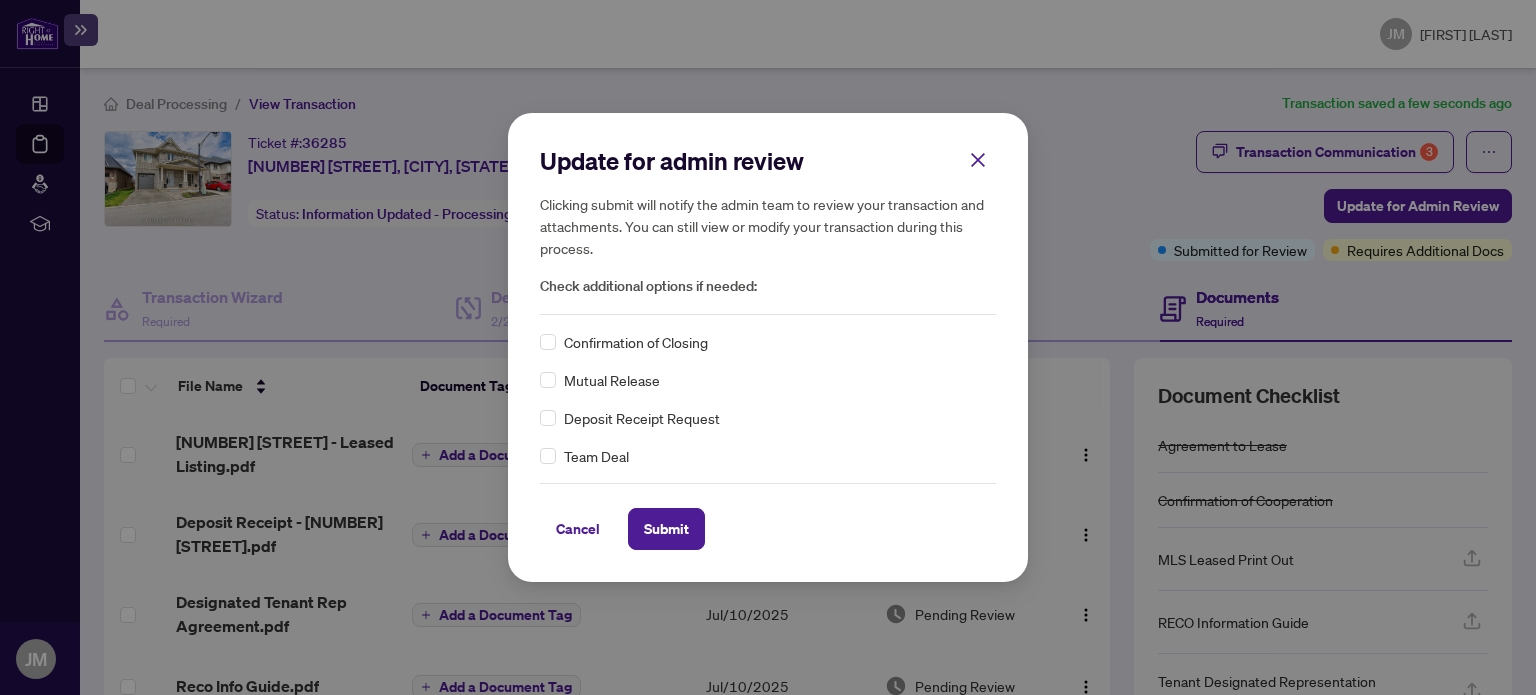 click on "Confirmation of Closing" at bounding box center (636, 342) 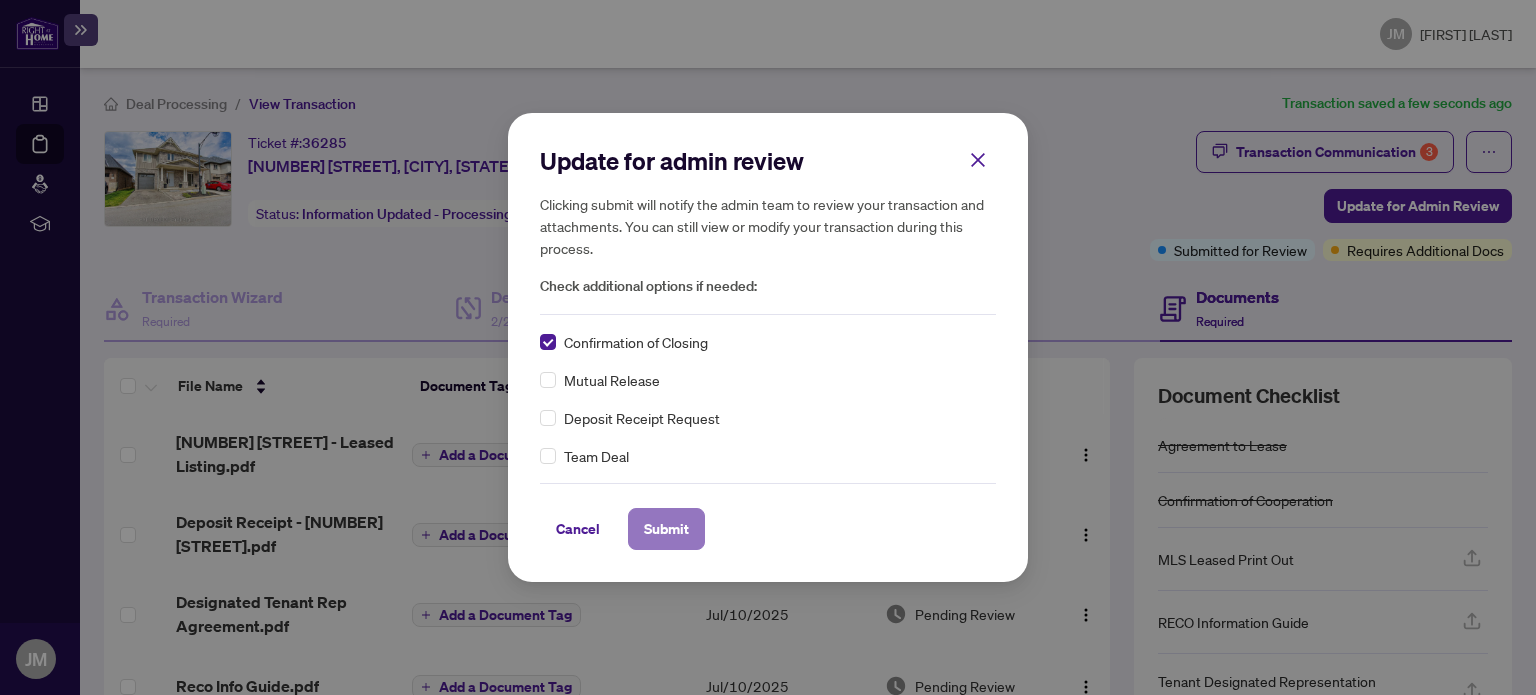 click on "Submit" at bounding box center [666, 529] 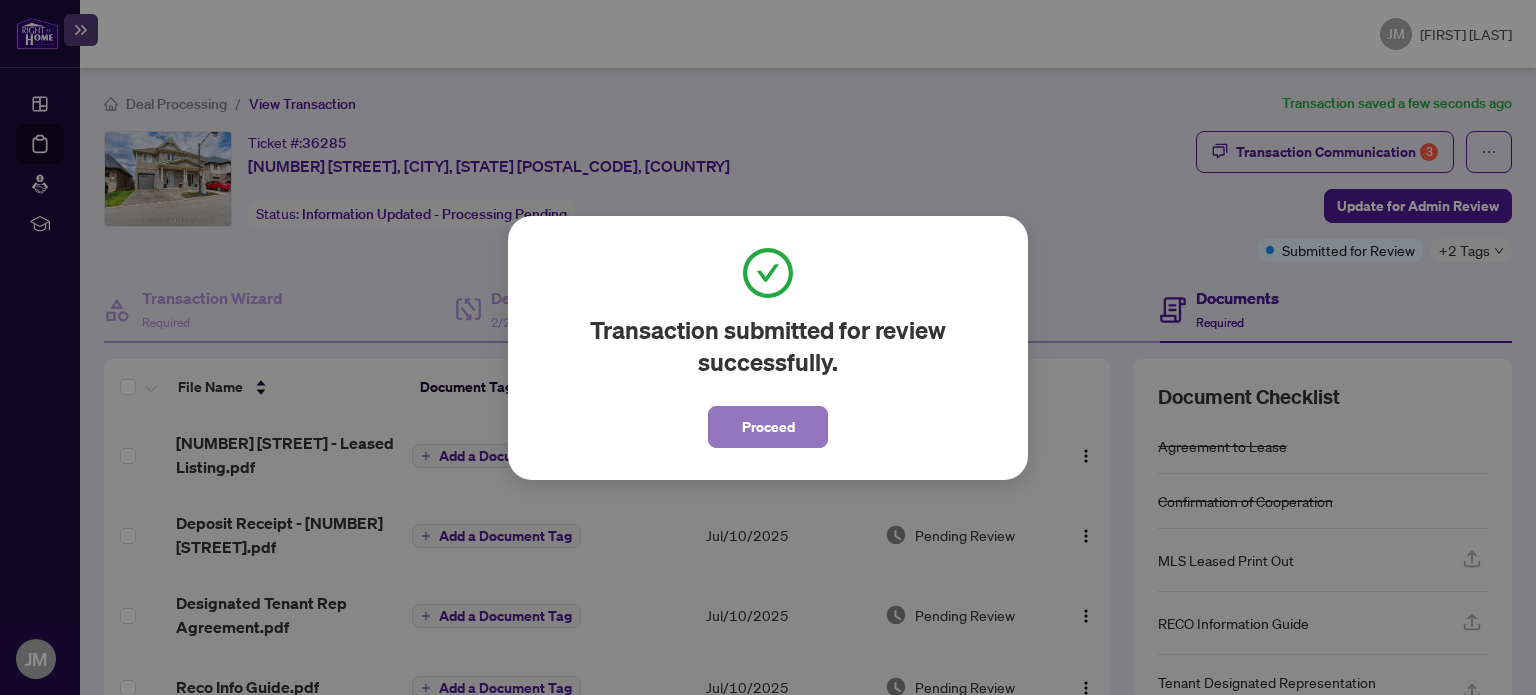 click on "Proceed" at bounding box center (768, 427) 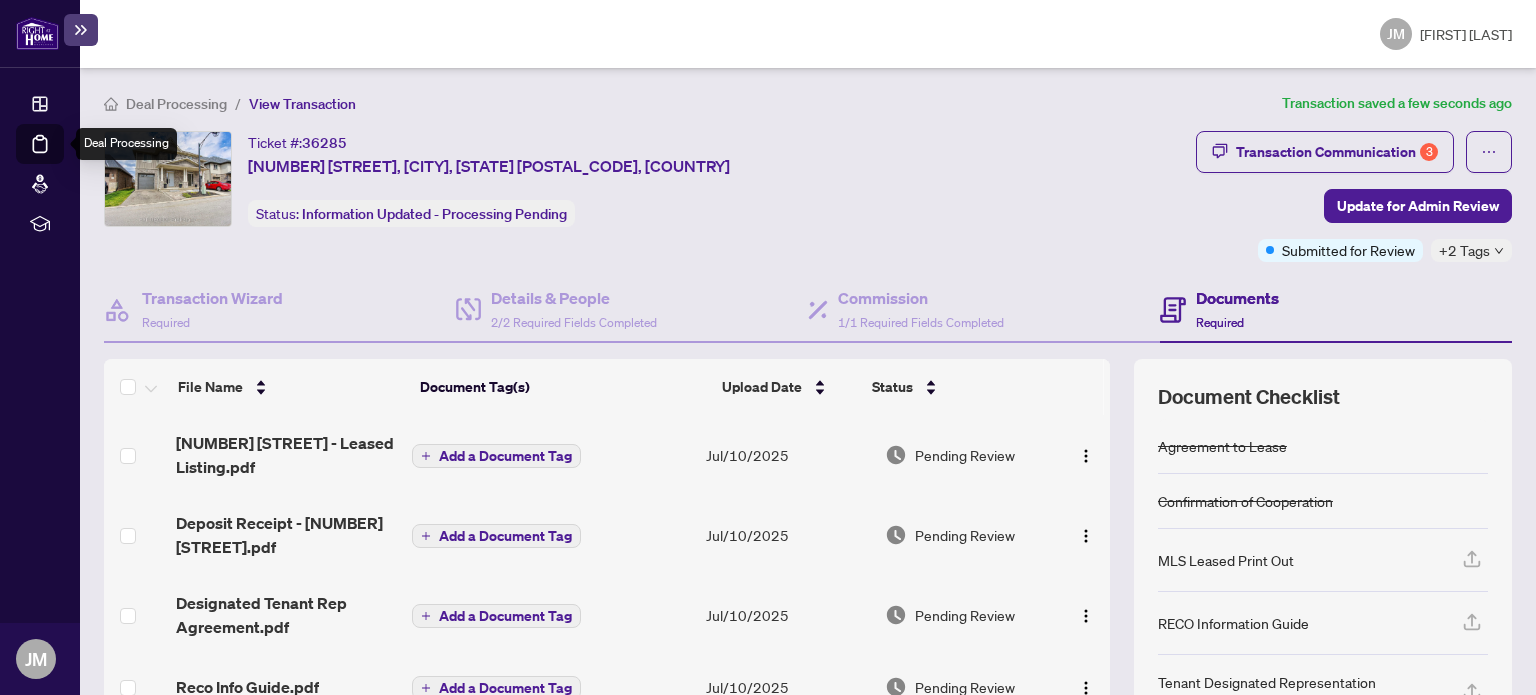 click on "Deal Processing" at bounding box center (63, 158) 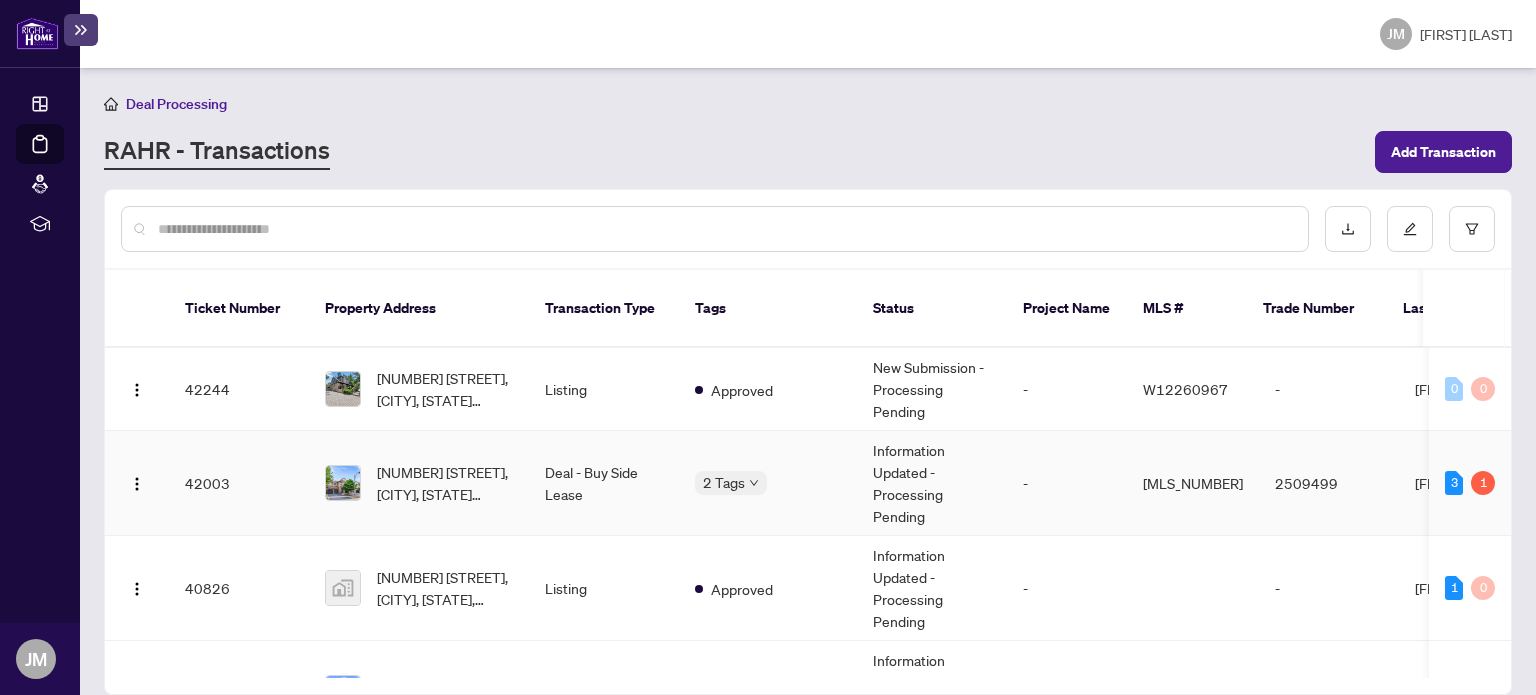 click on "[NUMBER] [STREET], [CITY], [STATE] [POSTAL_CODE], [COUNTRY]" at bounding box center [419, 483] 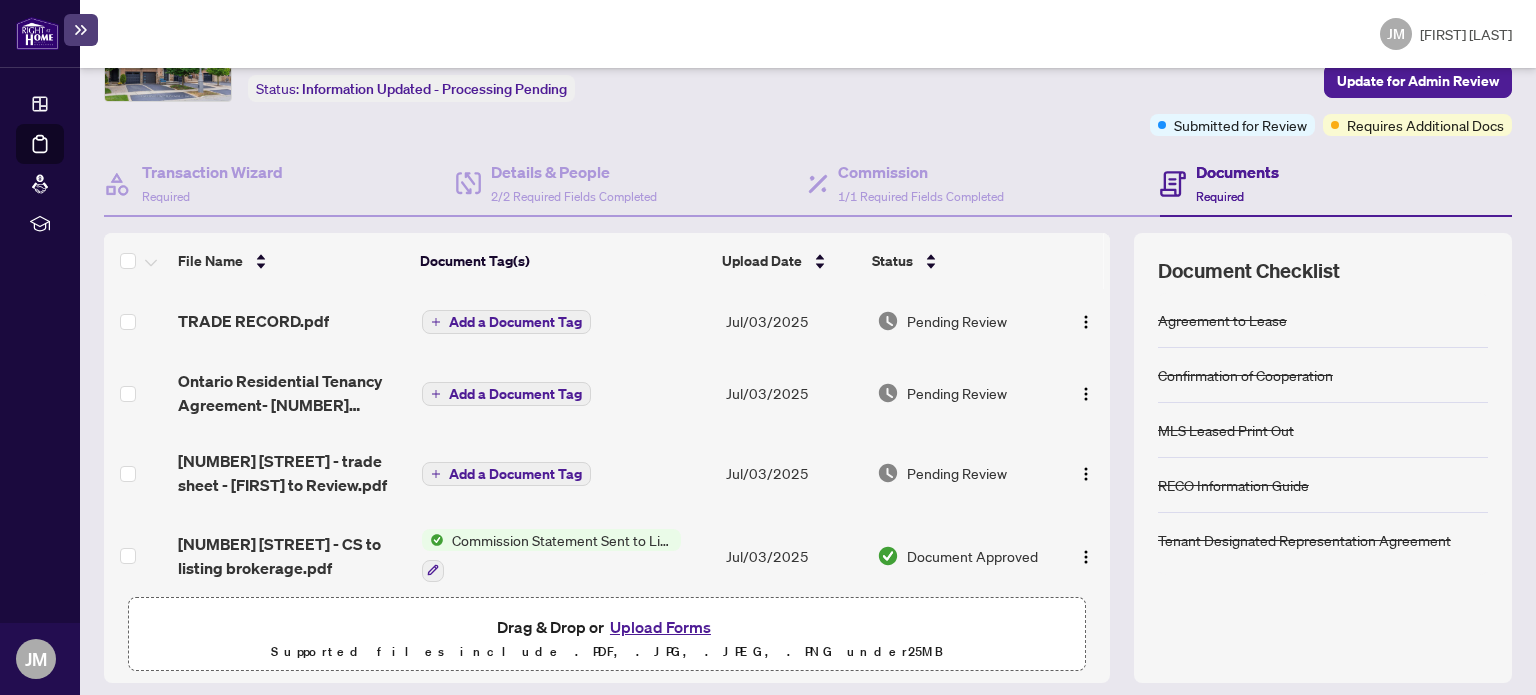 scroll, scrollTop: 192, scrollLeft: 0, axis: vertical 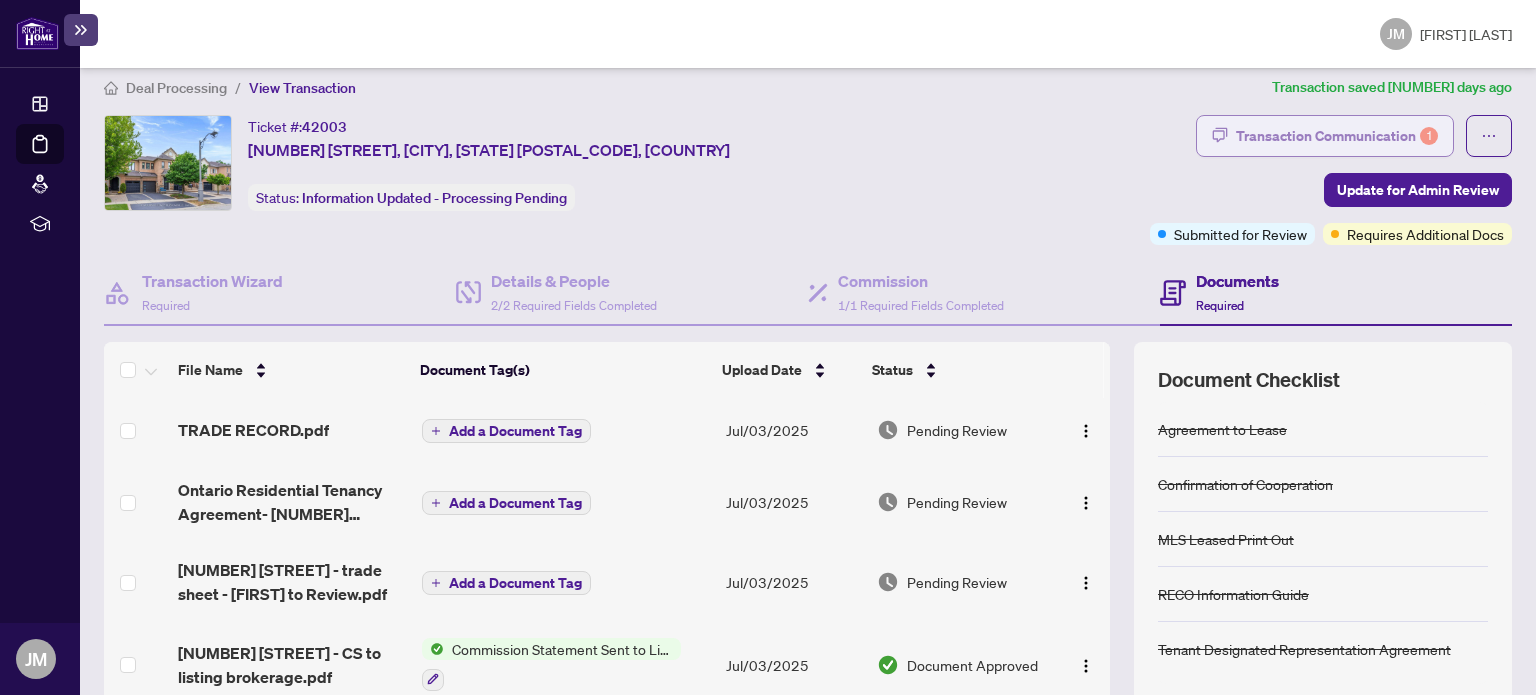 click on "Transaction Communication 1" at bounding box center [1337, 136] 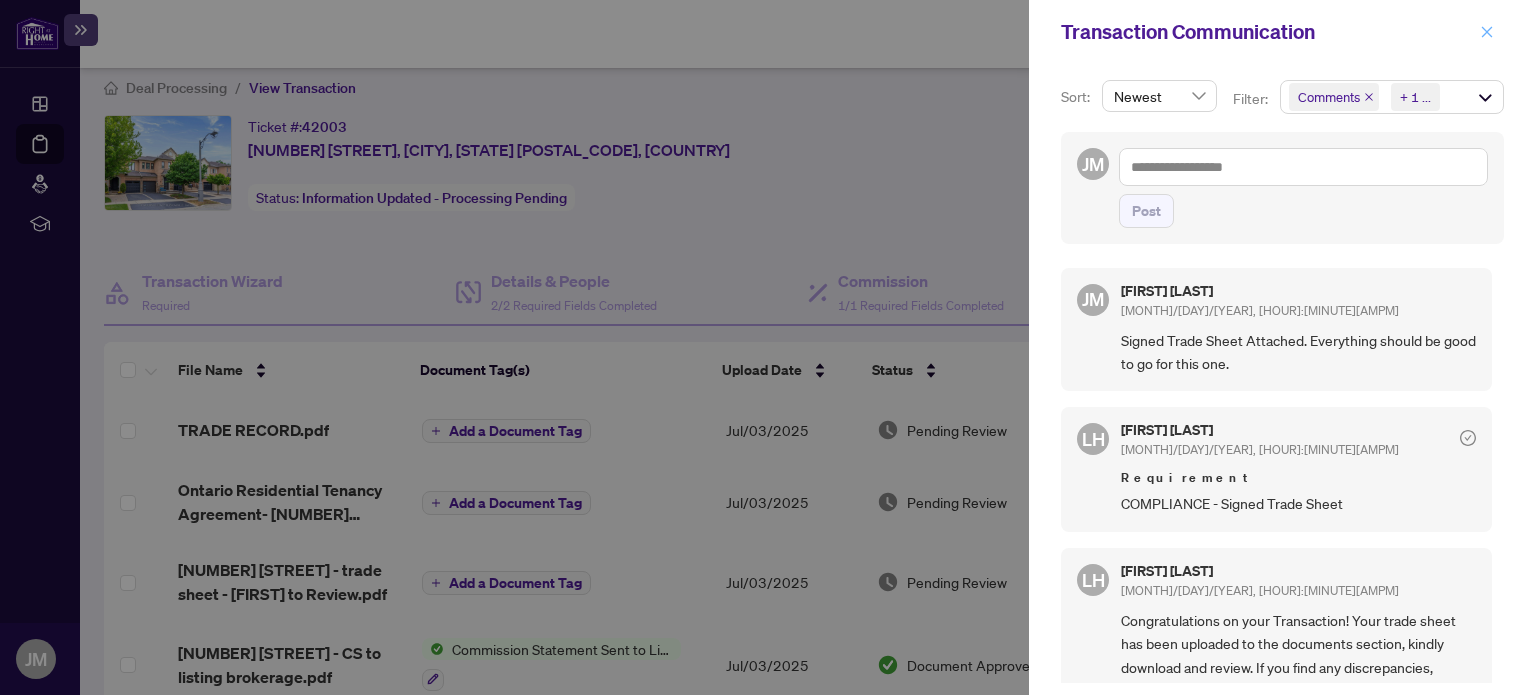 click at bounding box center (1487, 32) 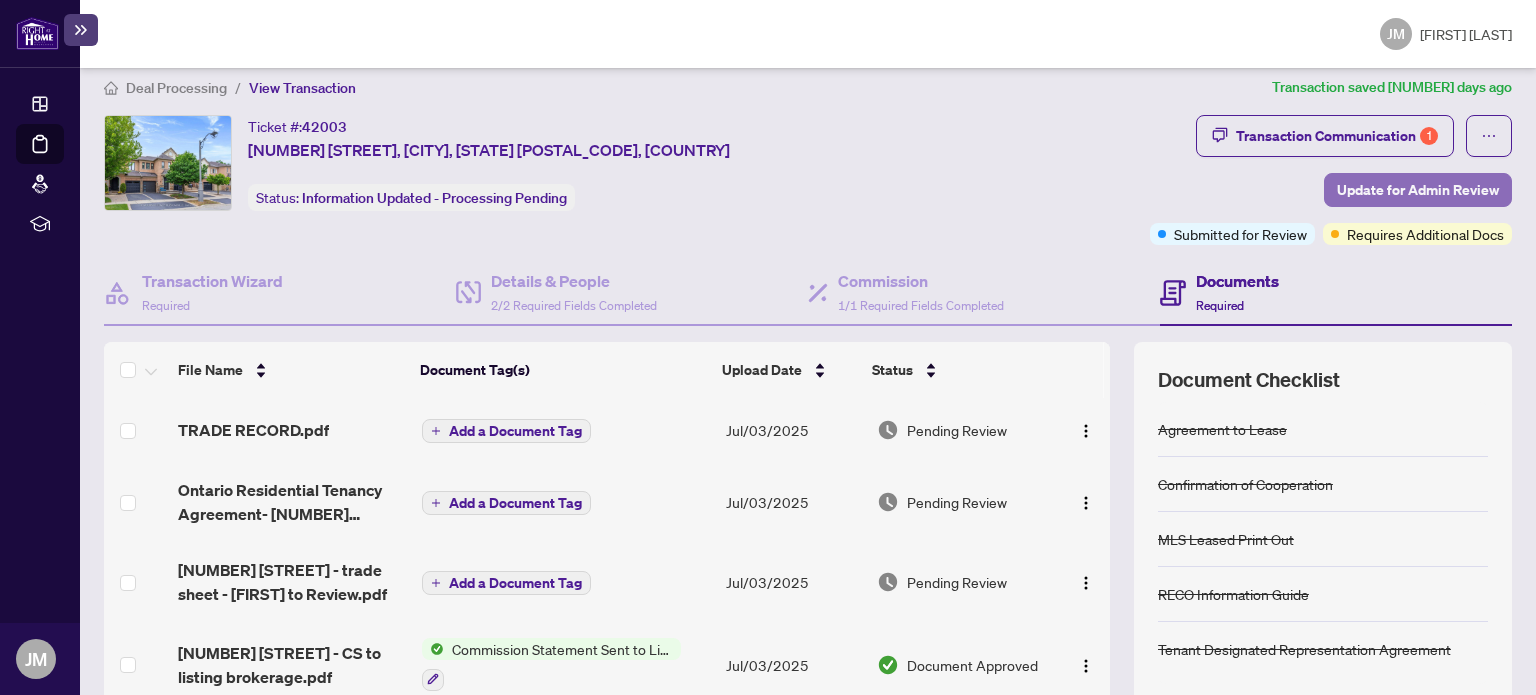 click on "Update for Admin Review" at bounding box center [1418, 190] 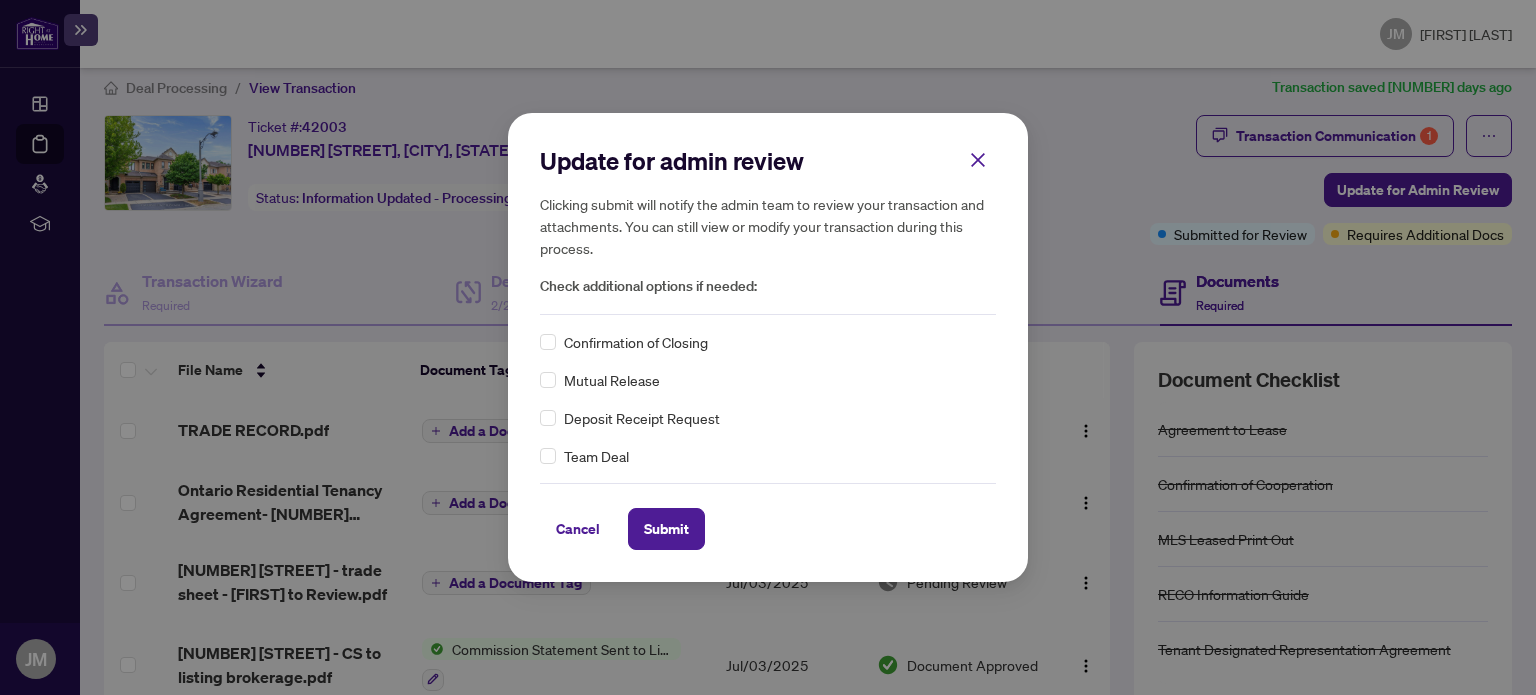 click on "Confirmation of Closing" at bounding box center (636, 342) 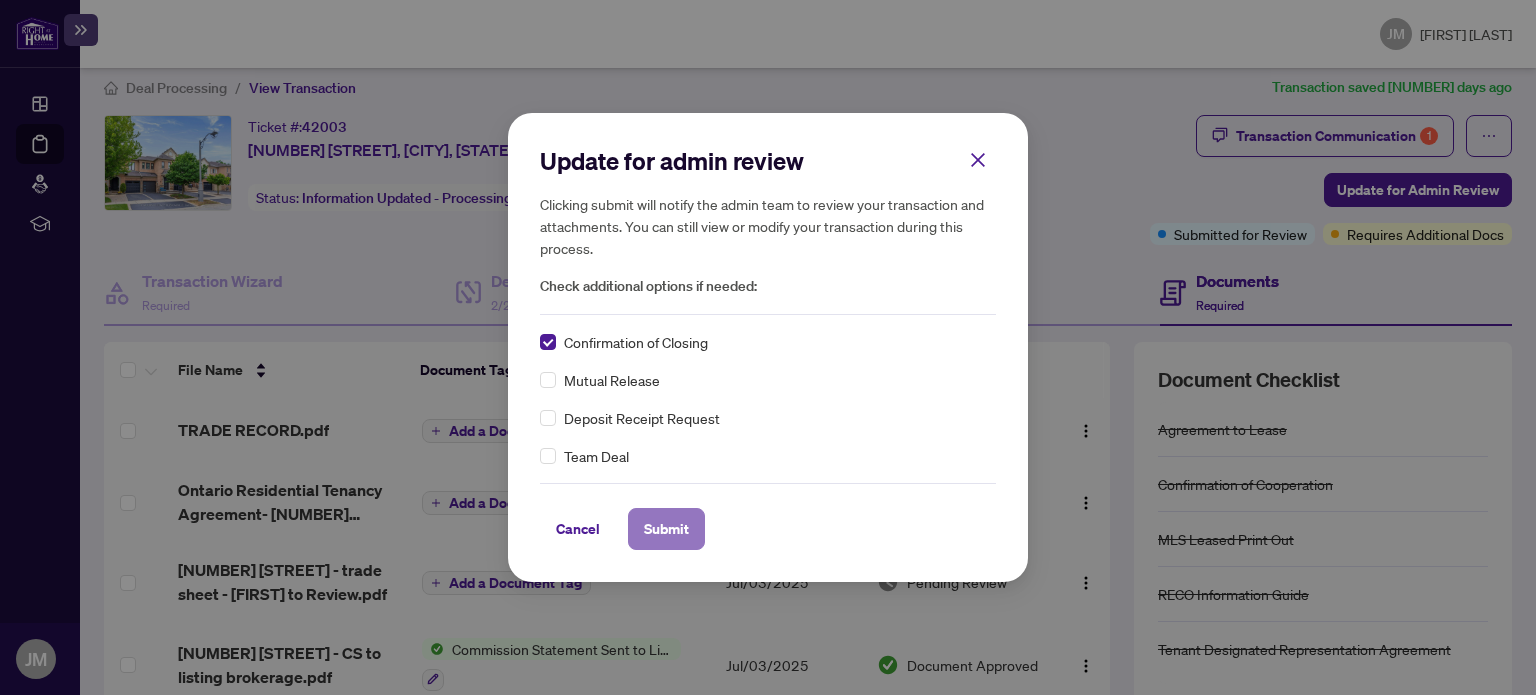 click on "Submit" at bounding box center (666, 529) 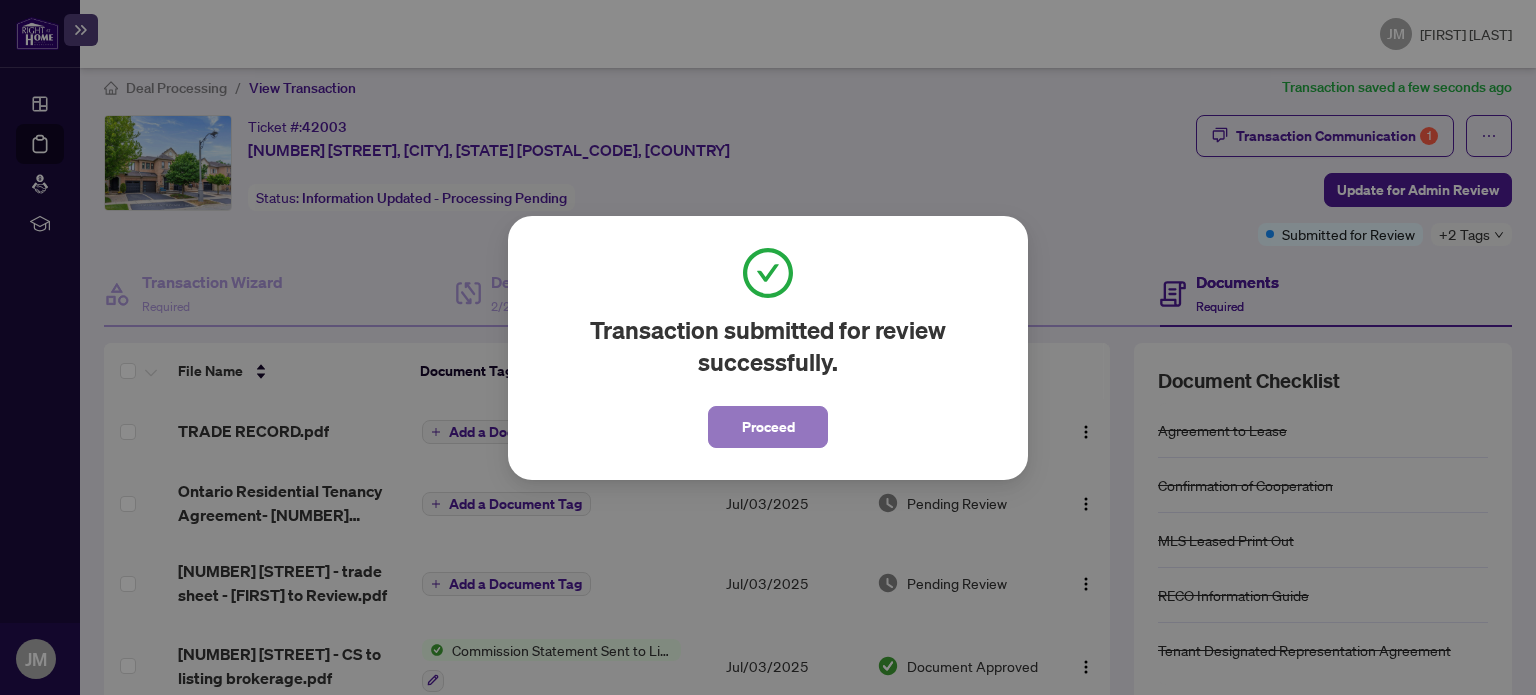 click on "Proceed" at bounding box center (768, 427) 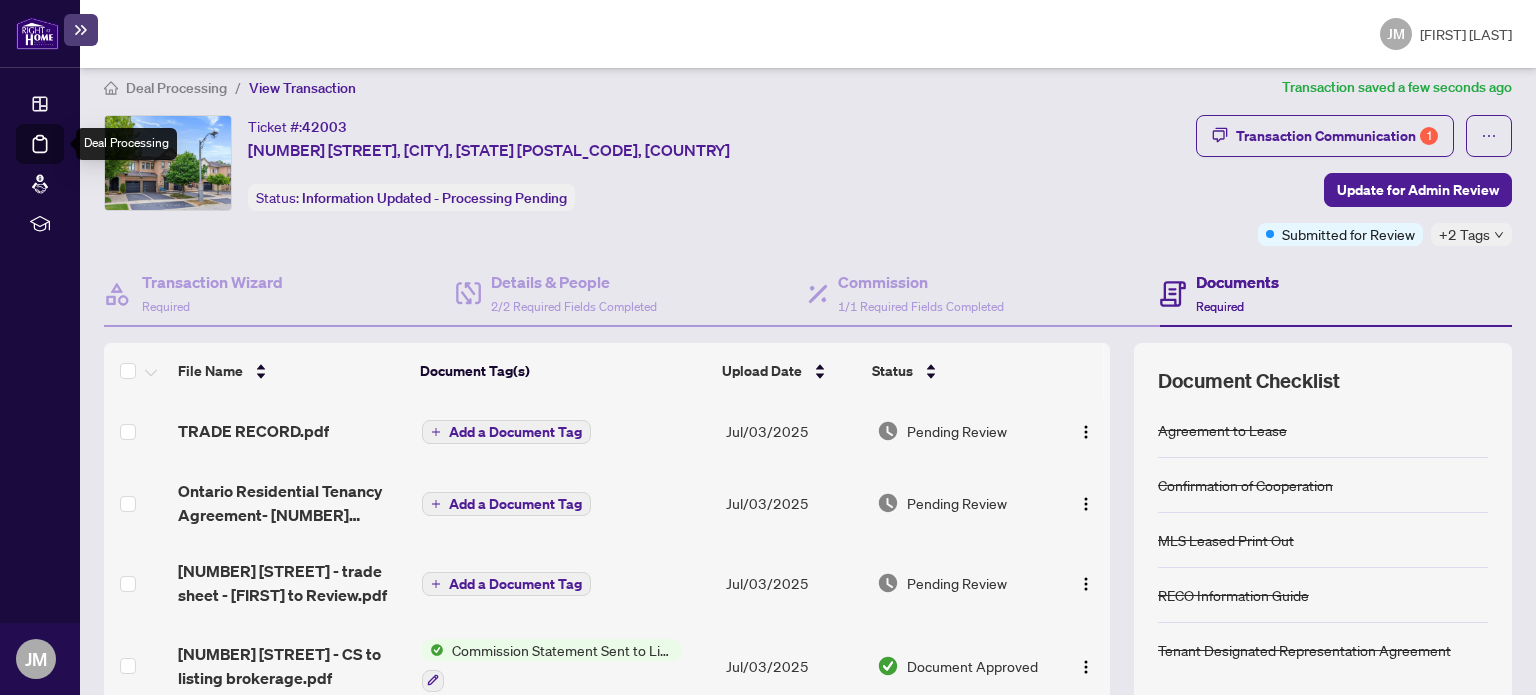 click on "Deal Processing" at bounding box center (63, 158) 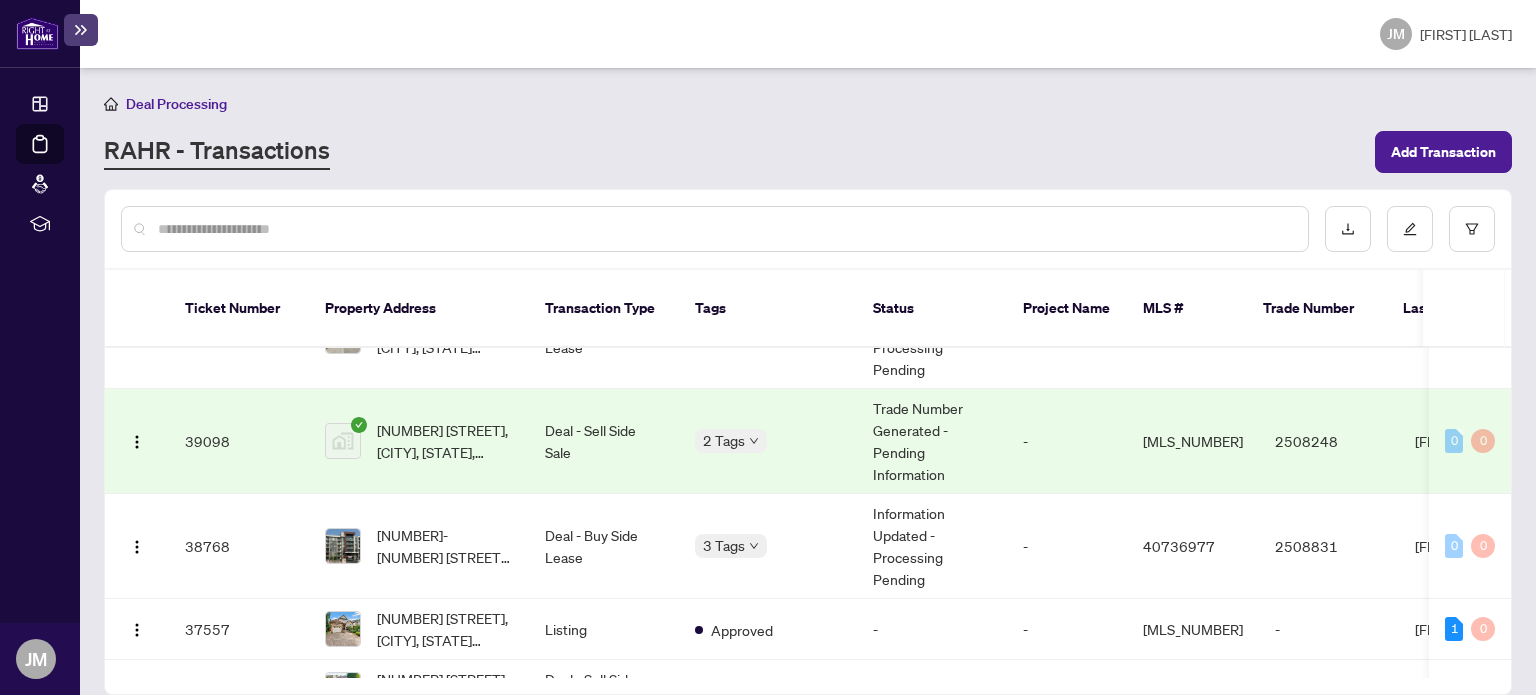 scroll, scrollTop: 364, scrollLeft: 0, axis: vertical 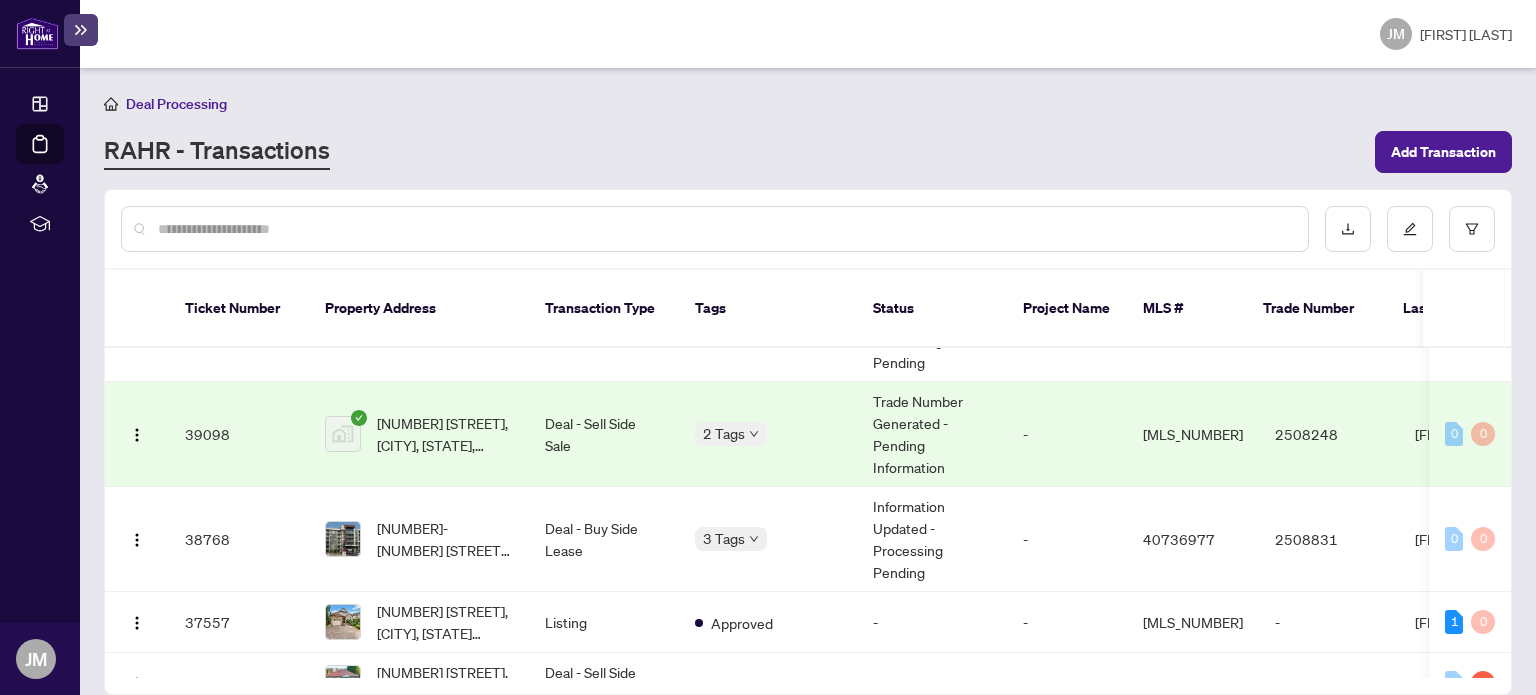 drag, startPoint x: 1512, startPoint y: 383, endPoint x: 1508, endPoint y: 370, distance: 13.601471 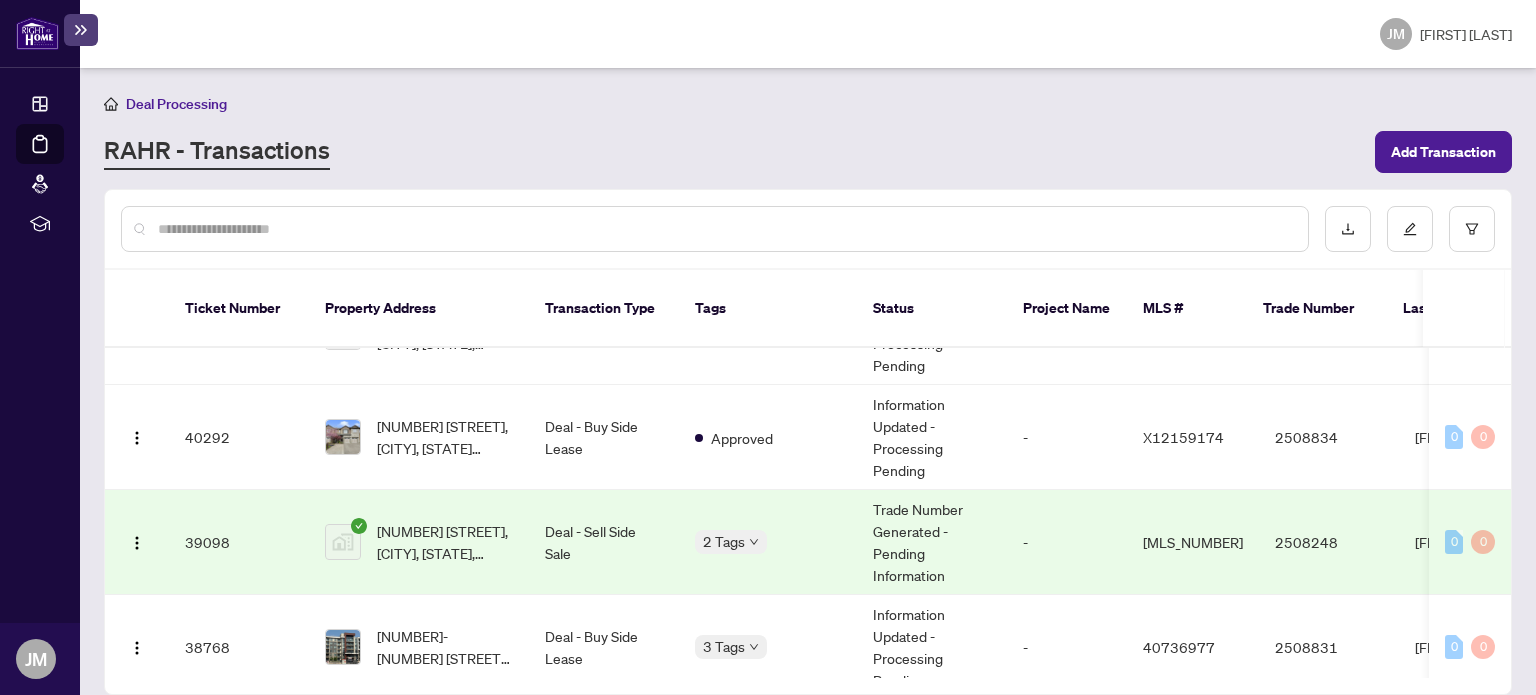 scroll, scrollTop: 244, scrollLeft: 0, axis: vertical 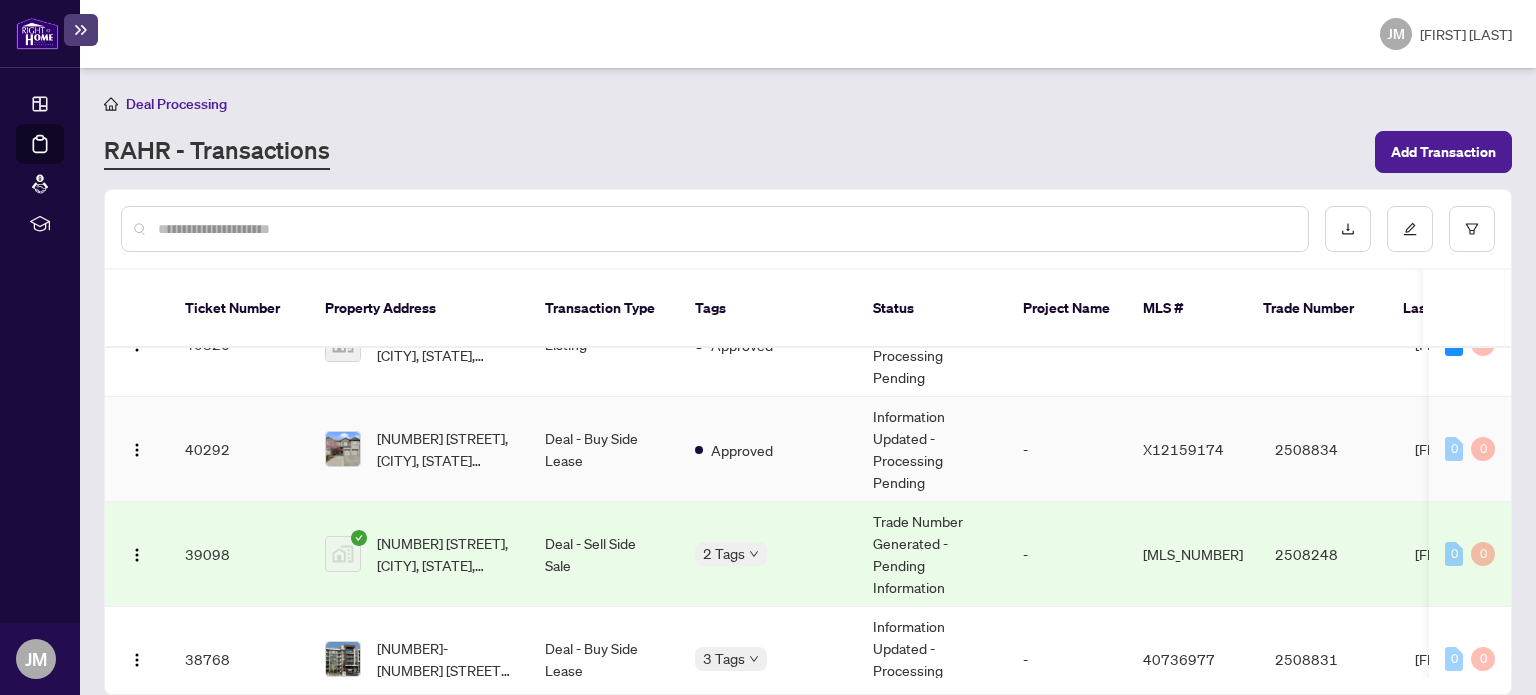 click on "Deal - Buy Side Lease" at bounding box center [604, 449] 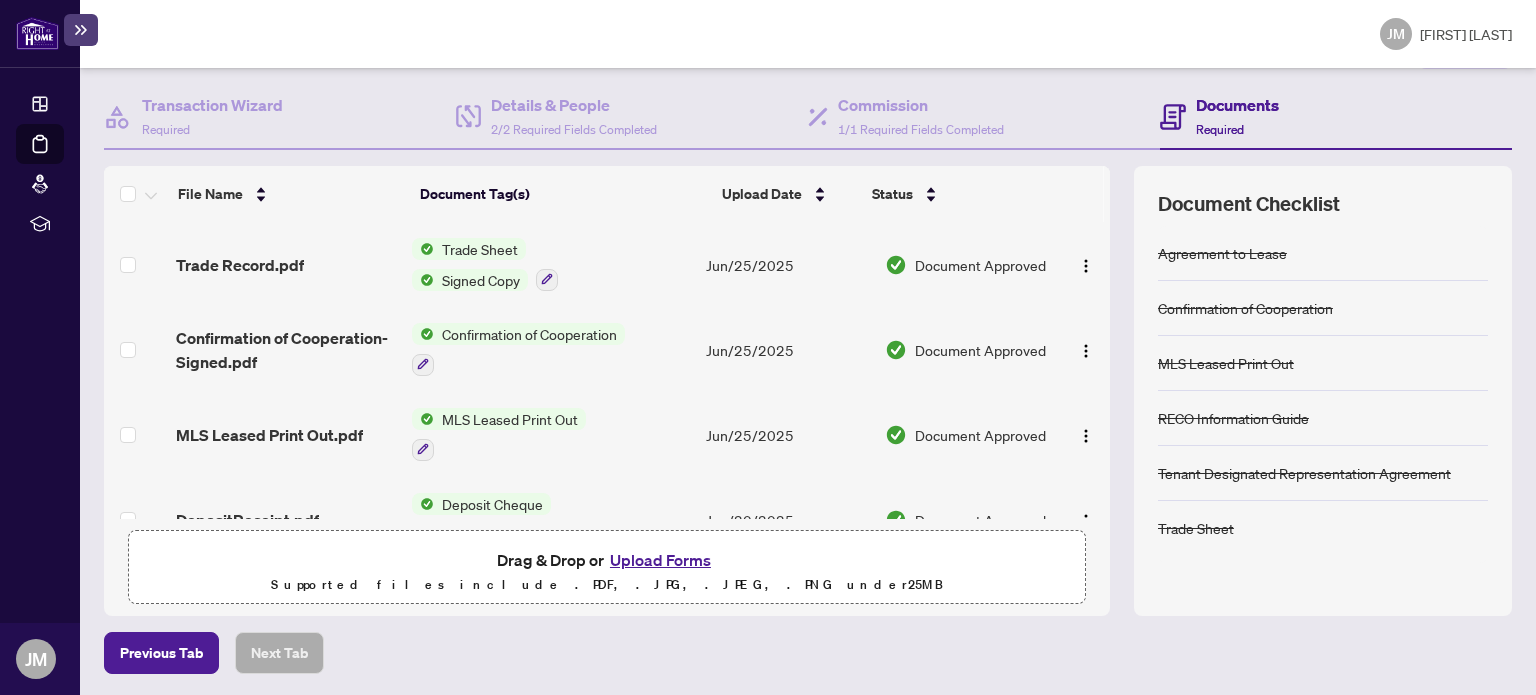 scroll, scrollTop: 0, scrollLeft: 0, axis: both 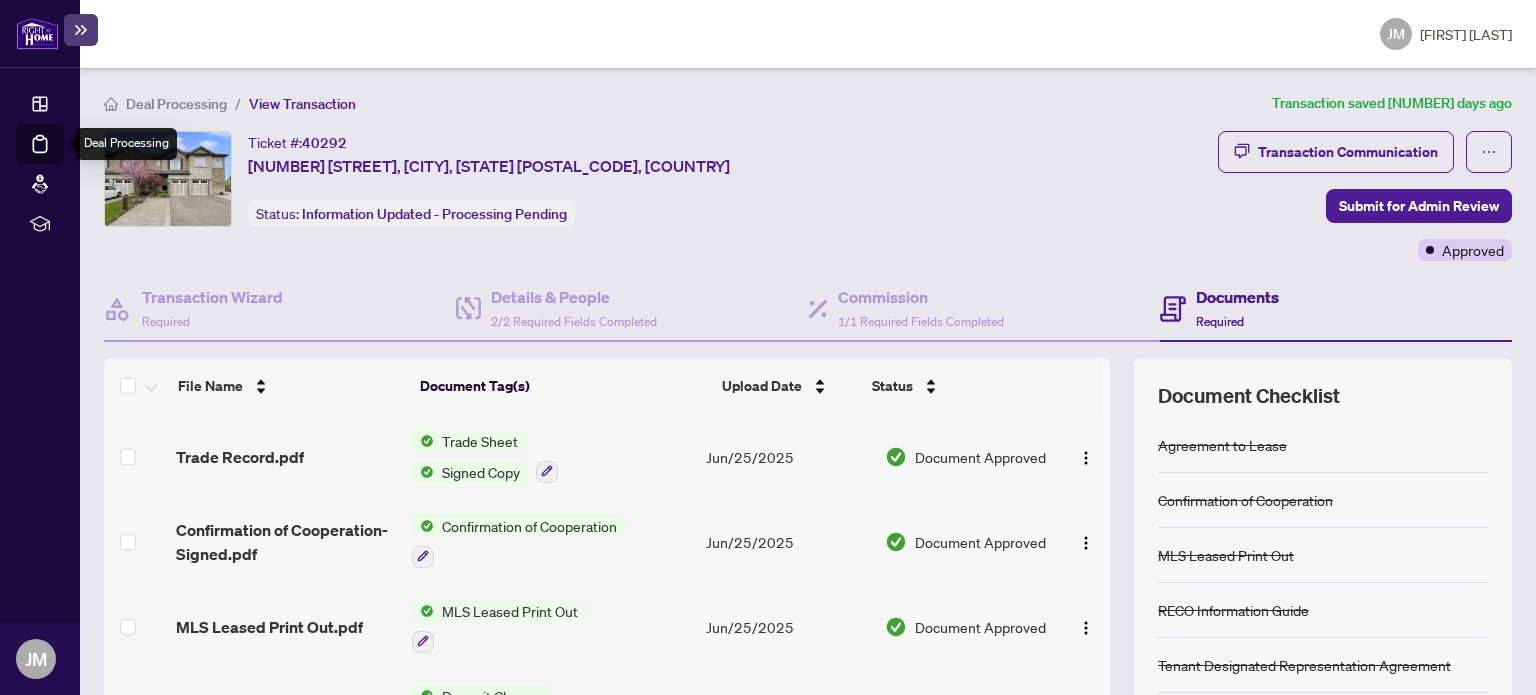 click on "Deal Processing" at bounding box center [63, 158] 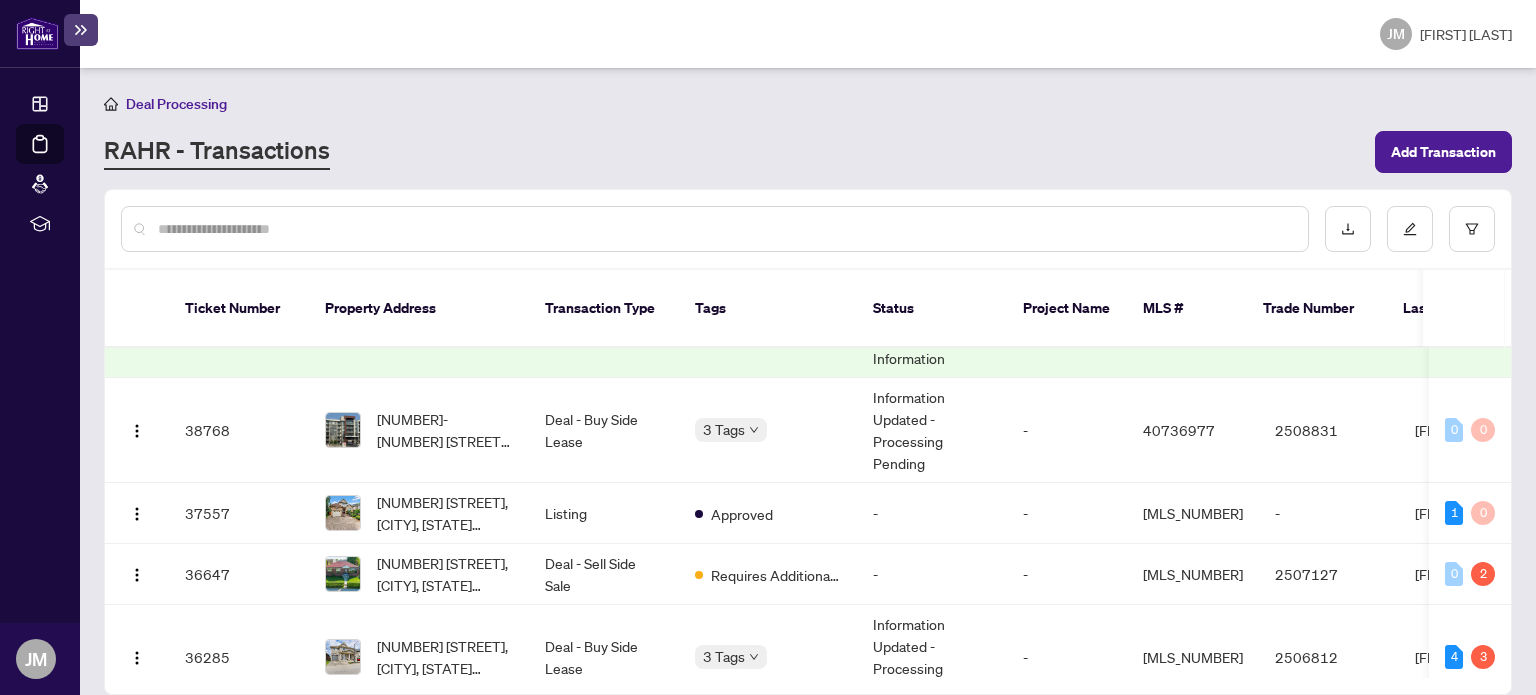 scroll, scrollTop: 440, scrollLeft: 0, axis: vertical 